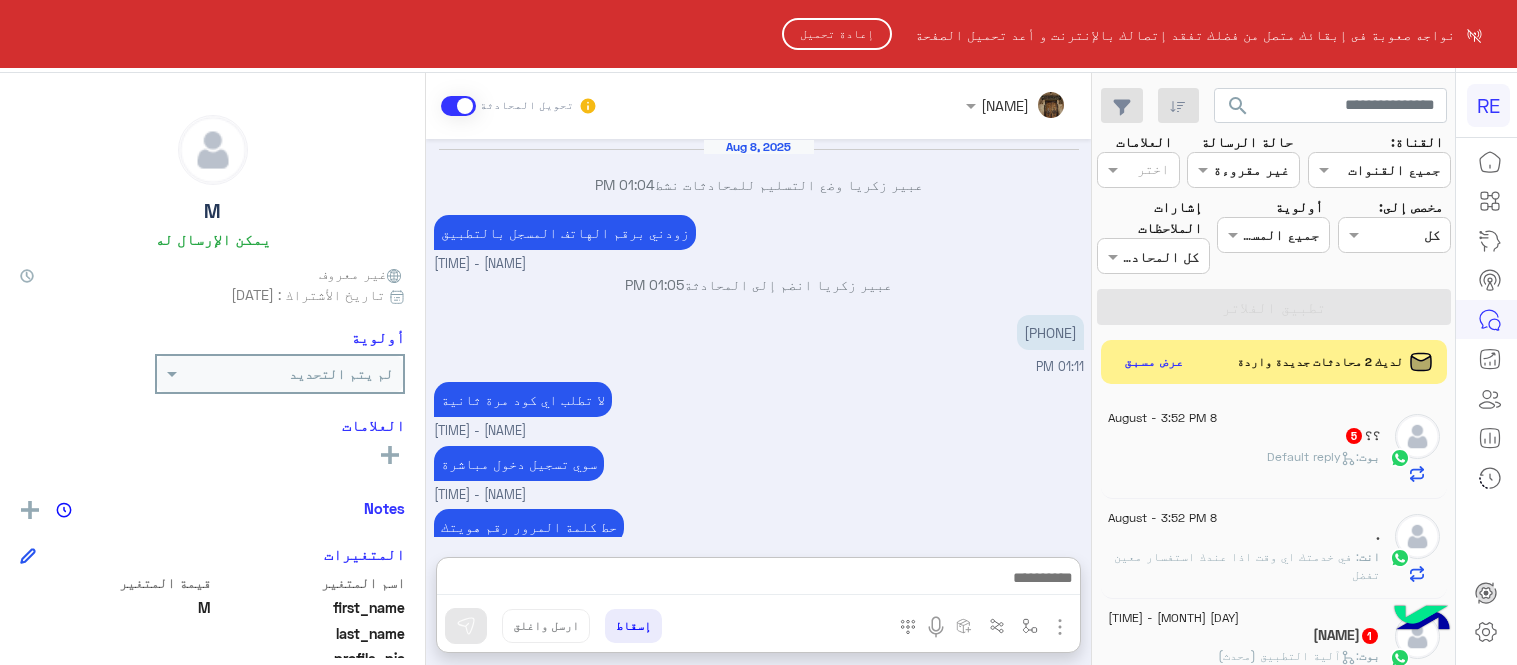 scroll, scrollTop: 0, scrollLeft: 0, axis: both 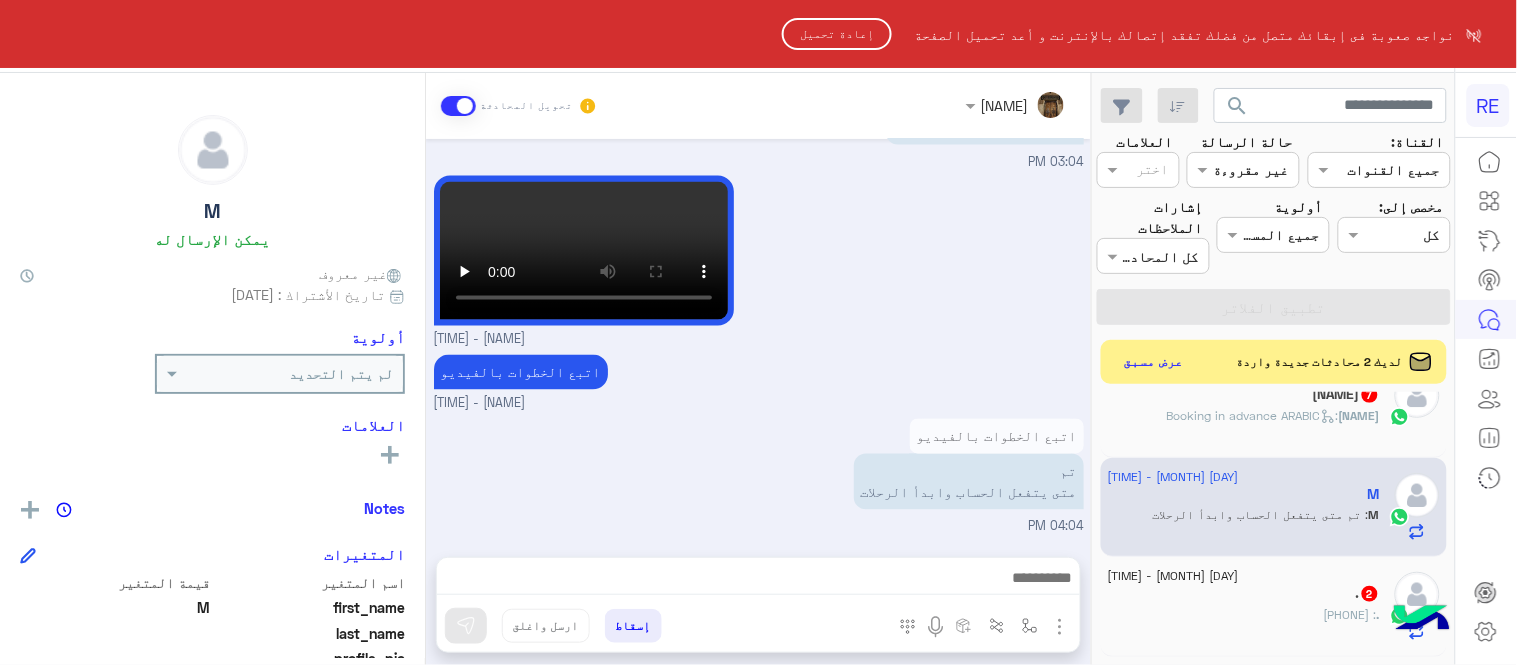 click on "RE نواجه صعوبة فى إبقائك متصل من فضلك تفقد إتصالك بالإنترنت و أعد تحميل الصفحة إعادة تحميل  الدردشة الحية   تواصل معنا  مركز المساعدة عربي English search القناة: القناه جميع القنوات حالة الرسالة القناه غير مقروءة العلامات اختر مخصص إلى: Assigned on كل أولوية جميع المستويات جميع المستويات إشارات الملاحظات اختر كل المحادثات تطبيق الفلاتر  لديك 2 محادثات جديدة واردة   عرض مسبق  8 August - 3:52 PM  ؟؟   5 بوت :   Default reply  8 August - 3:52 PM  .    انت  : في خدمتك اي وقت اذا عندك استفسار معين تفضل  8 August - 3:49 PM  محمد الشلاحي  1 بوت :   آلية التطبيق (محدث)  8 August - 3:38 PM  AHMED SEIF  1 بوت :   Default reply  8 August - 3:21 PM 3 7 كريم" at bounding box center (758, 332) 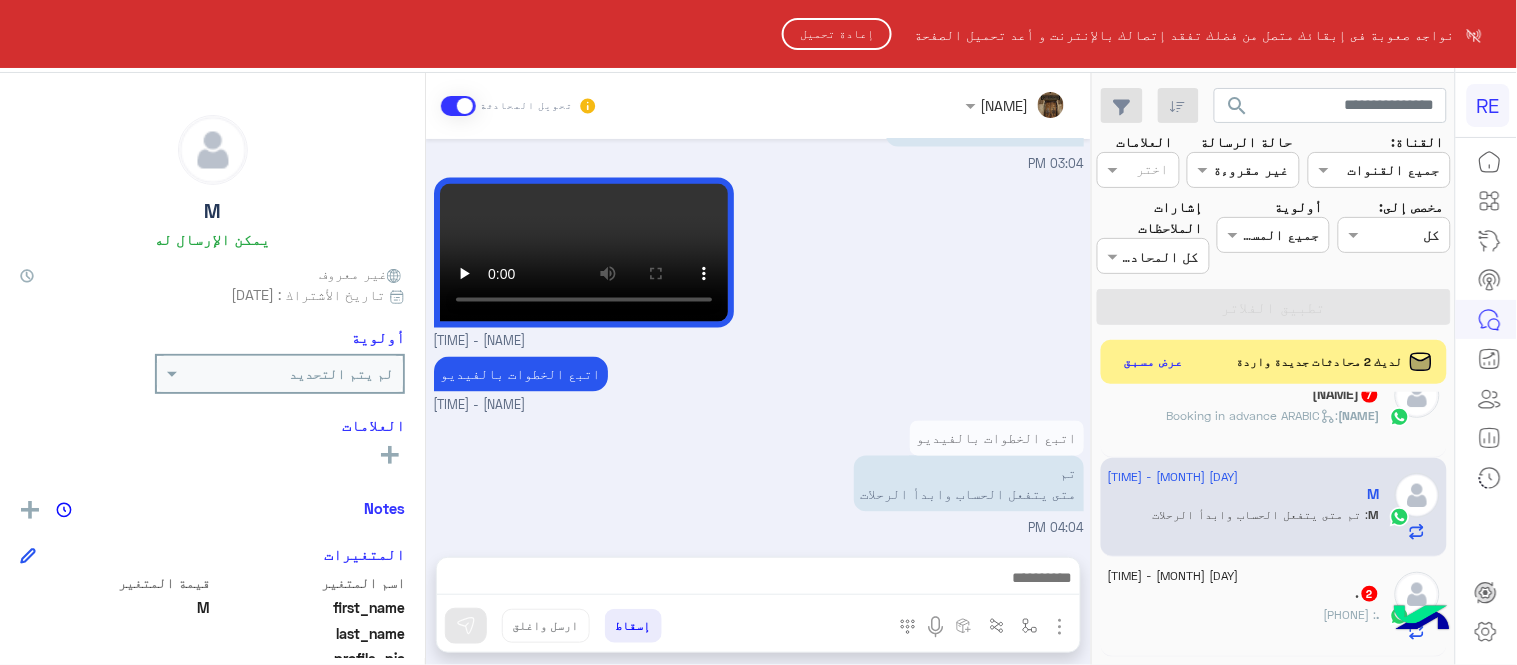 click on "RE نواجه صعوبة فى إبقائك متصل من فضلك تفقد إتصالك بالإنترنت و أعد تحميل الصفحة إعادة تحميل  الدردشة الحية   تواصل معنا  مركز المساعدة عربي English search القناة: القناه جميع القنوات حالة الرسالة القناه غير مقروءة العلامات اختر مخصص إلى: Assigned on كل أولوية جميع المستويات جميع المستويات إشارات الملاحظات اختر كل المحادثات تطبيق الفلاتر  لديك 2 محادثات جديدة واردة   عرض مسبق  8 August - 3:52 PM  ؟؟   5 بوت :   Default reply  8 August - 3:52 PM  .    انت  : في خدمتك اي وقت اذا عندك استفسار معين تفضل  8 August - 3:49 PM  محمد الشلاحي  1 بوت :   آلية التطبيق (محدث)  8 August - 3:38 PM  AHMED SEIF  1 بوت :   Default reply  8 August - 3:21 PM 3 7 كريم" at bounding box center [758, 332] 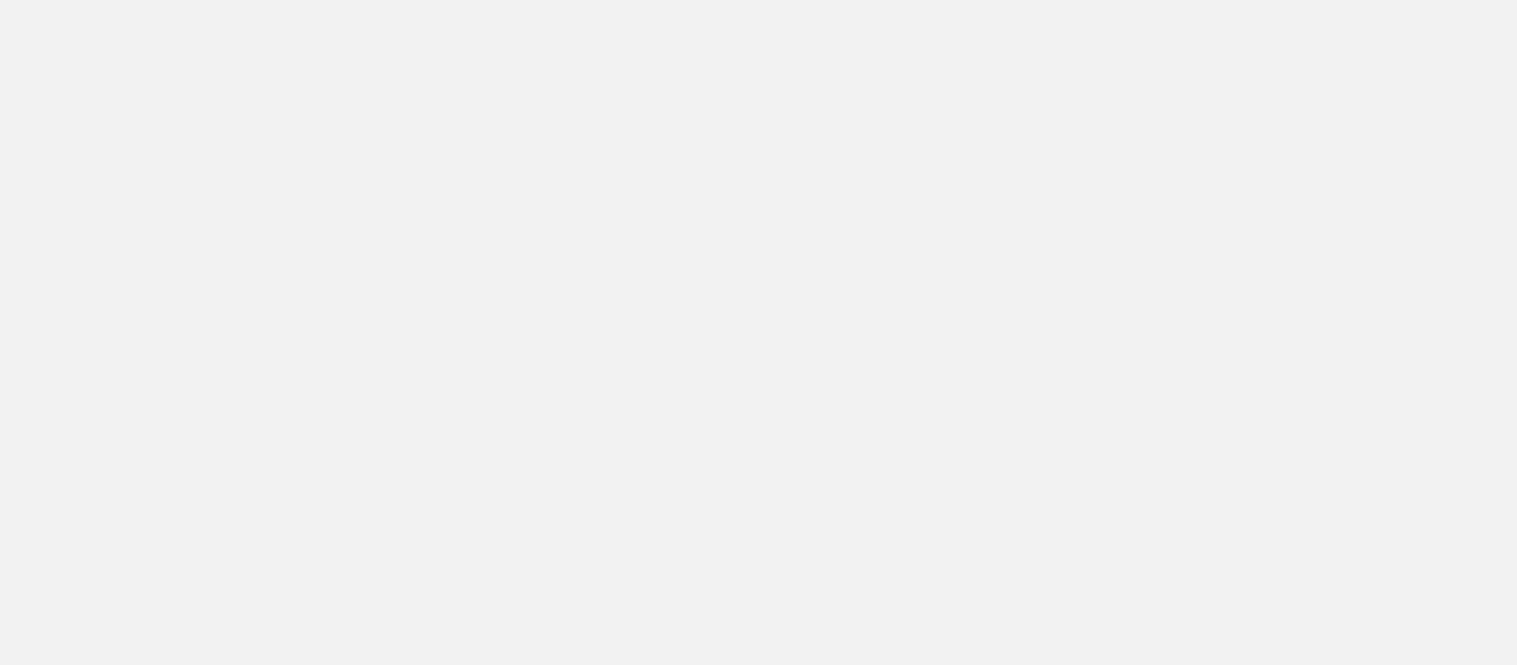 scroll, scrollTop: 0, scrollLeft: 0, axis: both 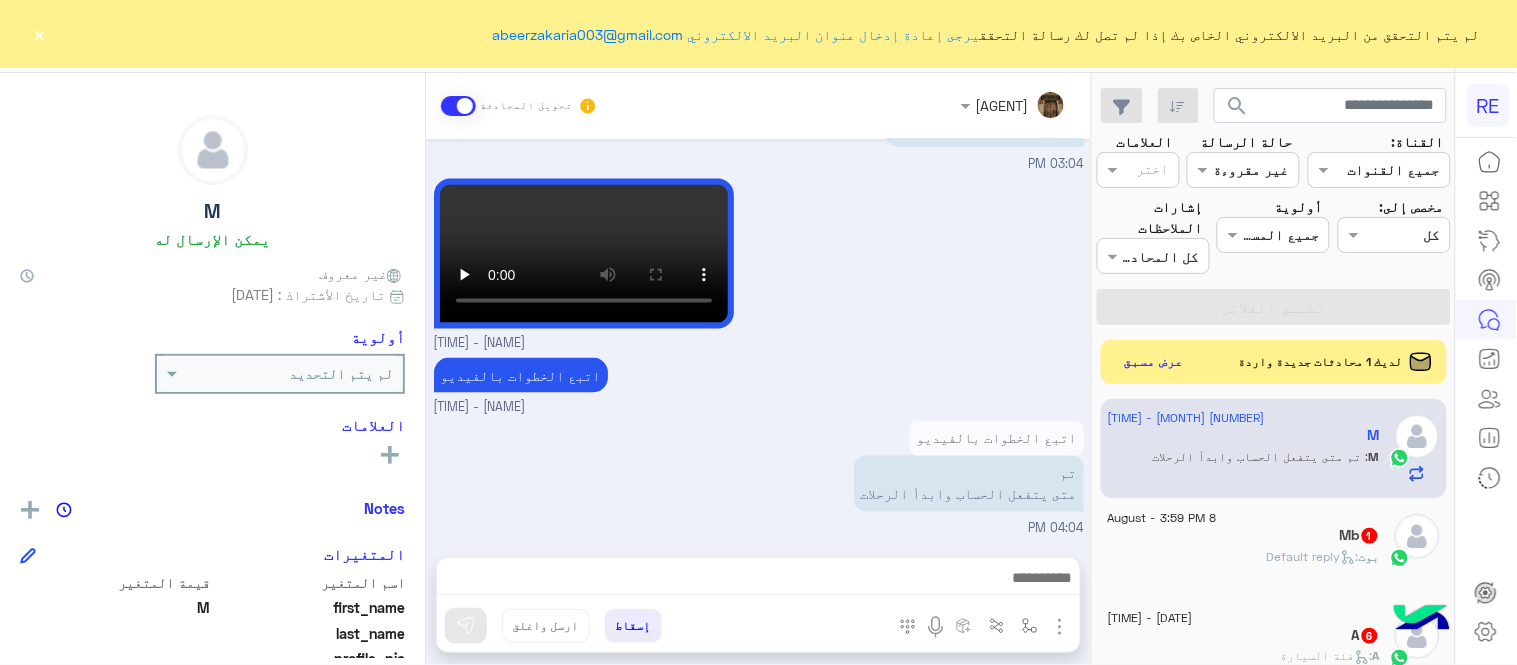 click on "×" 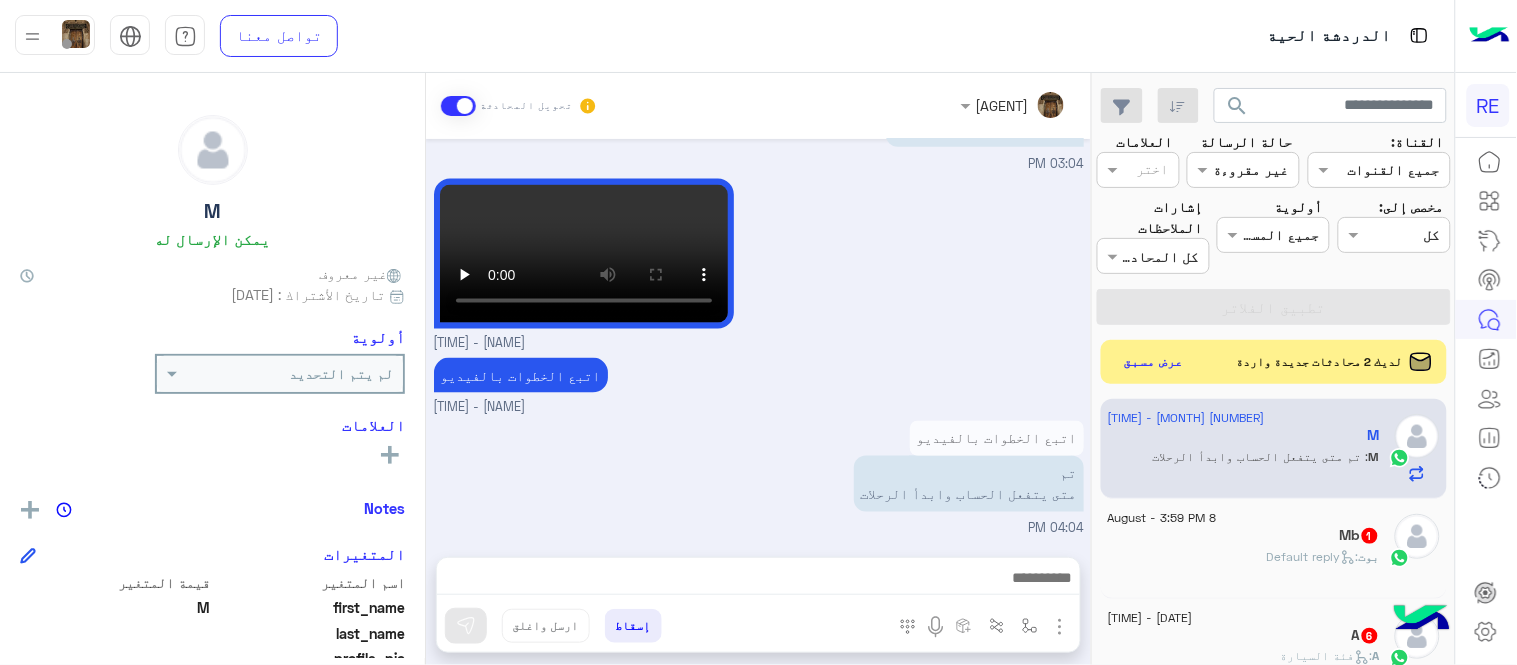 click on "إسقاط   ارسل واغلق" at bounding box center (758, 605) 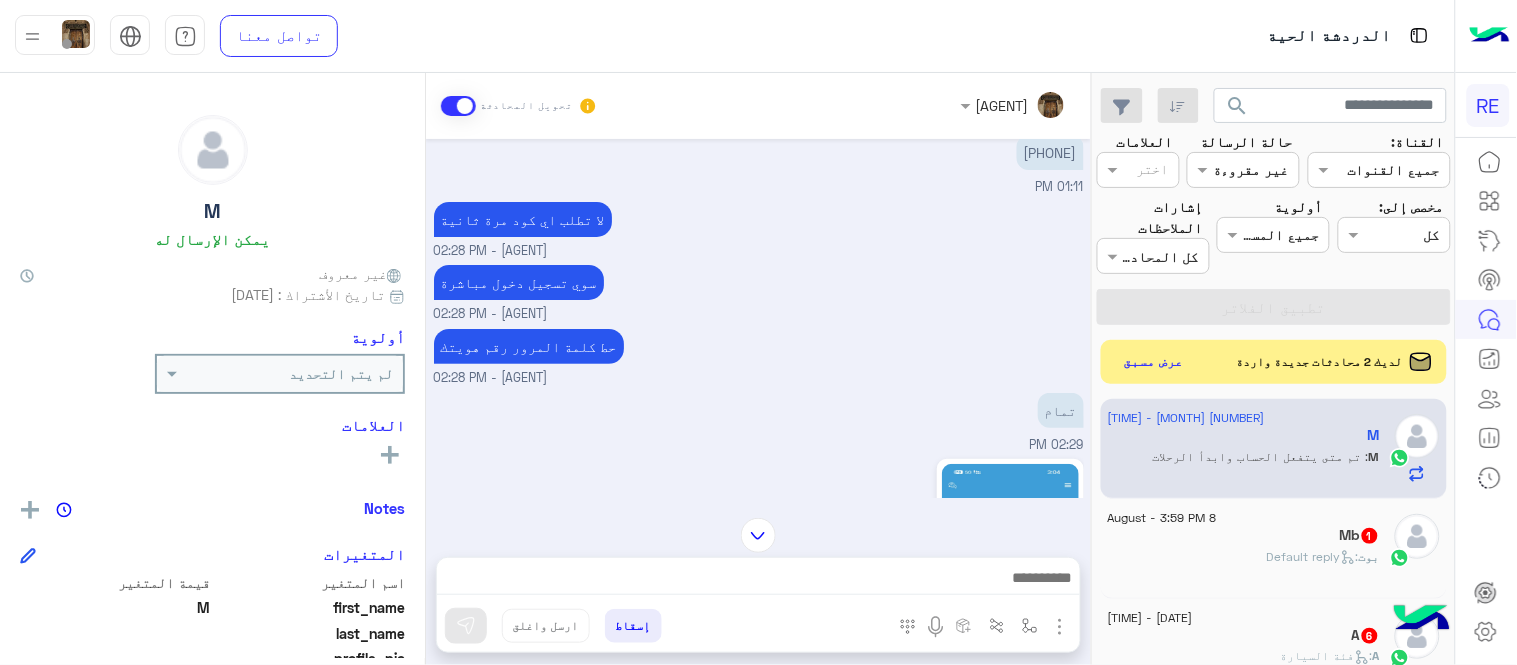 scroll, scrollTop: 0, scrollLeft: 0, axis: both 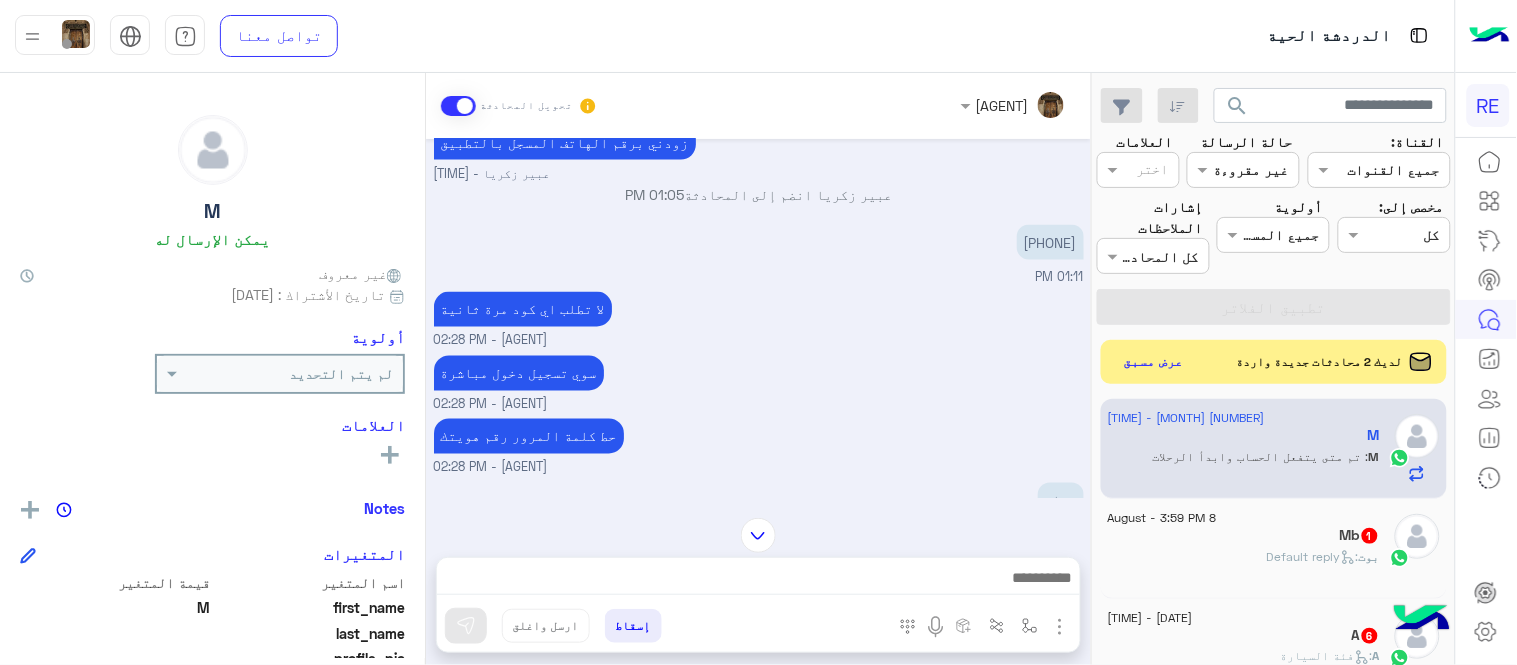 click on "[PHONE]" at bounding box center (1050, 242) 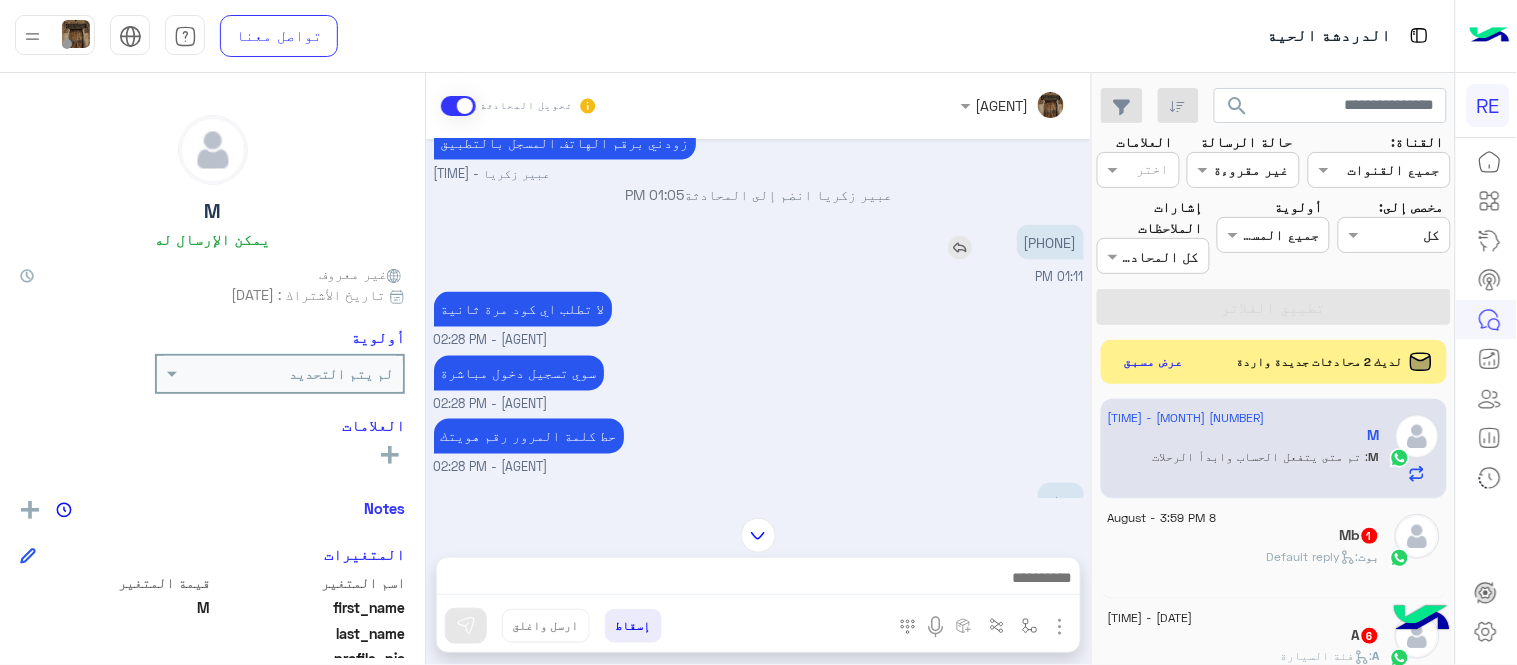 copy on "[PHONE]" 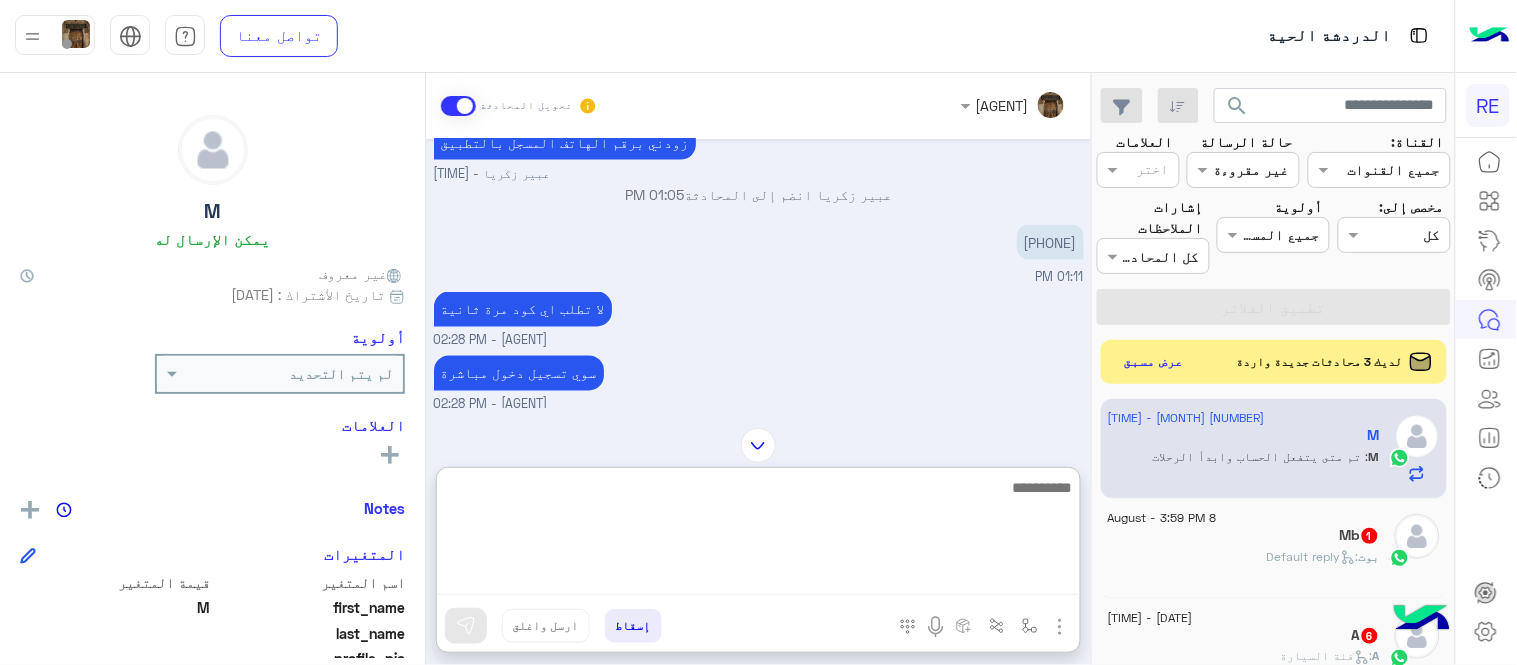 click at bounding box center (758, 535) 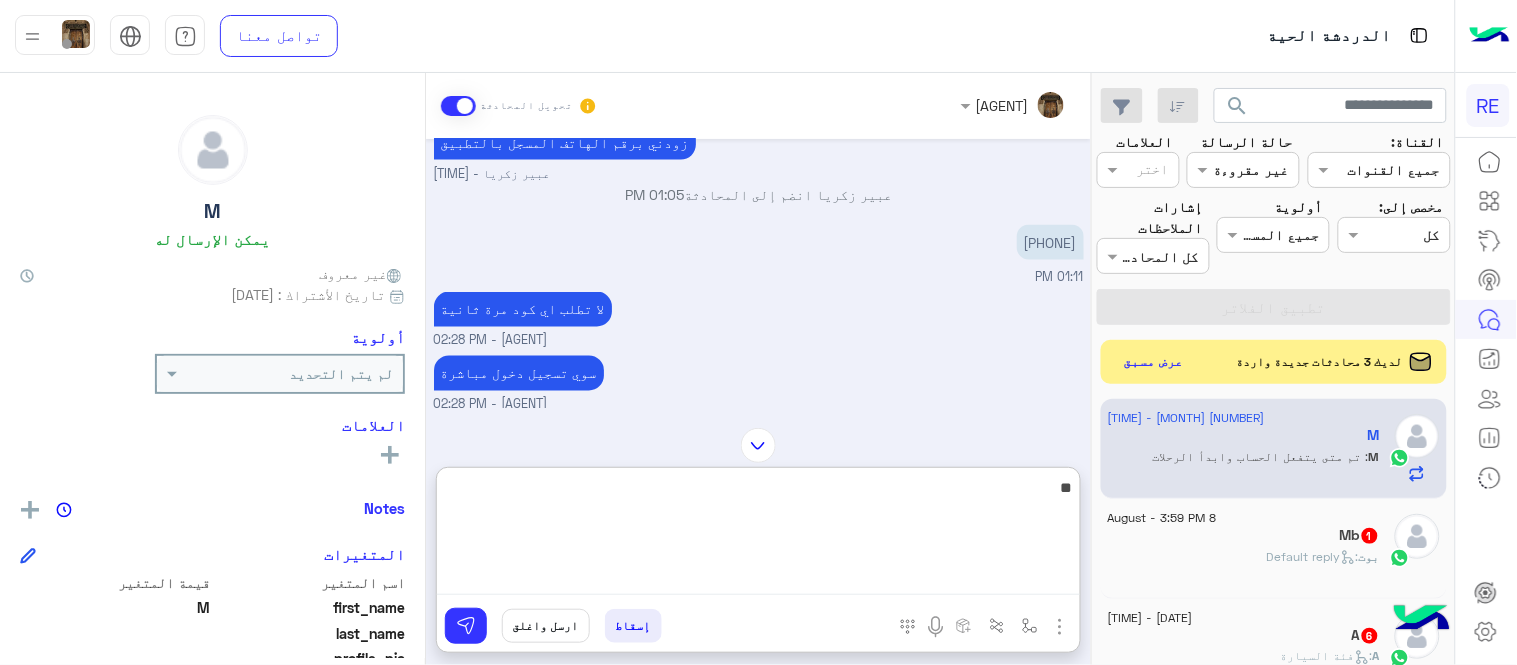 type on "*" 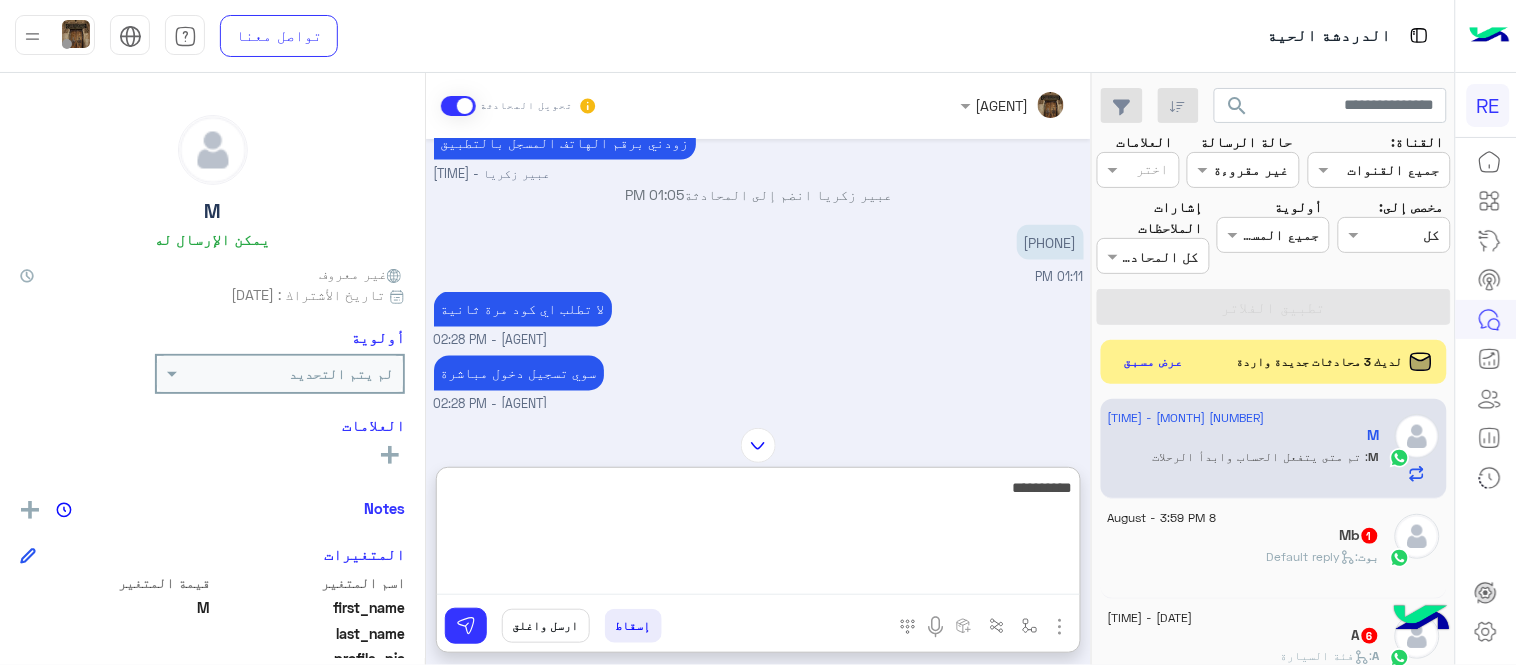 type on "**********" 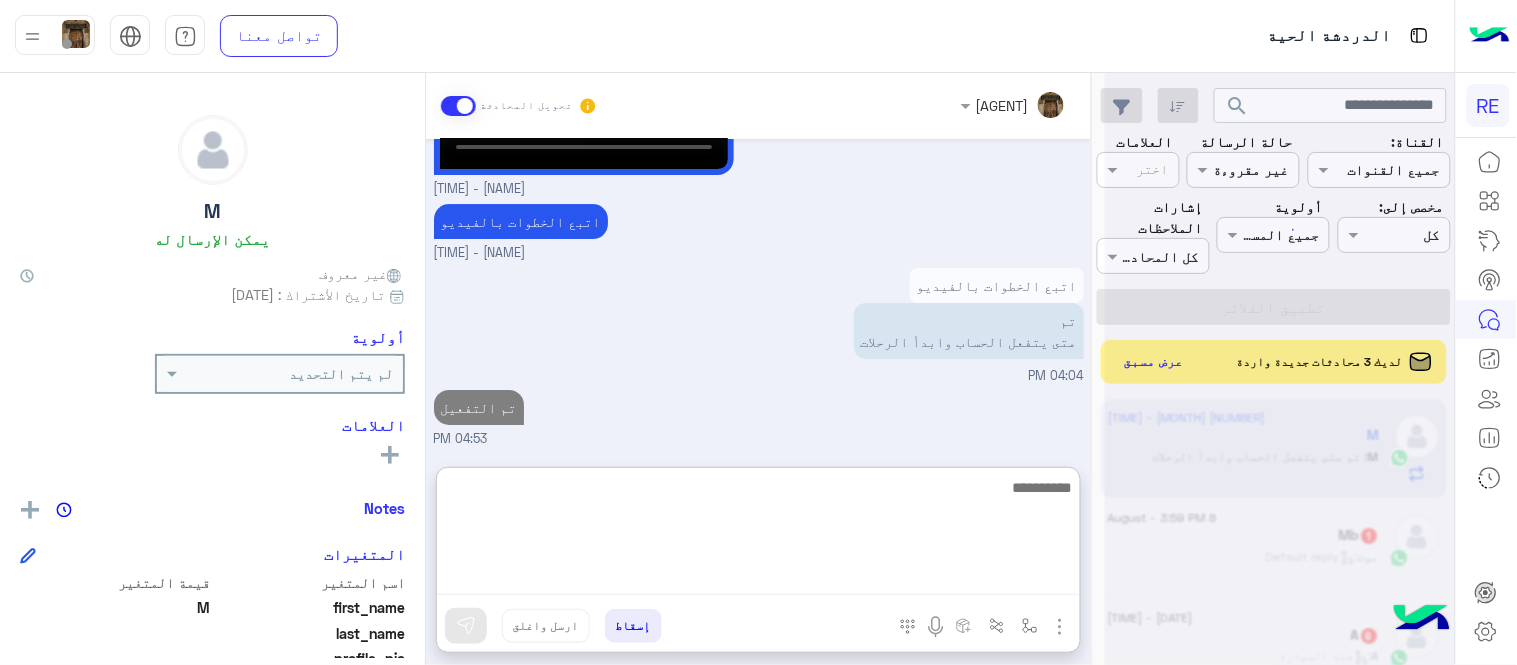 scroll, scrollTop: 1717, scrollLeft: 0, axis: vertical 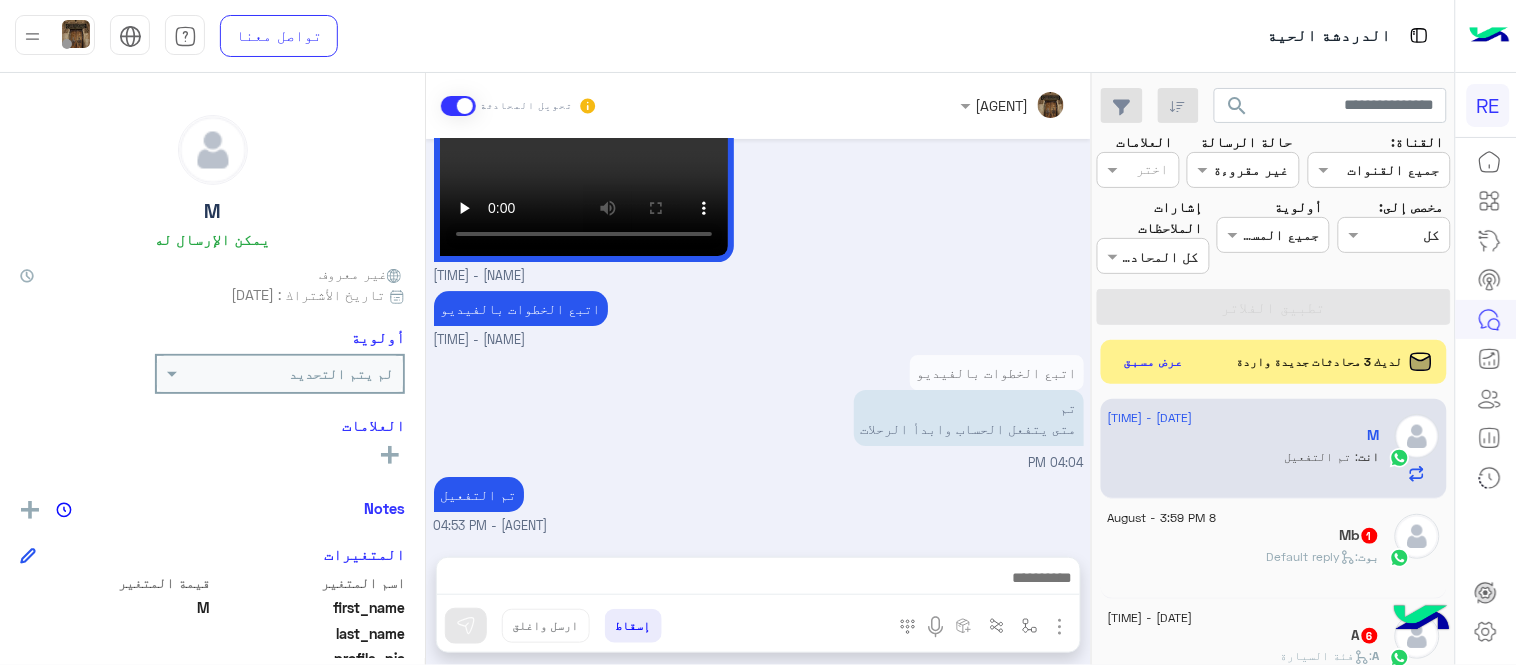 click on "Aug 8, 2025    10:36 AM  تم إعادة توجيه المحادثة. للعودة إلي الرد الالي، أنقر الزر الموجود بالأسفل  عودة الى البوت     10:36 AM   Conversation was assigned to [AGENT]   10:36 AM       M  طلب التحدث إلى مسؤول بشري   10:36 AM       M  غادر المحادثة   10:36 AM       لا    10:36 AM  شكرا لتواصلك واختيارك رحلة 😊 اختر احد الخدمات التالية:    10:36 AM   [AGENT] وضع التسليم للمحادثات نشط   01:04 PM      زودني برقم الهاتف المسجل بالتطبيق  [AGENT] -  01:05 PM   [AGENT] انضم إلى المحادثة   01:05 PM      [PHONE]   01:11 PM  لا تطلب اي كود مرة ثانية  [AGENT] -  02:28 PM  سوي تسجيل دخول مباشرة  [AGENT] -  02:28 PM  حط كلمة المرور رقم هويتك  [AGENT] -  02:28 PM  تم" at bounding box center (758, 338) 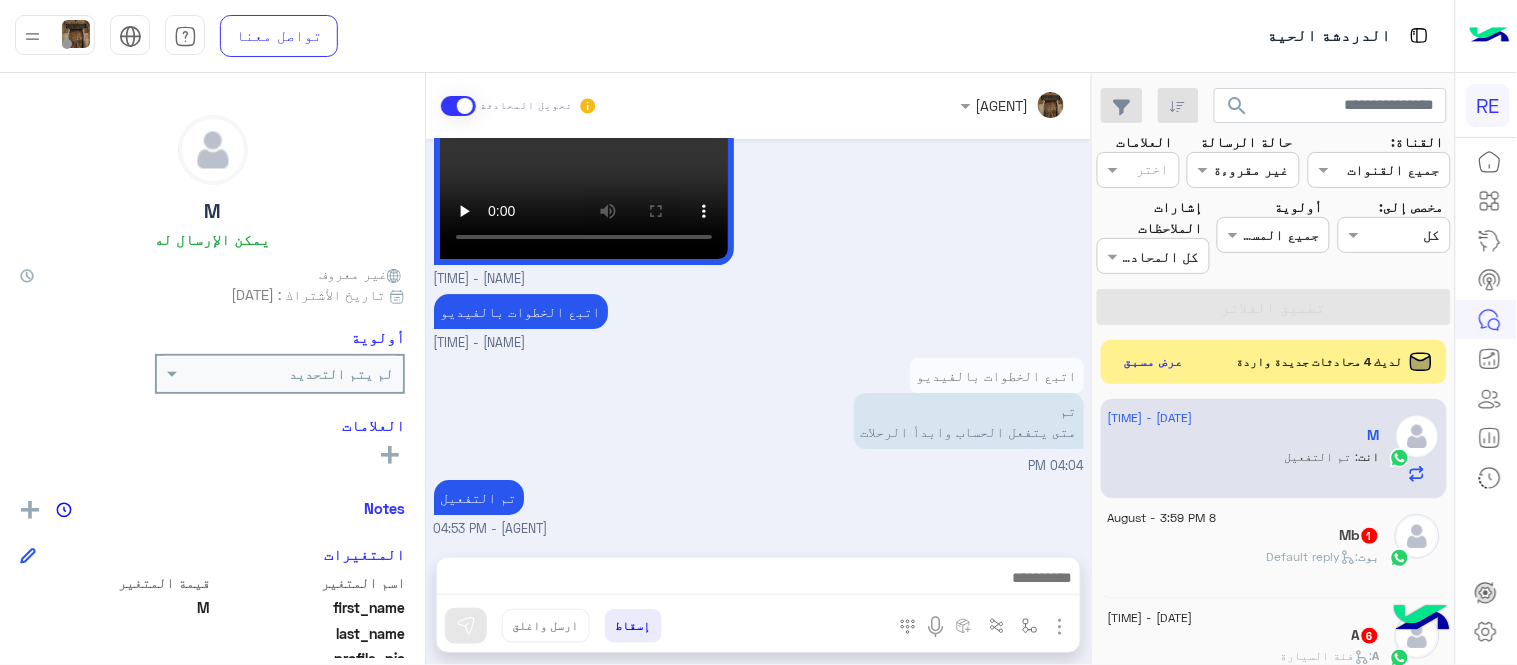 click on "Mb   1" 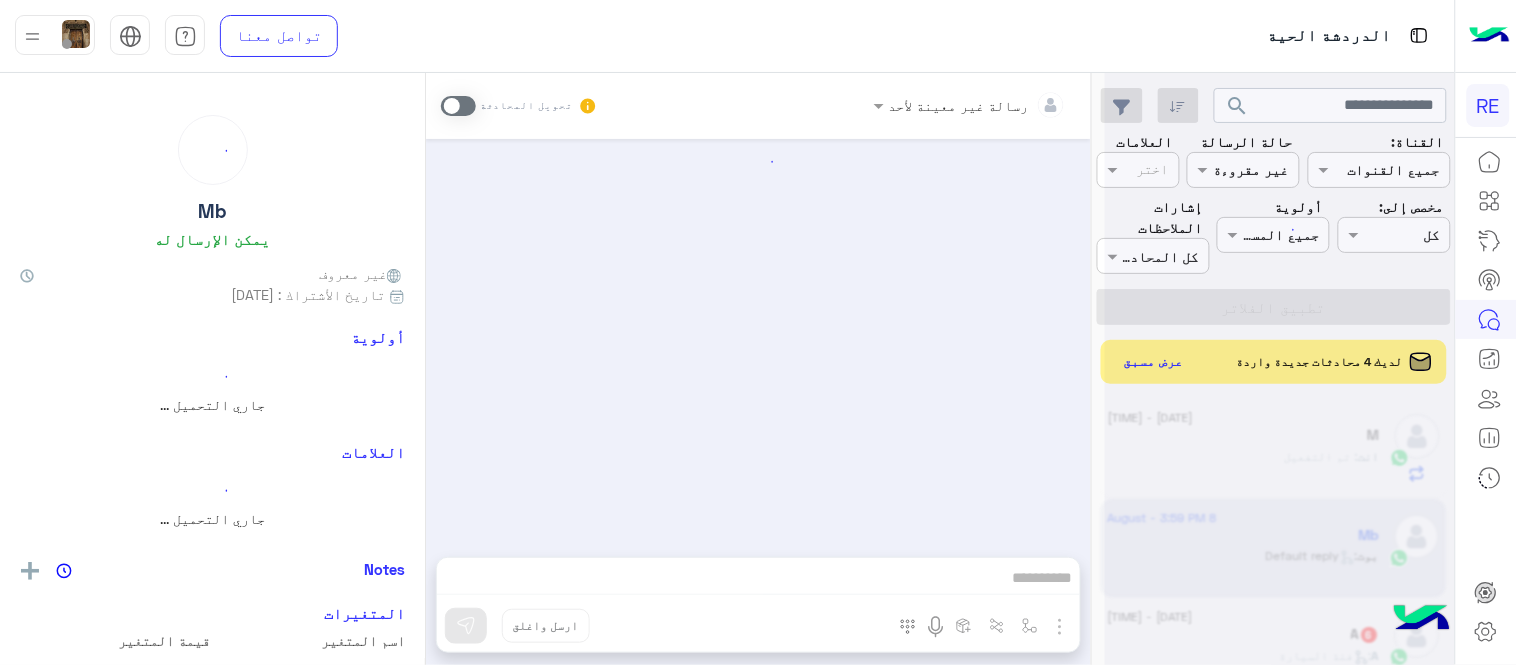 scroll, scrollTop: 0, scrollLeft: 0, axis: both 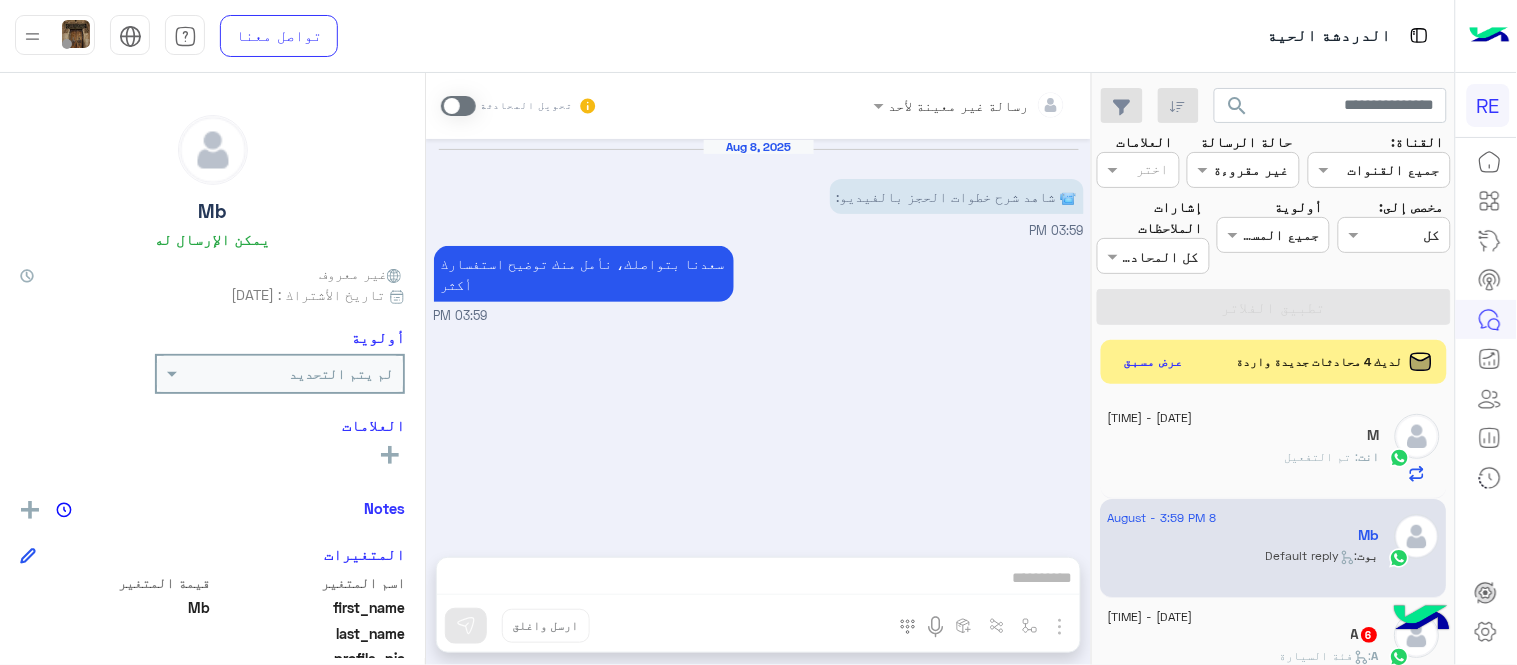 click at bounding box center [458, 106] 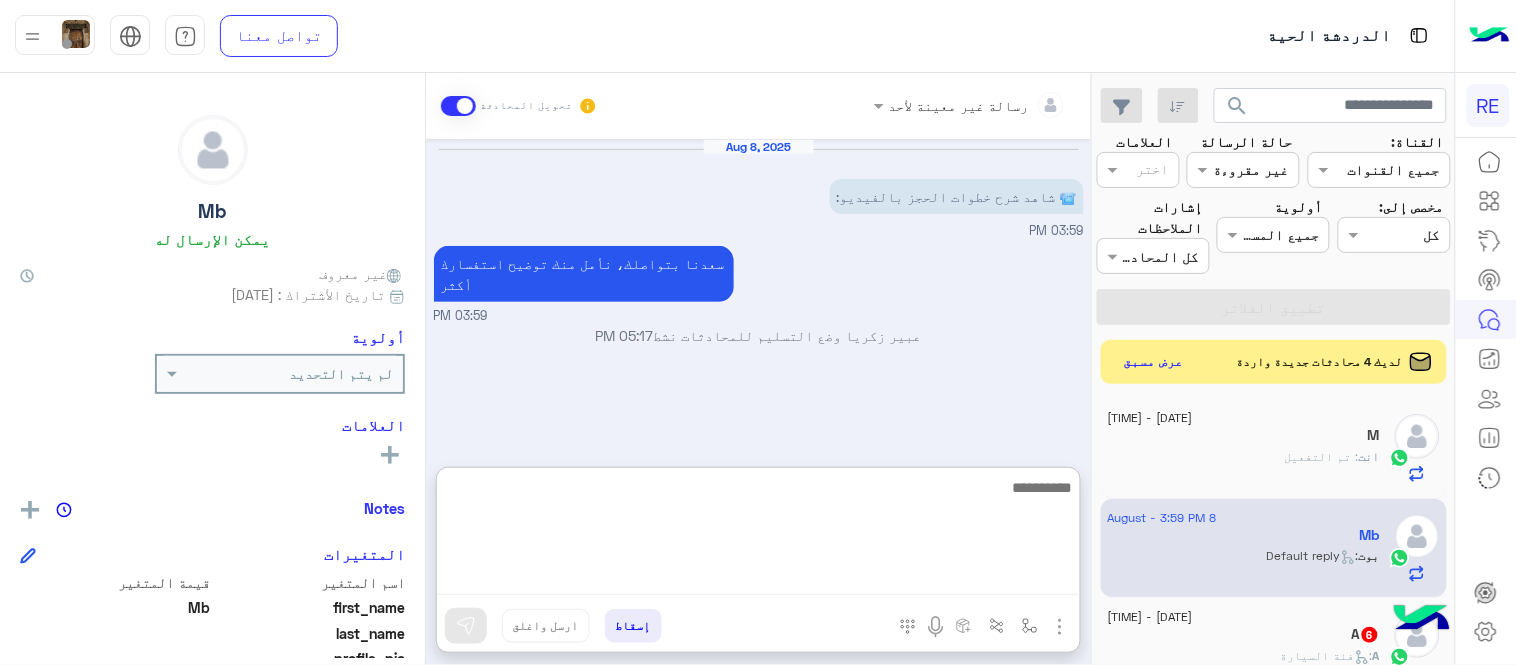 click at bounding box center (758, 535) 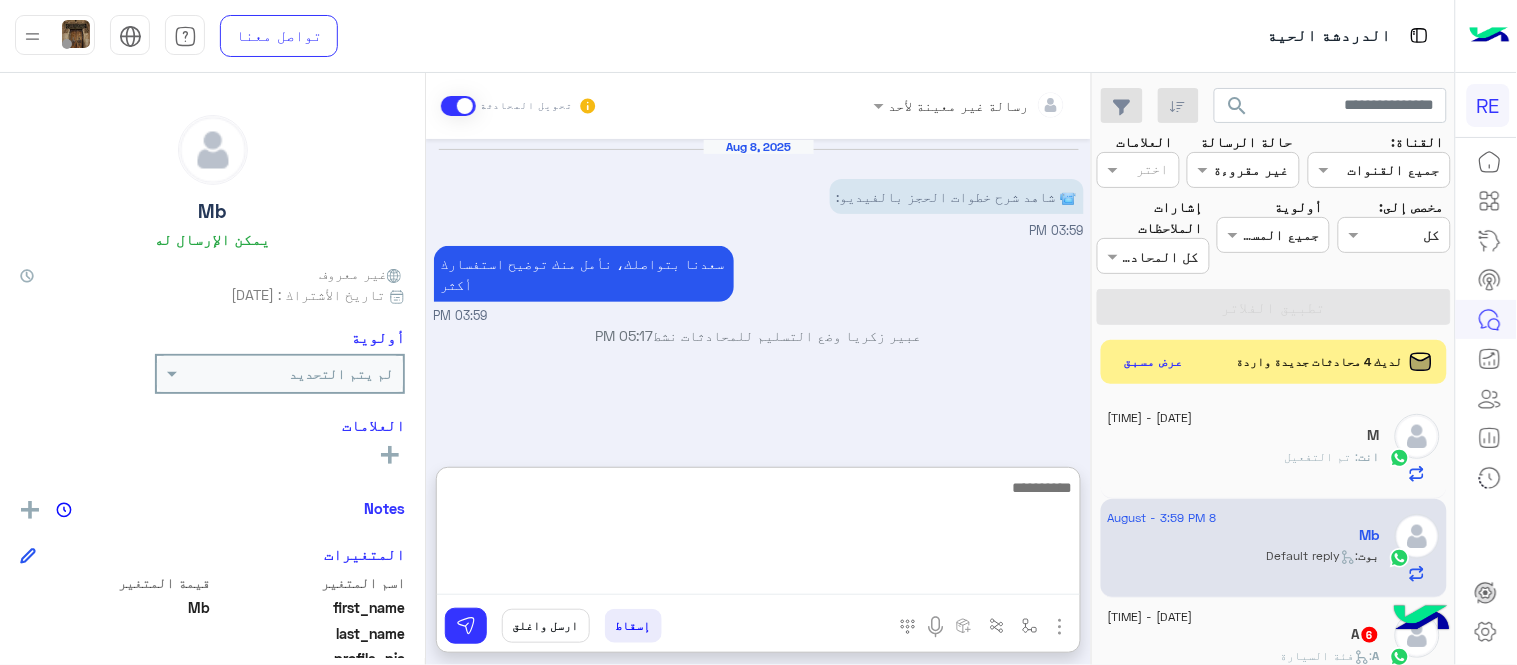scroll, scrollTop: 0, scrollLeft: 0, axis: both 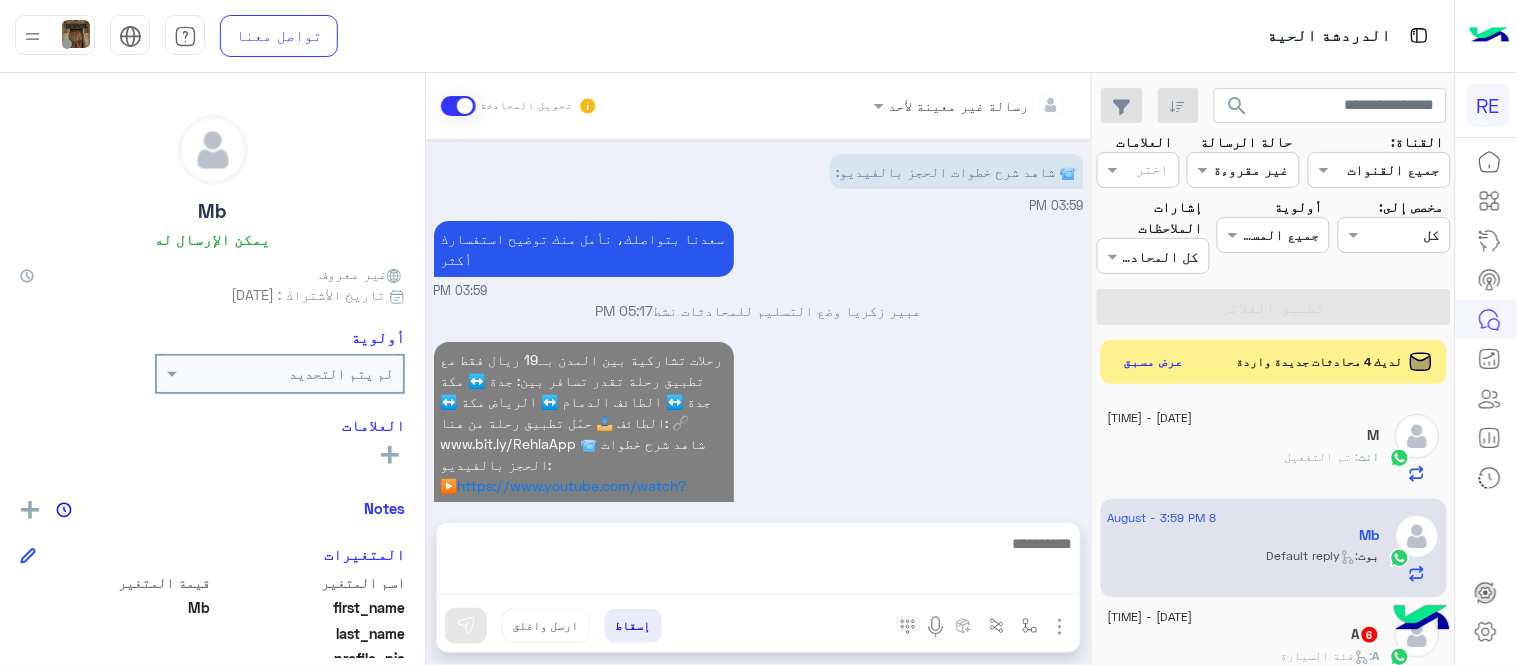 click on "[MONTH] [NUMBER], [YEAR]  📹 شاهد شرح خطوات الحجز بالفيديو:   [TIME]  سعدنا بتواصلك، نأمل منك توضيح استفسارك أكثر    [TIME]   عبير زكريا وضع التسليم للمحادثات نشط   [TIME]      رحلات تشاركية بين المدن بـ19 ريال فقط
مع تطبيق رحلة تقدر تسافر بين:
جدة ↔️ مكة
جدة ↔️ الطائف
الدمام ↔️ الرياض
مكة ↔️ الطائف
📥 حمّل تطبيق رحلة من هنا:
🔗 www.bit.ly/RehlaApp
📹 شاهد شرح خطوات الحجز بالفيديو:
▶️   https://www.youtube.com/watch?v=f17Q_oUCIMQ   [TIME]" at bounding box center [758, 321] 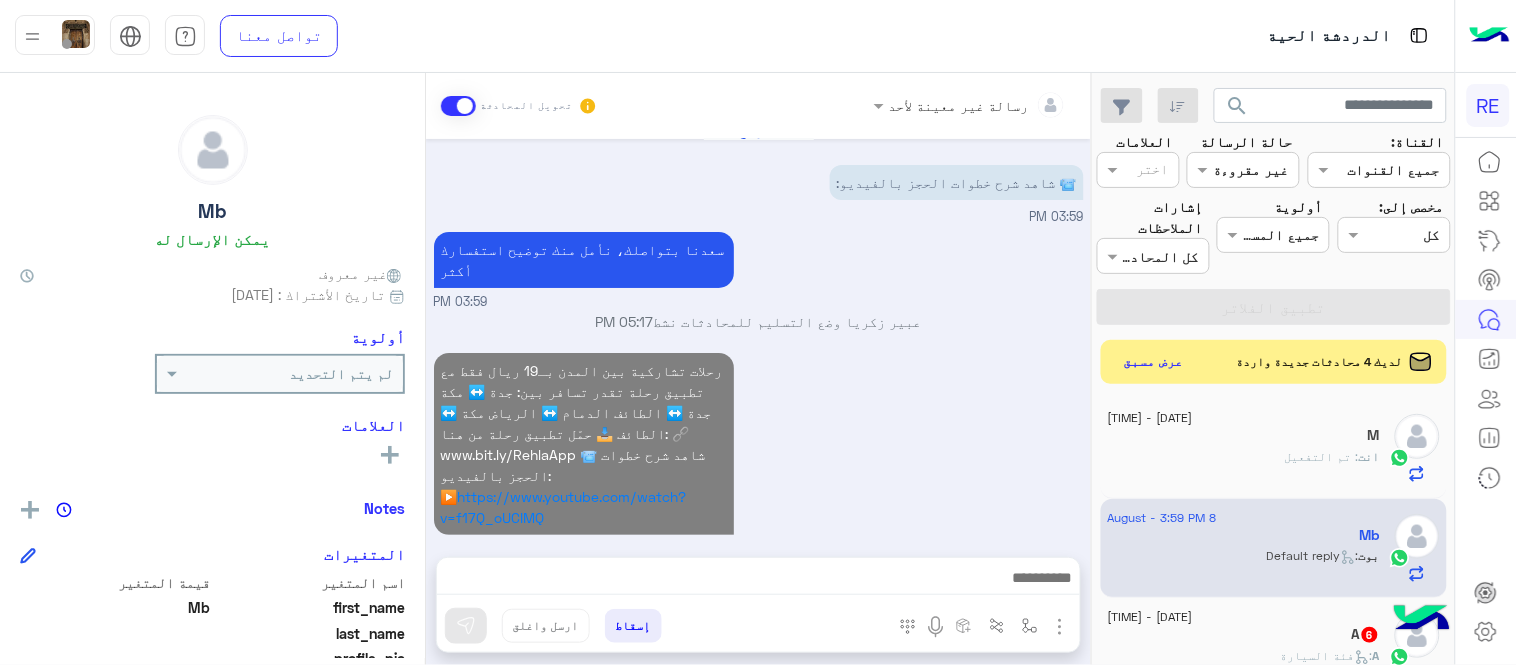 scroll, scrollTop: 51, scrollLeft: 0, axis: vertical 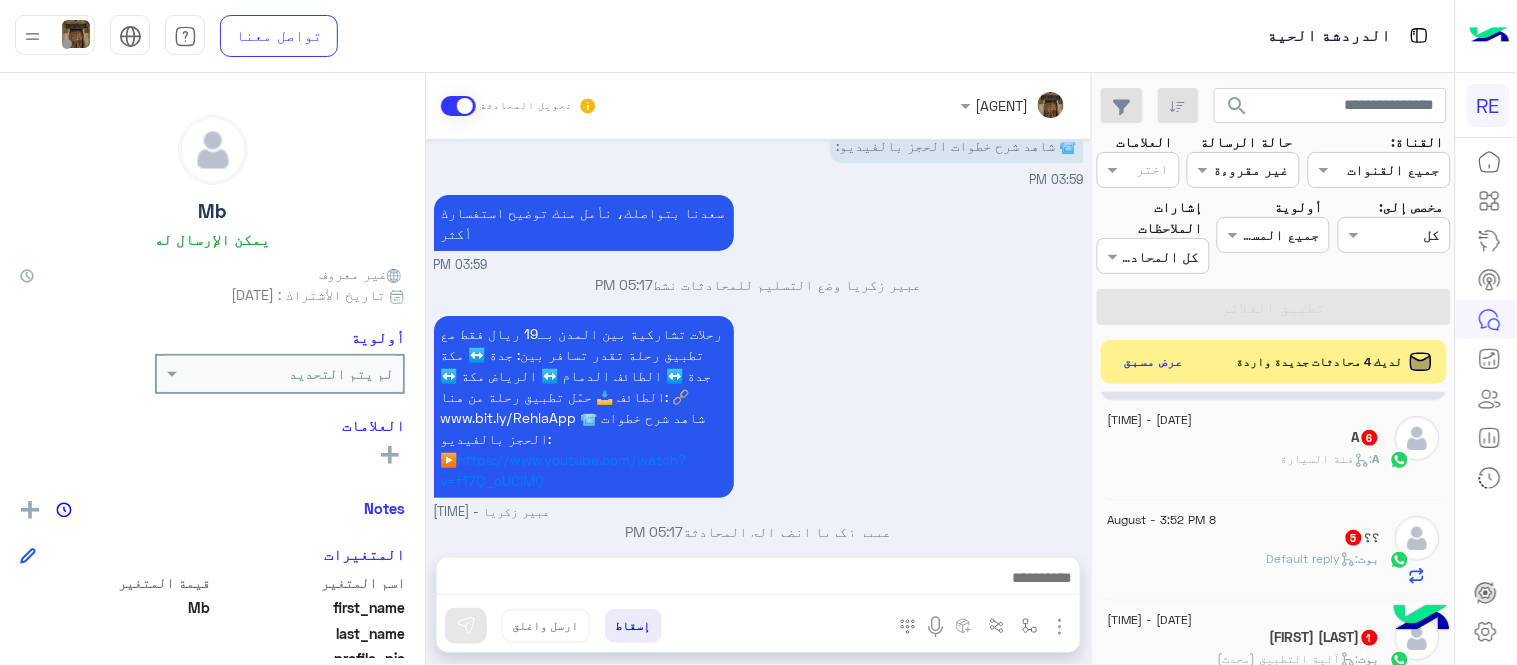 click on "A :   فئة السيارة" 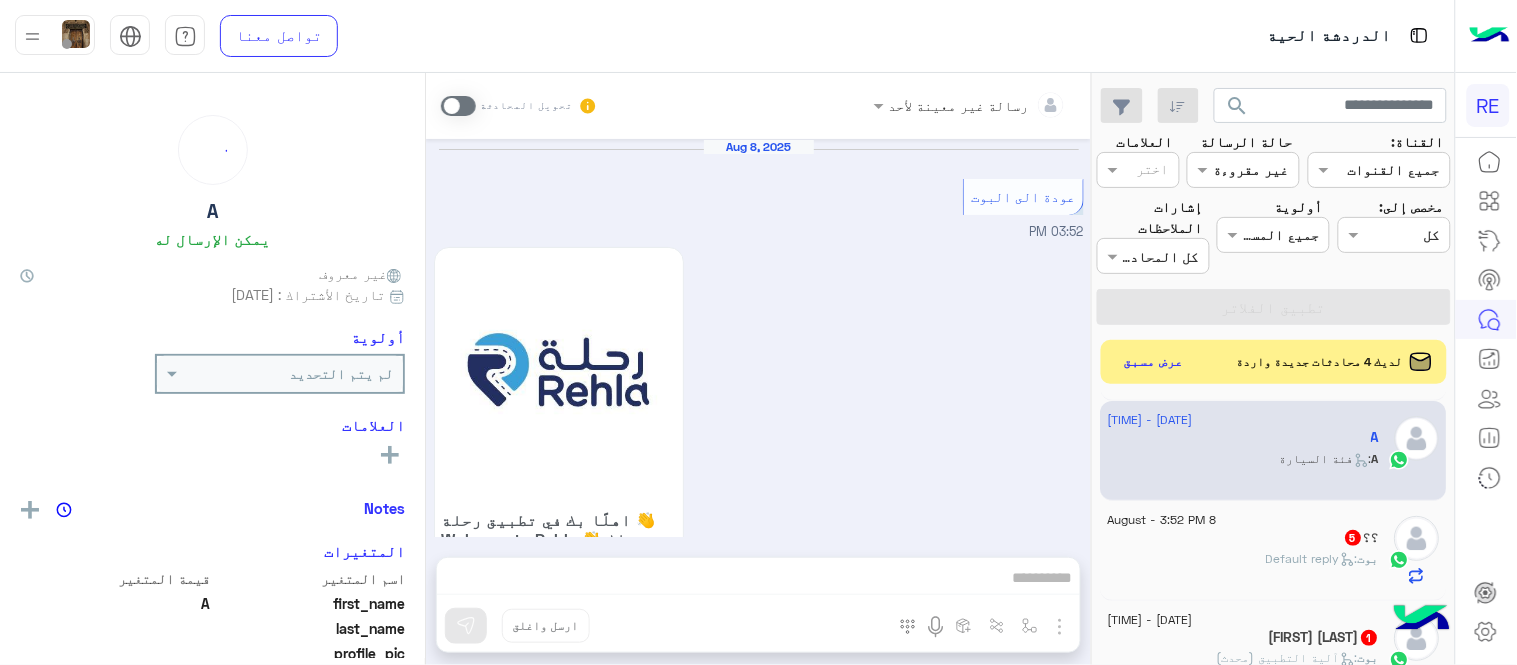 scroll, scrollTop: 1038, scrollLeft: 0, axis: vertical 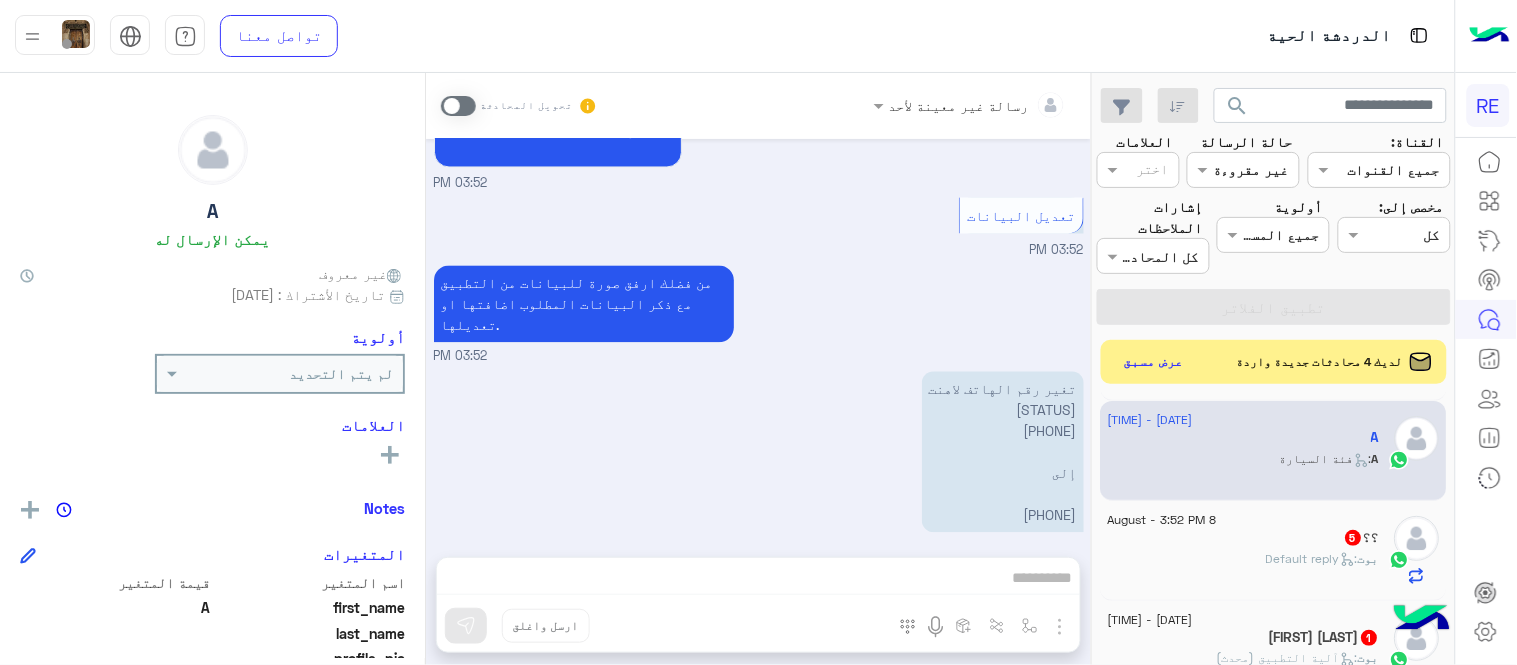 click on "تغير رقم الهاتف لاهنت  الحالي  [PHONE] إلى  [PHONE]" at bounding box center (1003, 452) 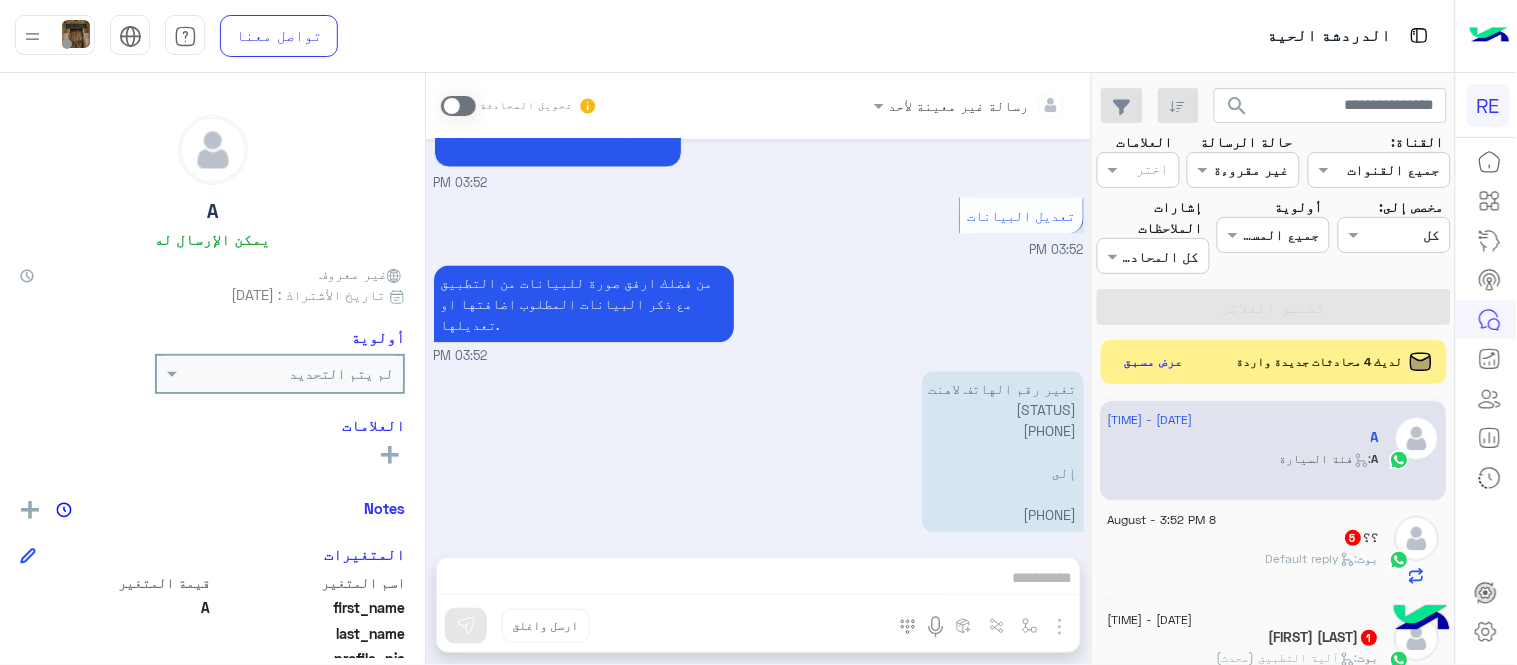 click on "تغير رقم الهاتف لاهنت  الحالي  [PHONE] إلى  [PHONE]" at bounding box center [1003, 452] 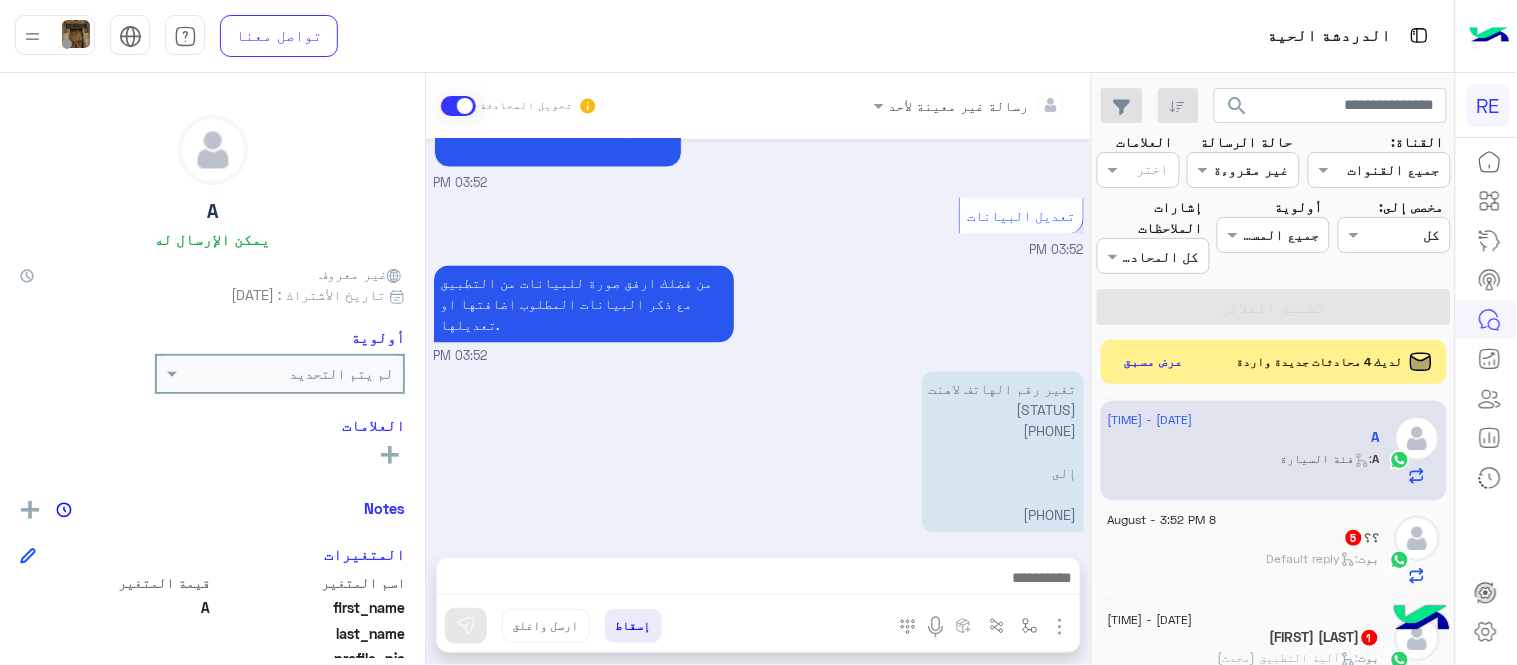 click on "رسالة غير معينة لأحد تحويل المحادثة     [MONTH] [NUMBER]  عودة الى البوت    [TIME]
اهلًا بك في تطبيق رحلة 👋
Welcome to Rehla  👋
من فضلك أختر لغة التواصل
Please choose your preferred Language
English   عربي     [TIME]   A  غادر المحادثة   [TIME]       عربي    [TIME]  هل أنت ؟   كابتن 👨🏻‍✈️   عميل 🧳   رحال (مرشد مرخص) 🏖️     [TIME]   كابتن     [TIME]  اختر احد الخدمات التالية:    [TIME]   تعديل البيانات    [TIME]  من فضلك ارفق صورة للبيانات من التطبيق  مع ذكر البيانات المطلوب اضافتها او تعديلها.    [TIME]  تغير رقم الهاتف لاهنت  الحالي  [PHONE] إلى  [PHONE]   [TIME]  عبير زكريا وضع التسليم للمحادثات نشط   [TIME]      إسقاط   ارسل واغلق" at bounding box center [758, 373] 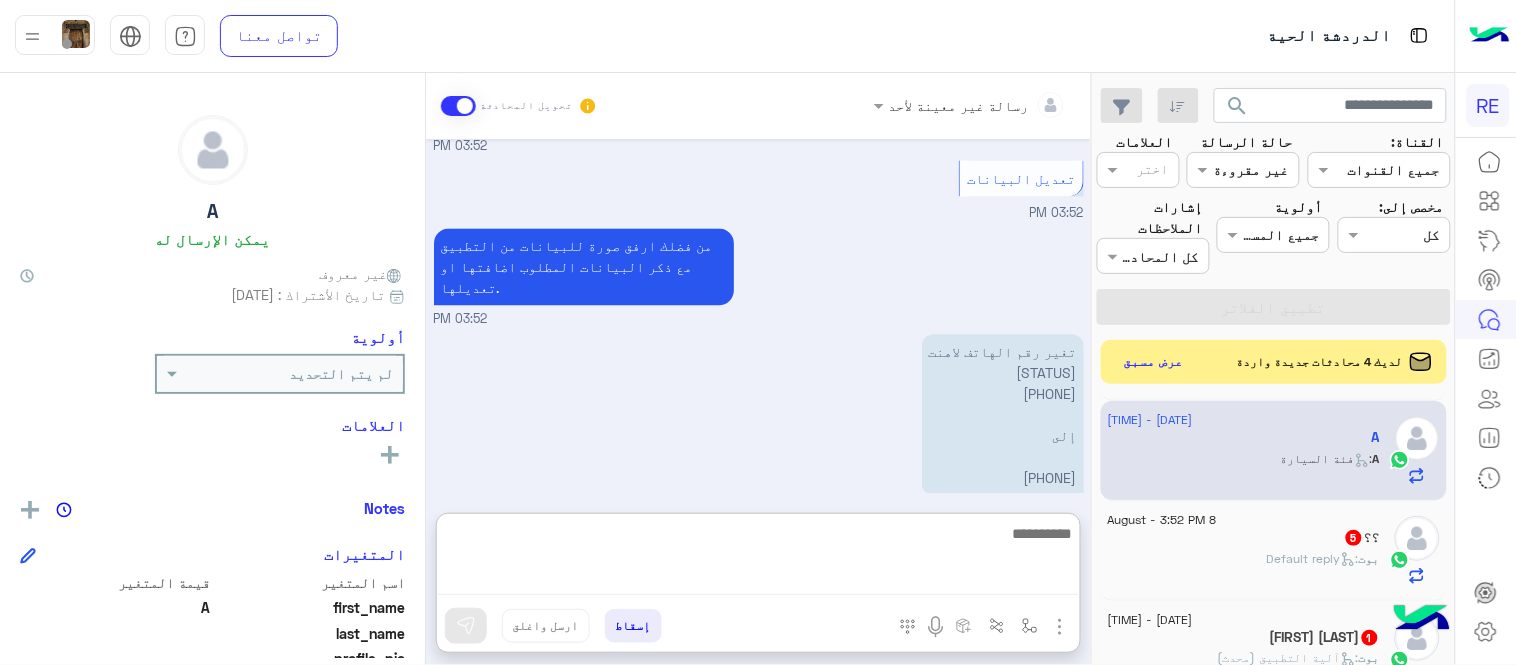 click at bounding box center (758, 558) 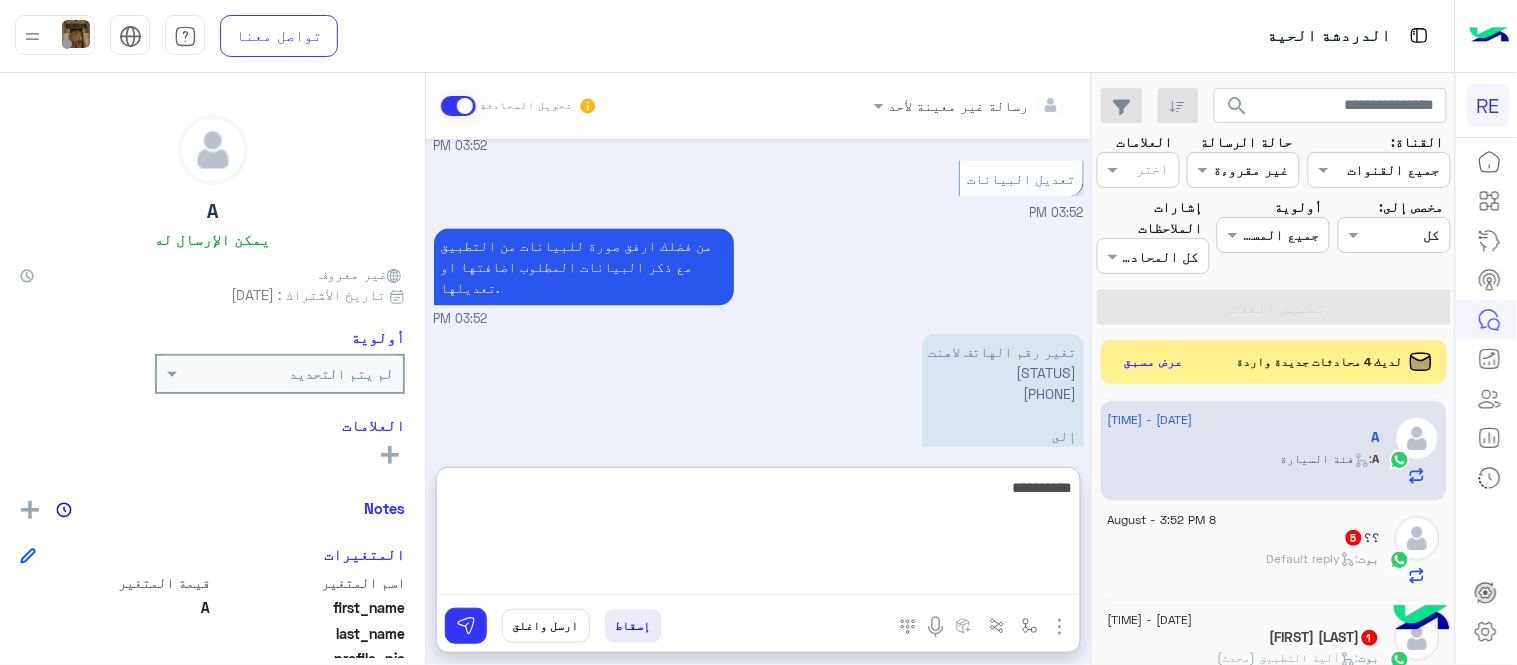 type on "**********" 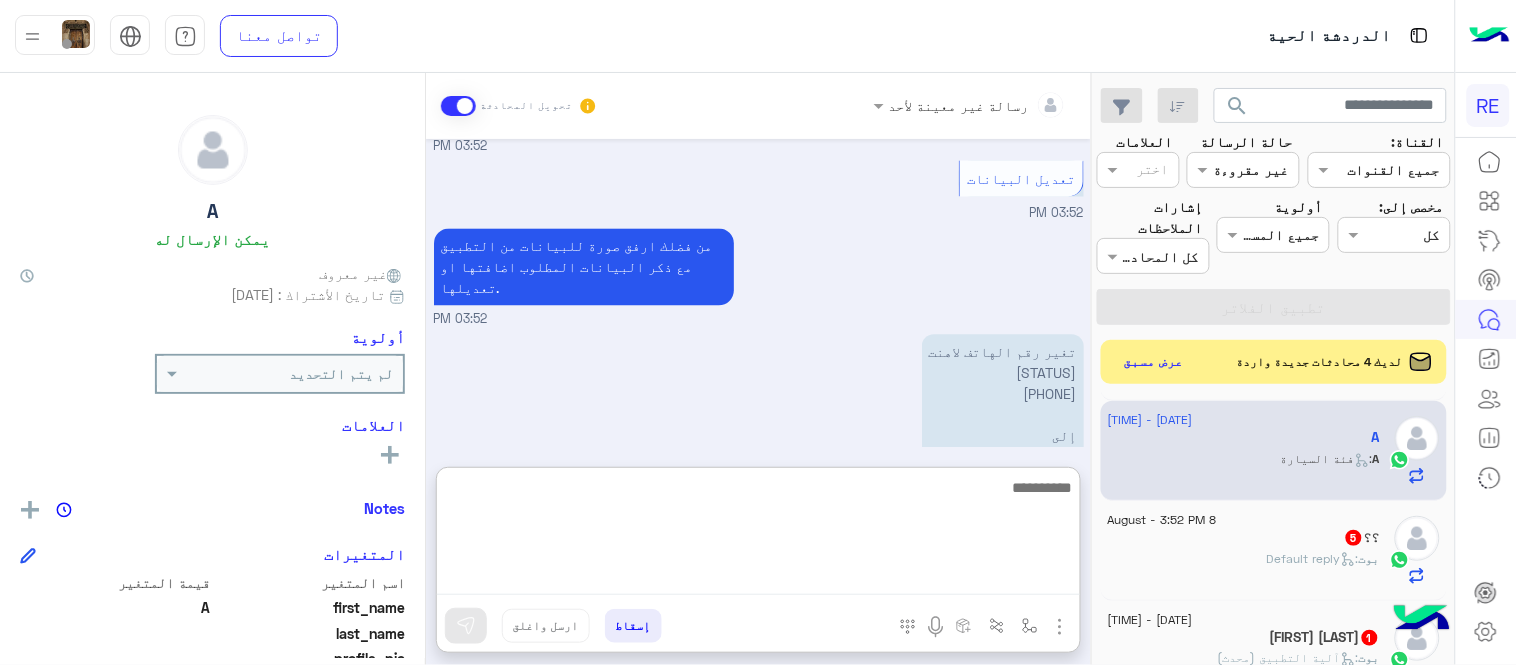 scroll, scrollTop: 1230, scrollLeft: 0, axis: vertical 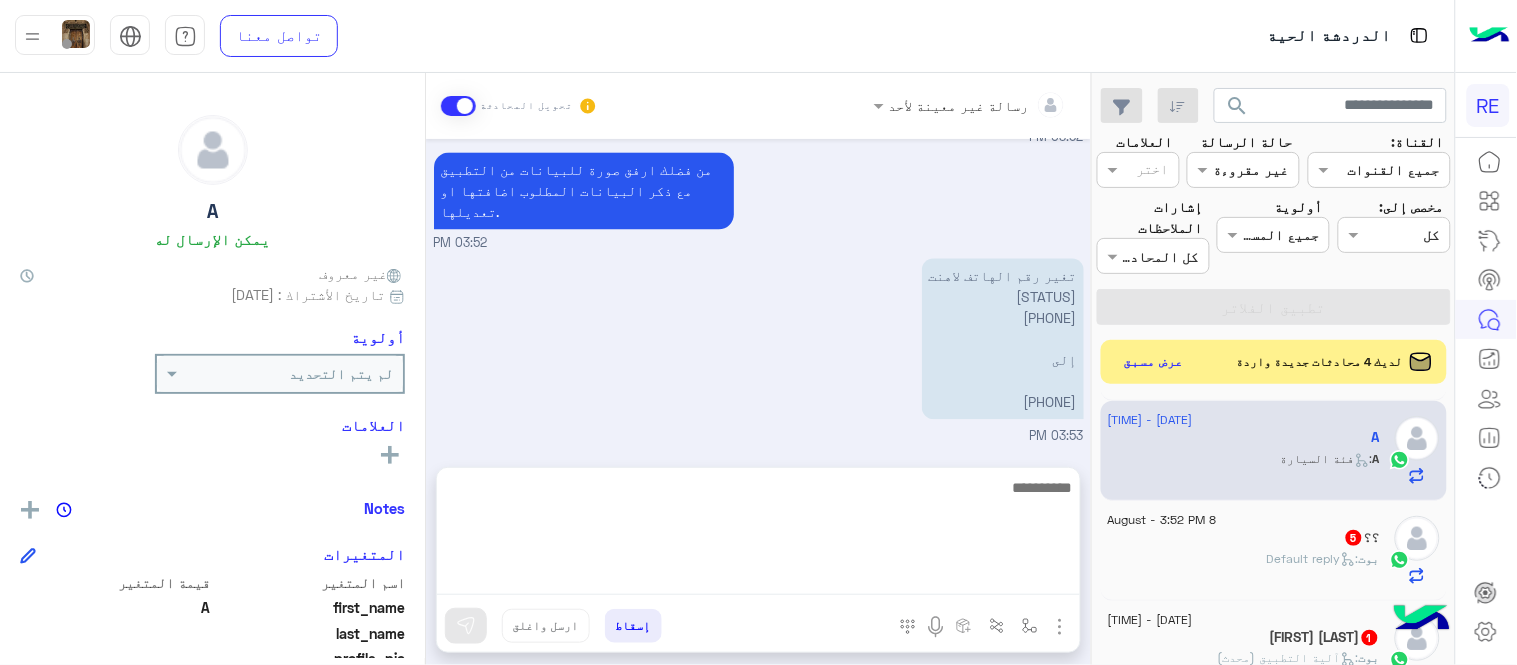 click on "؟؟   5" 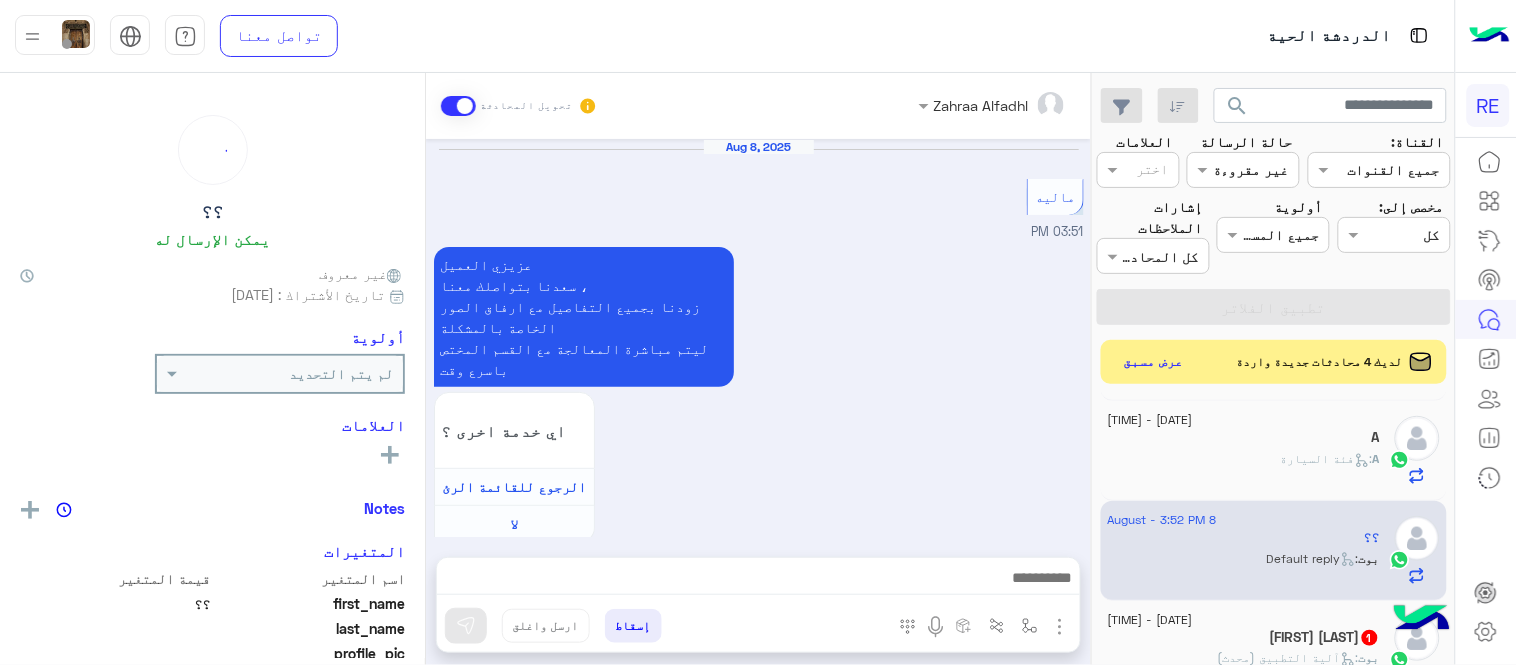scroll, scrollTop: 1407, scrollLeft: 0, axis: vertical 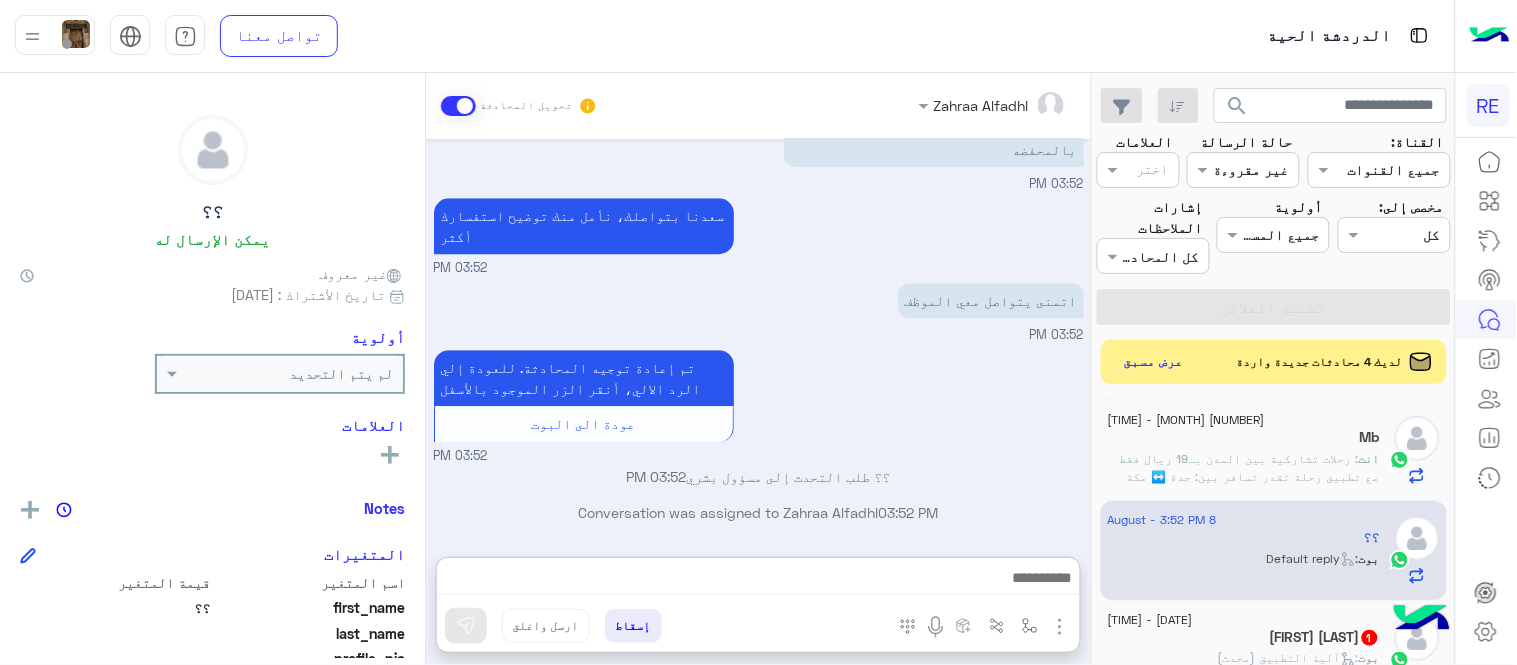 click at bounding box center (758, 580) 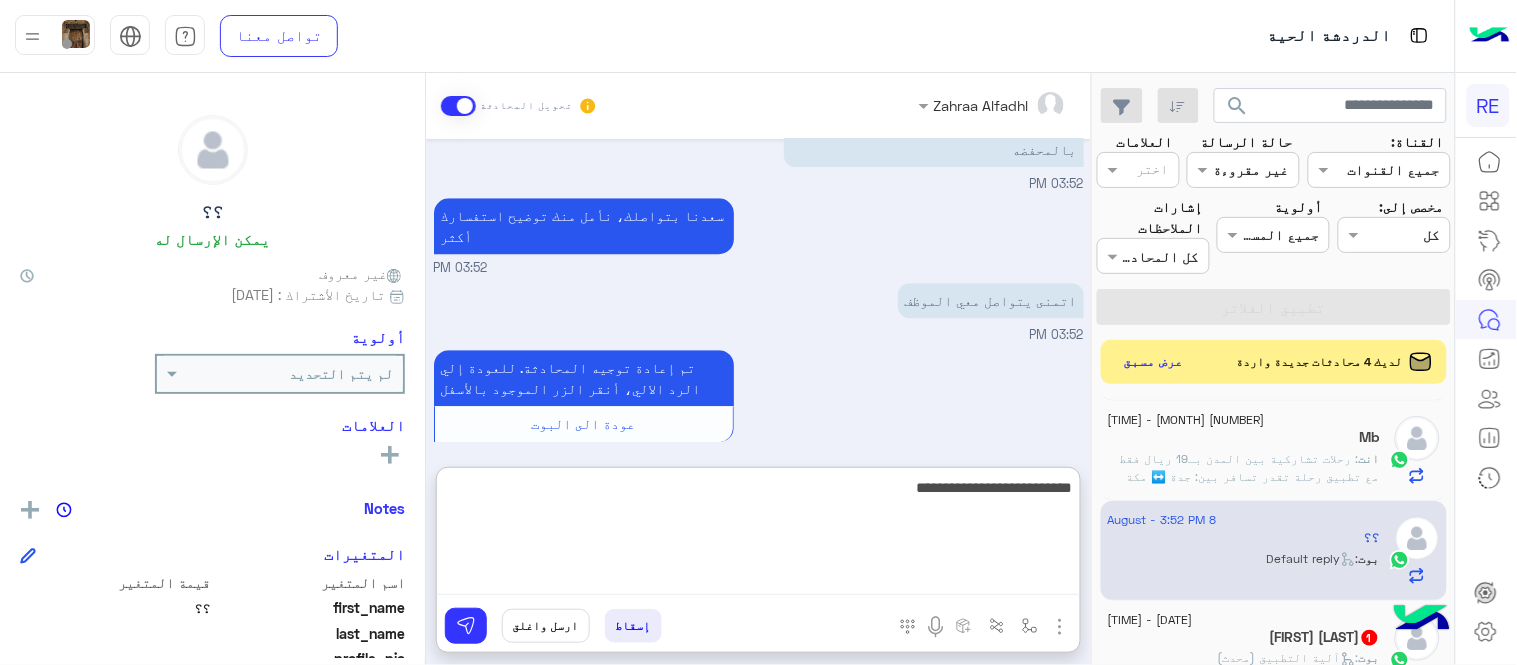 type on "**********" 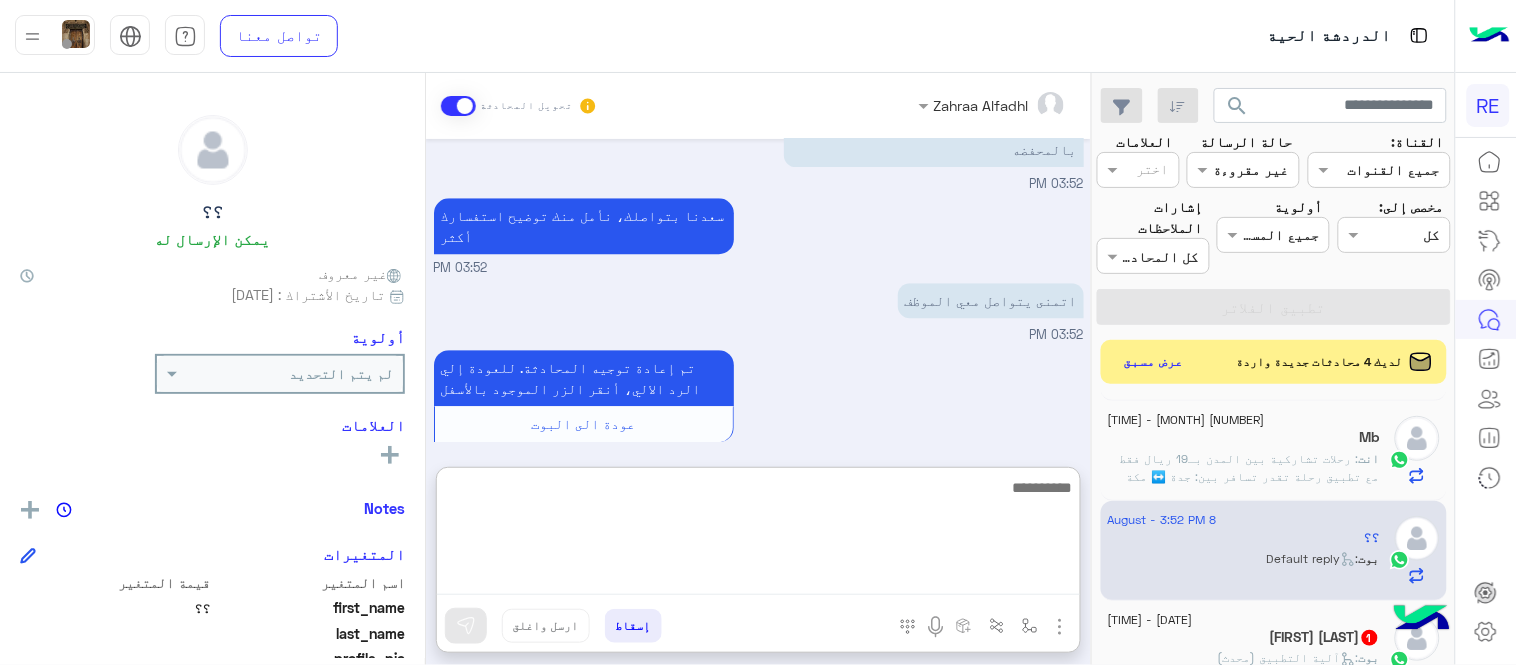 scroll, scrollTop: 1562, scrollLeft: 0, axis: vertical 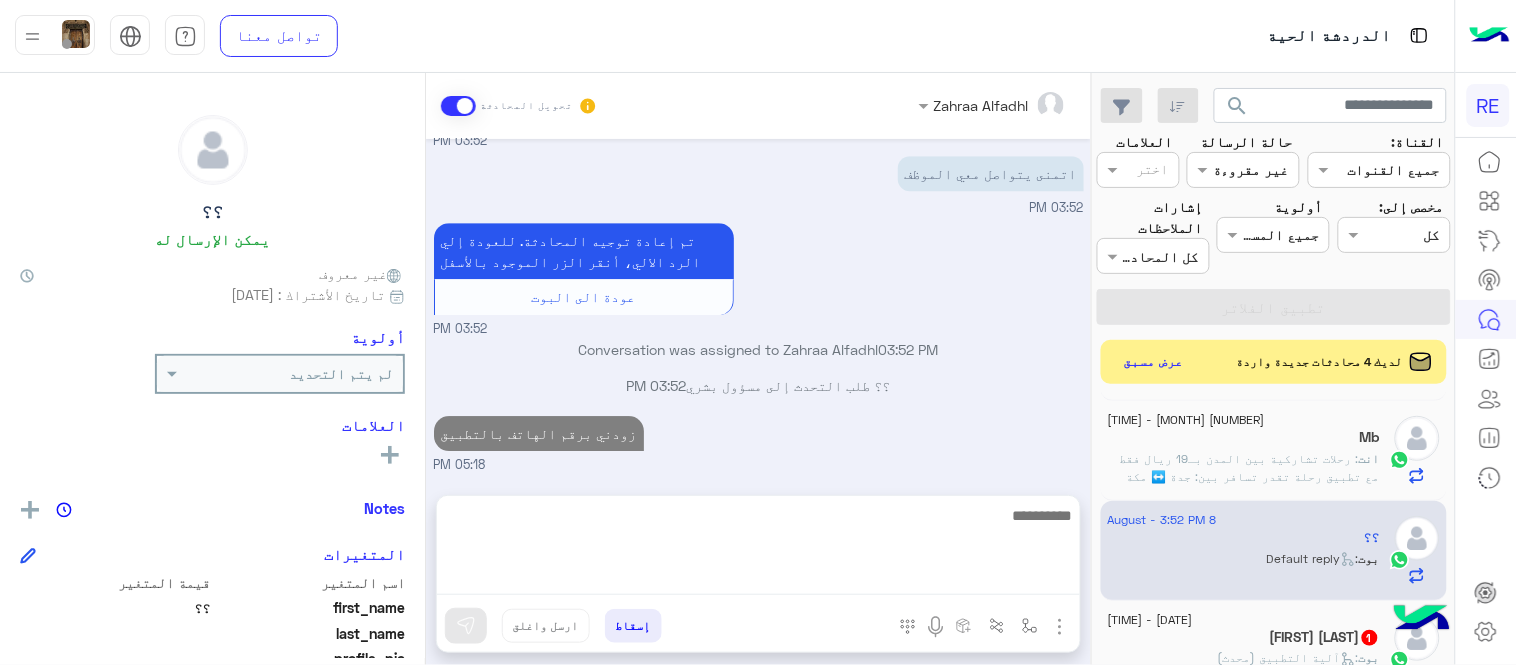 click on "[MONTH] [NUMBER], [YEAR] ماليه    [TIME] عزيزي العميل  سعدنا بتواصلك معنا ، زودنا بجميع  التفاصيل مع ارفاق الصور الخاصة بالمشكلة  ليتم مباشرة المعالجة مع القسم المختص باسرع وقت اي خدمة اخرى ؟  الرجوع للقائمة الرئ   لا     [TIME]  سلام عليكم امس شحنه المحفظه ب ١٠ولم يتم إضافتها بالمحفضه    [TIME]  وعليكم السلام ،كيف اقدر اساعدك
اهلًا بك في تطبيق رحلة 👋
Welcome to Rehla  👋
من فضلك أختر لغة التواصل
Please choose your preferred Language
English   عربي     [TIME]  وعليكم السلام ،كيف اقدر اساعدك امس شحنه المحفظه ب ١٠ولم يتم إضافتها بالمحفضه   [TIME]  سعدنا بتواصلك، نأمل منك توضيح استفسارك أكثر    [TIME]    [TIME]   عودة الى البوت" at bounding box center (758, 307) 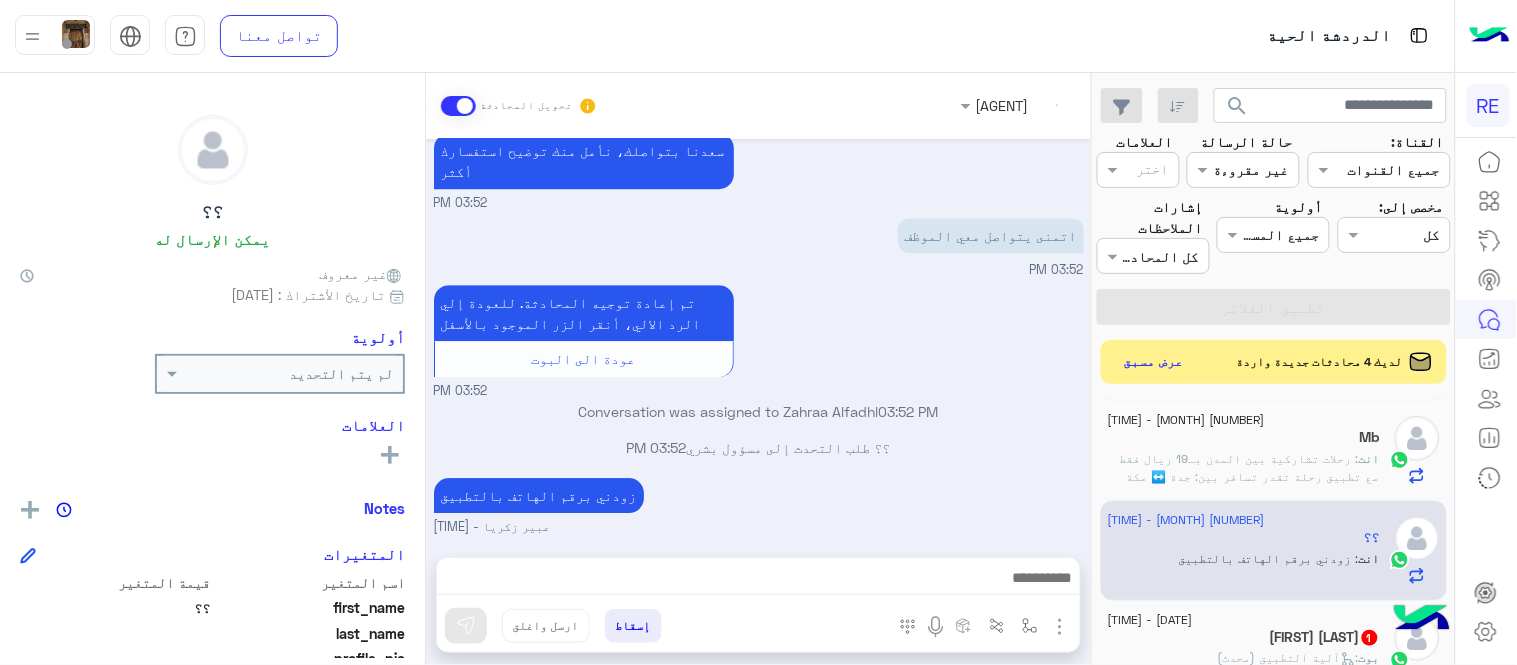 scroll, scrollTop: 1507, scrollLeft: 0, axis: vertical 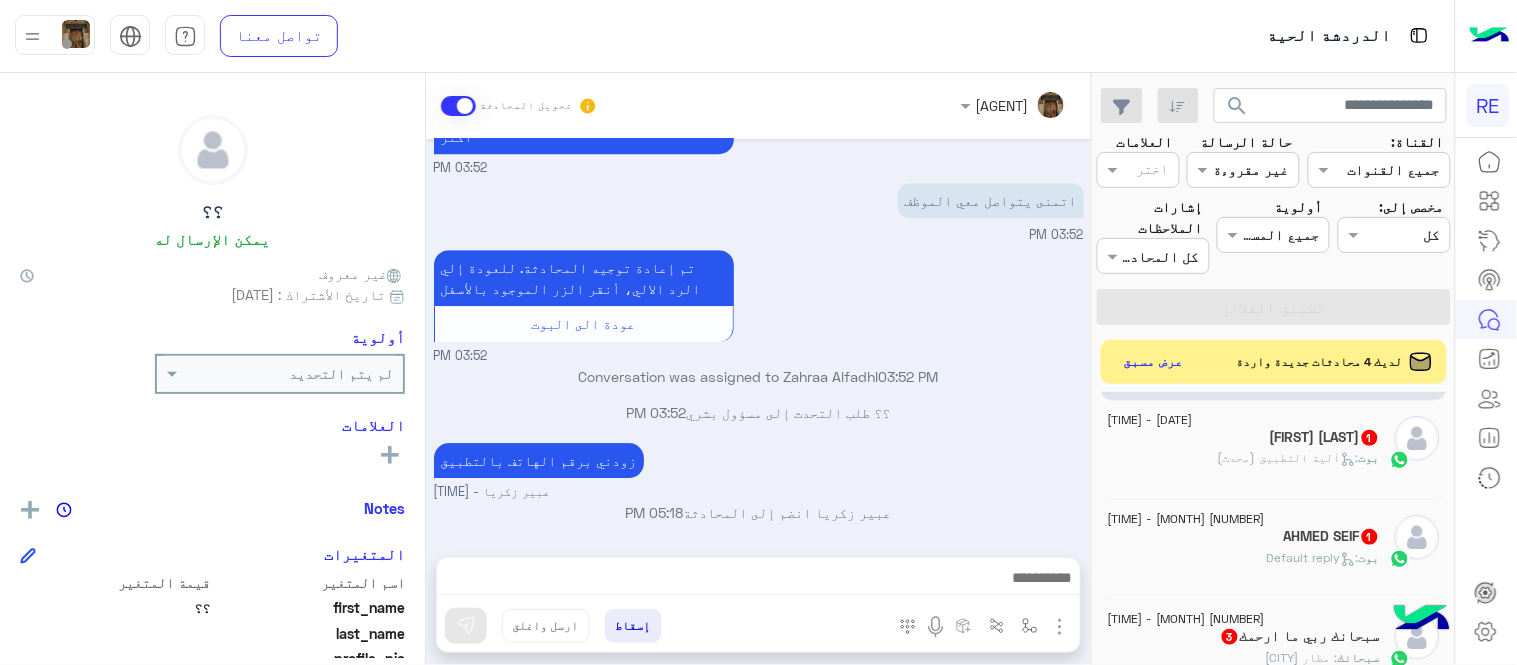 click on "[FIRST] [LAST]  1" 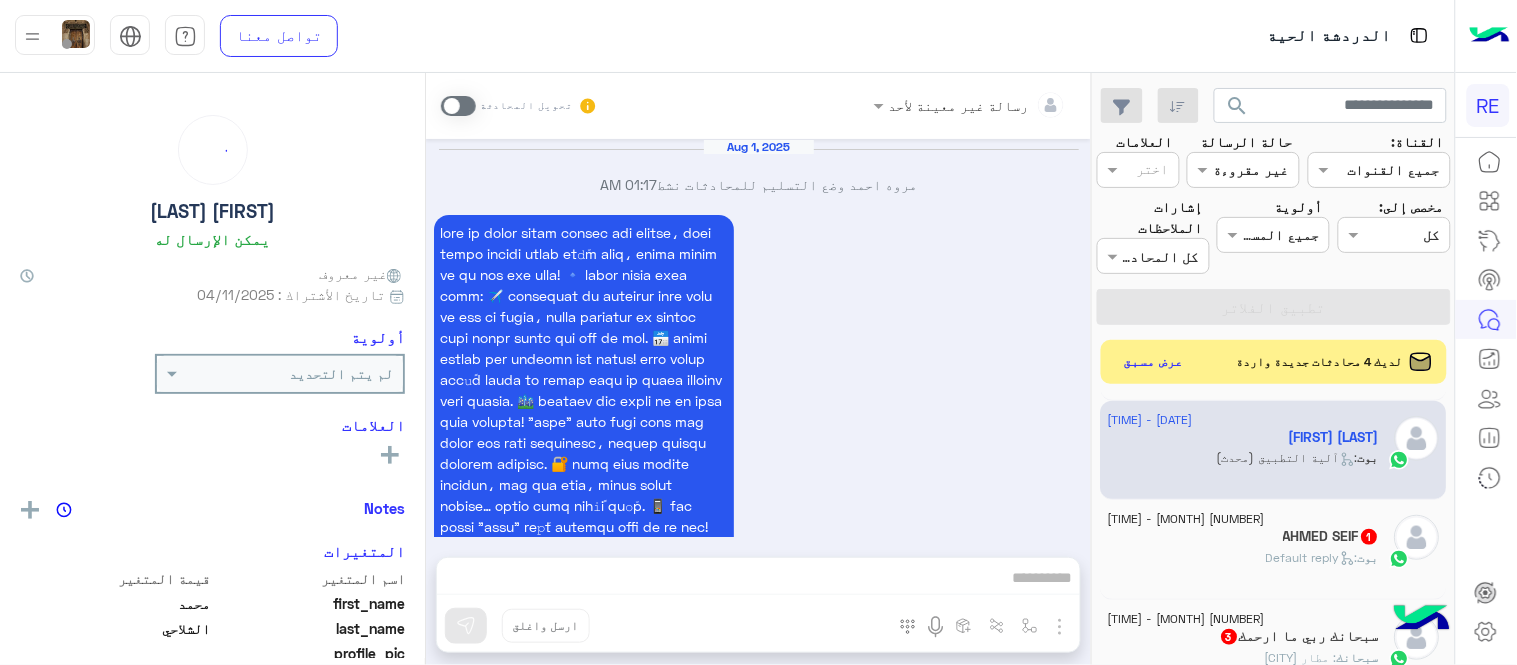 scroll, scrollTop: 1462, scrollLeft: 0, axis: vertical 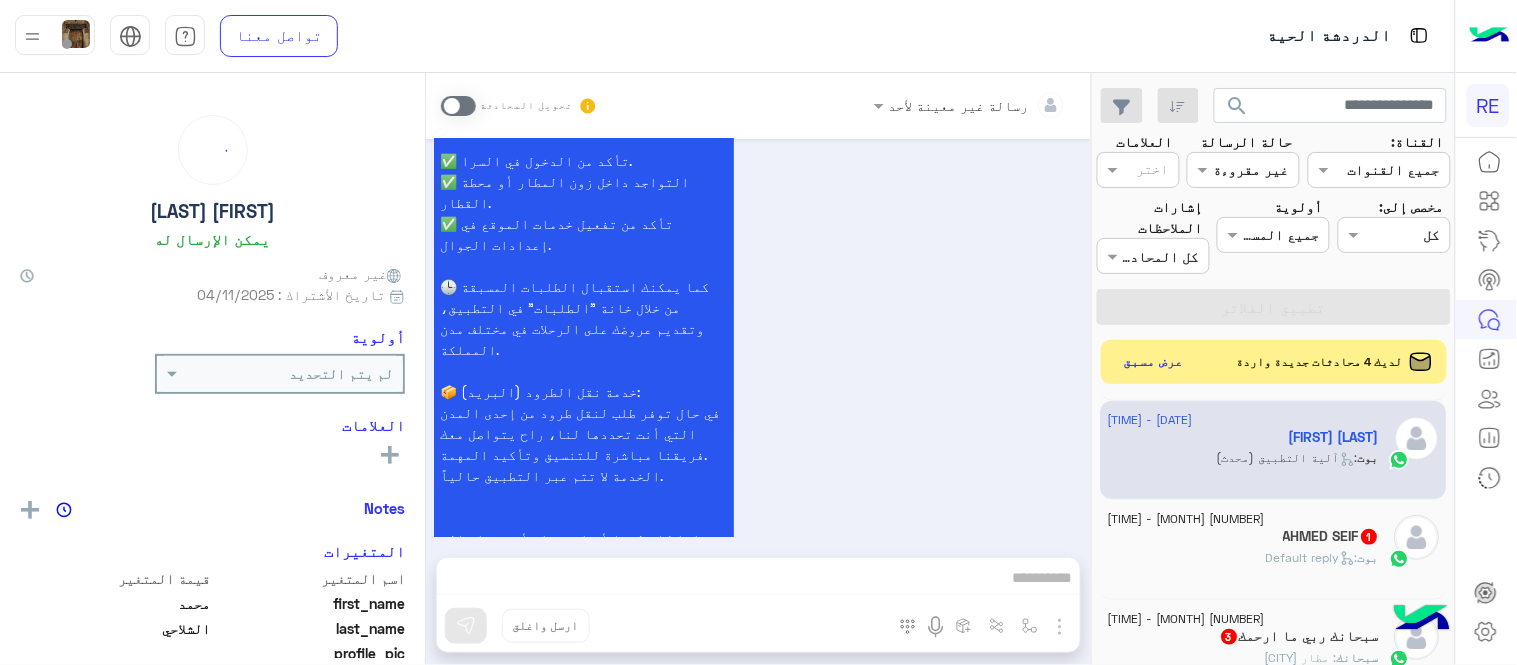 click at bounding box center [458, 106] 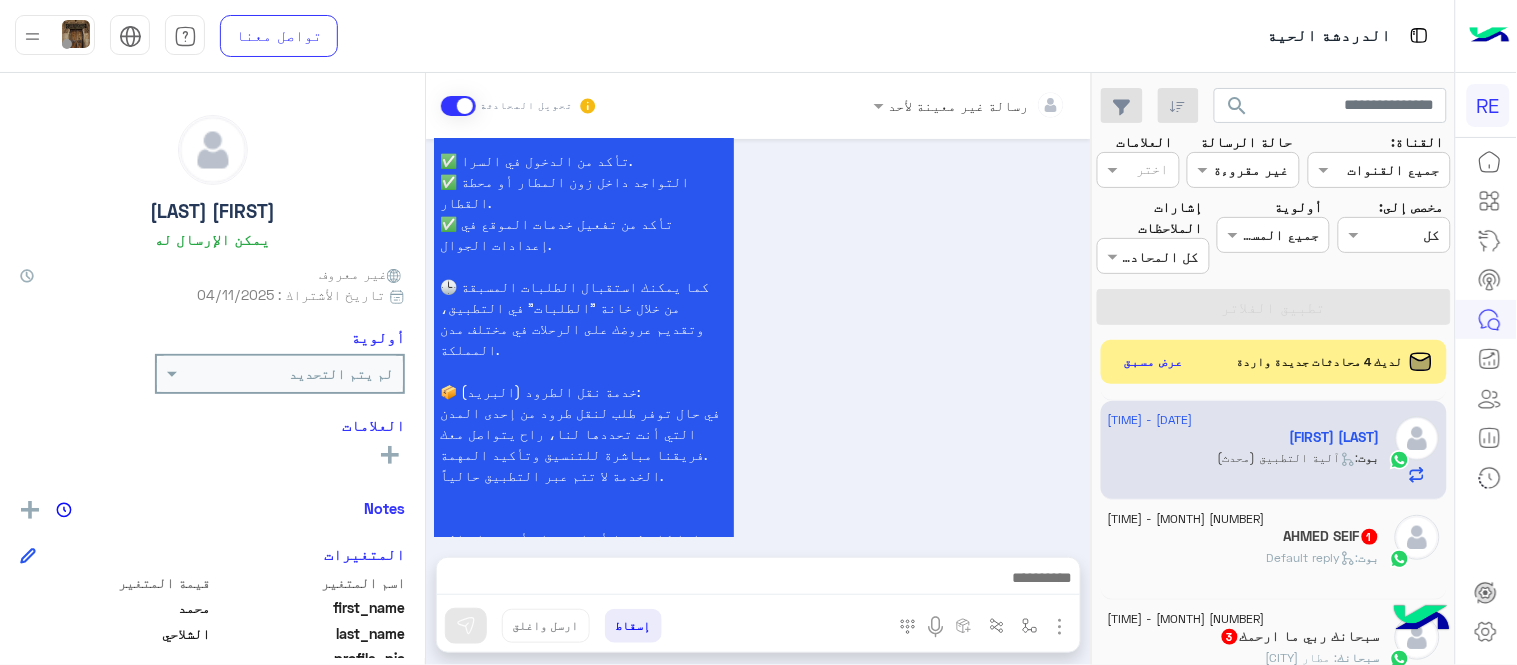 scroll, scrollTop: 1498, scrollLeft: 0, axis: vertical 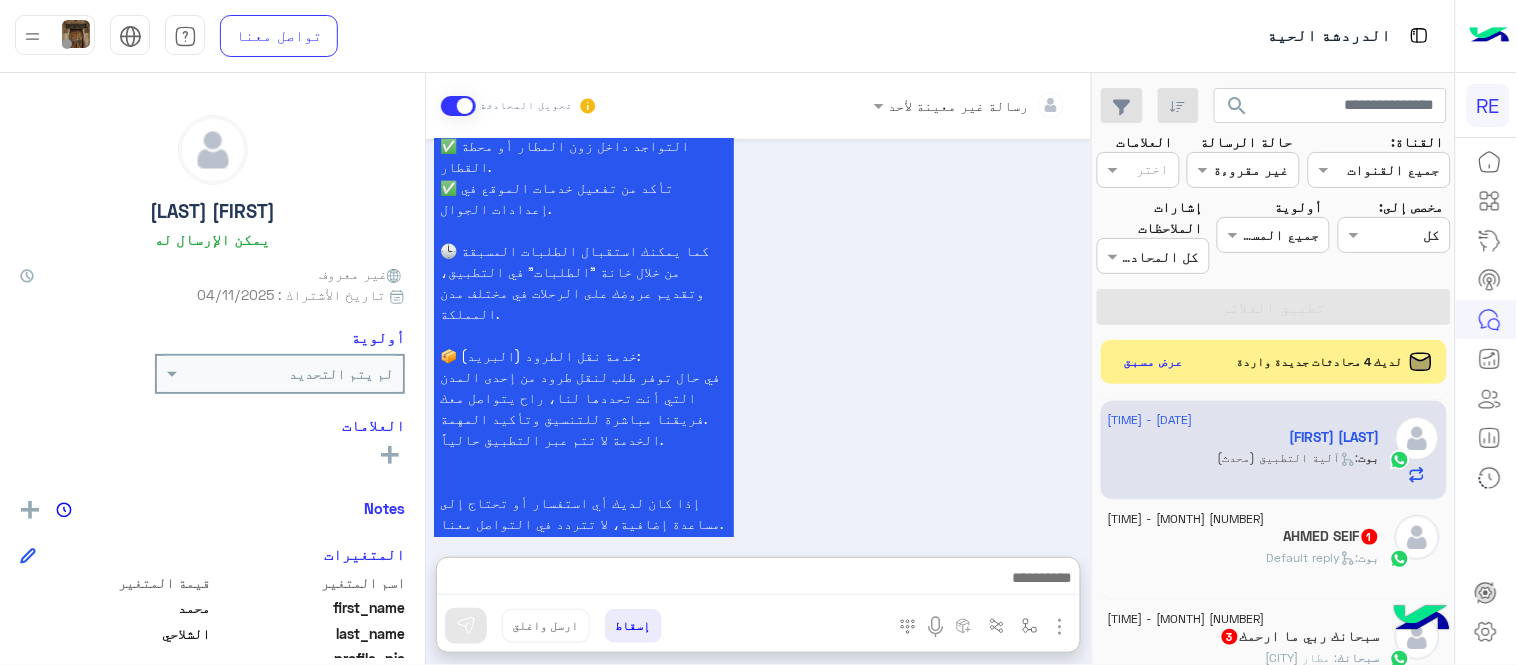 click at bounding box center (758, 580) 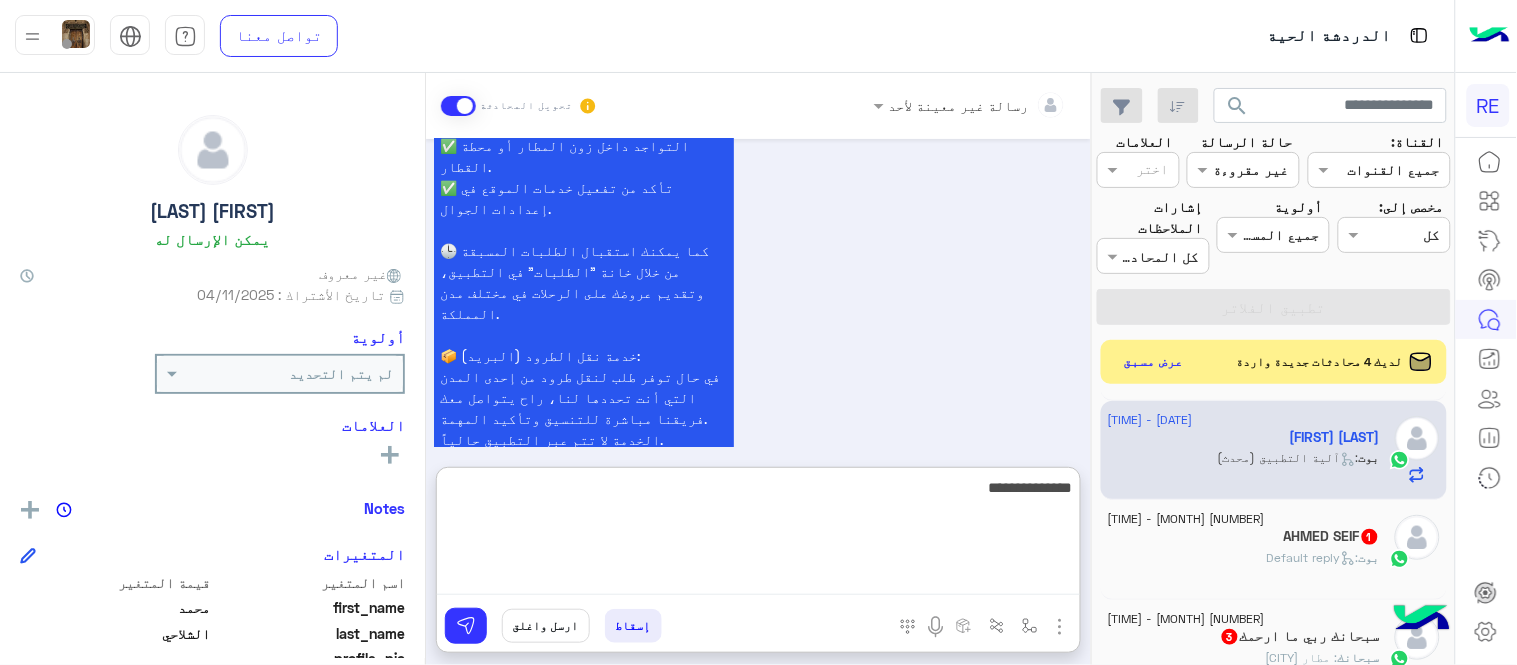 type on "**********" 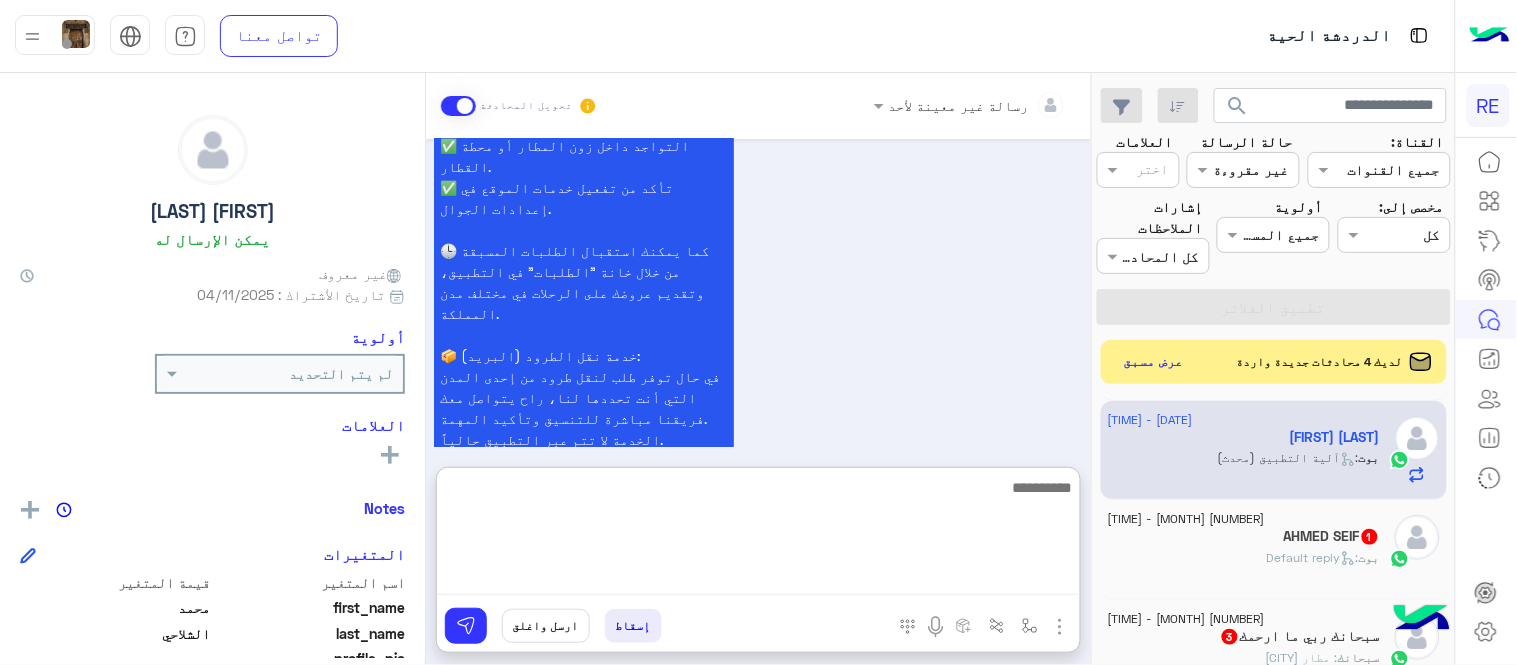 scroll, scrollTop: 1652, scrollLeft: 0, axis: vertical 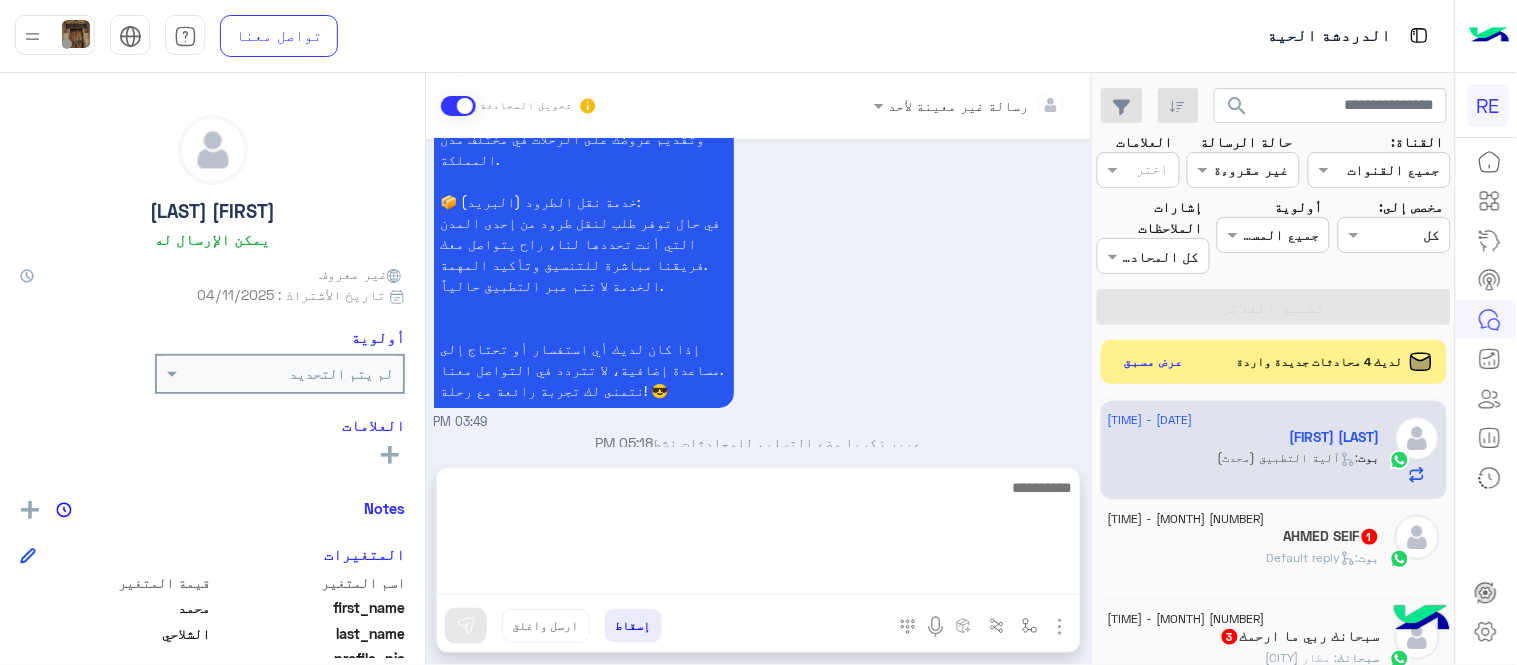 click on "[NAME] [NAME] [NUMBER]" 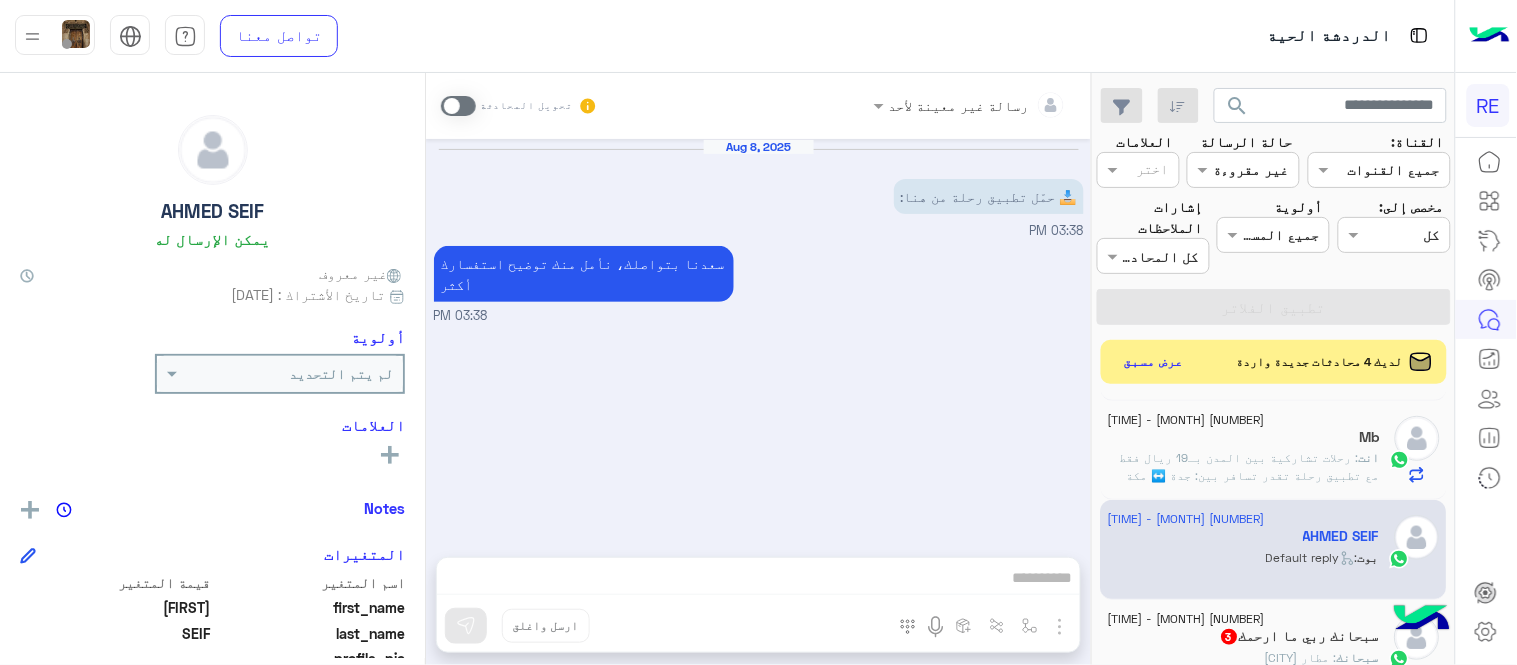 click at bounding box center (458, 106) 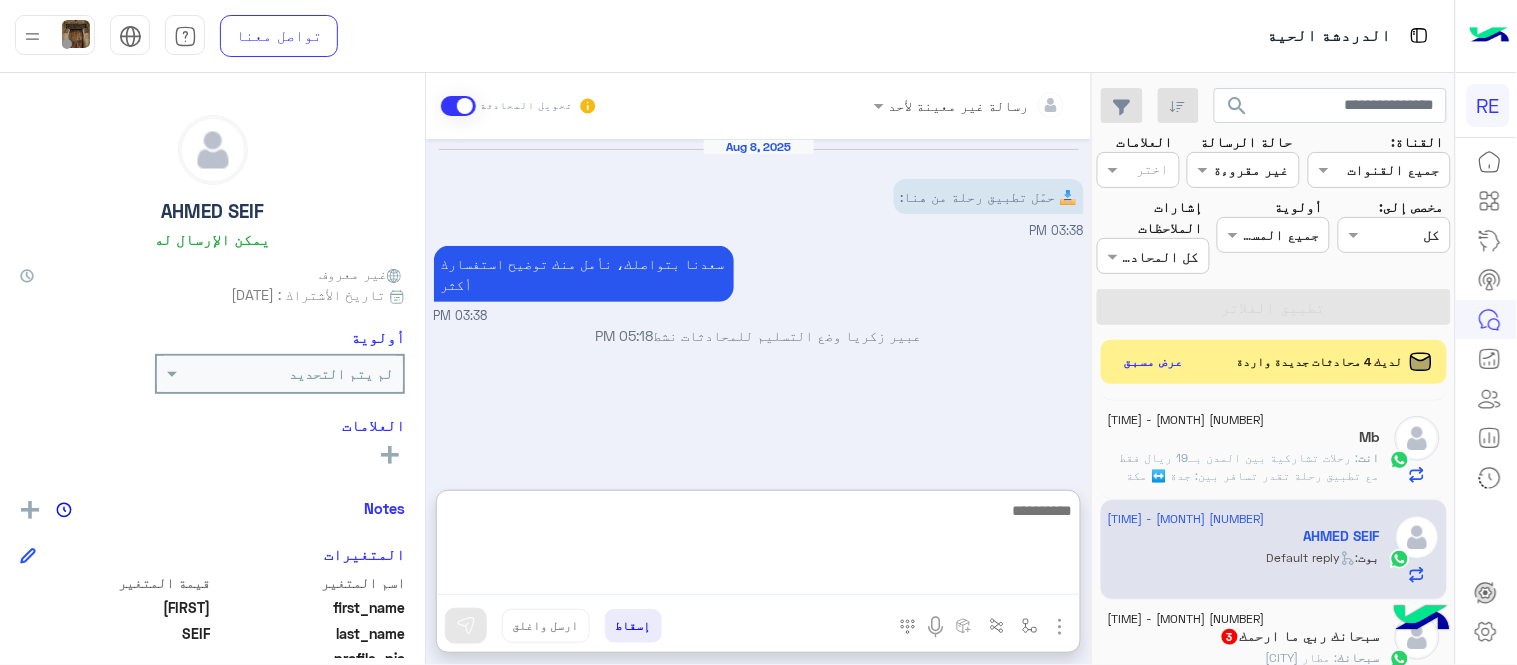 click at bounding box center (758, 546) 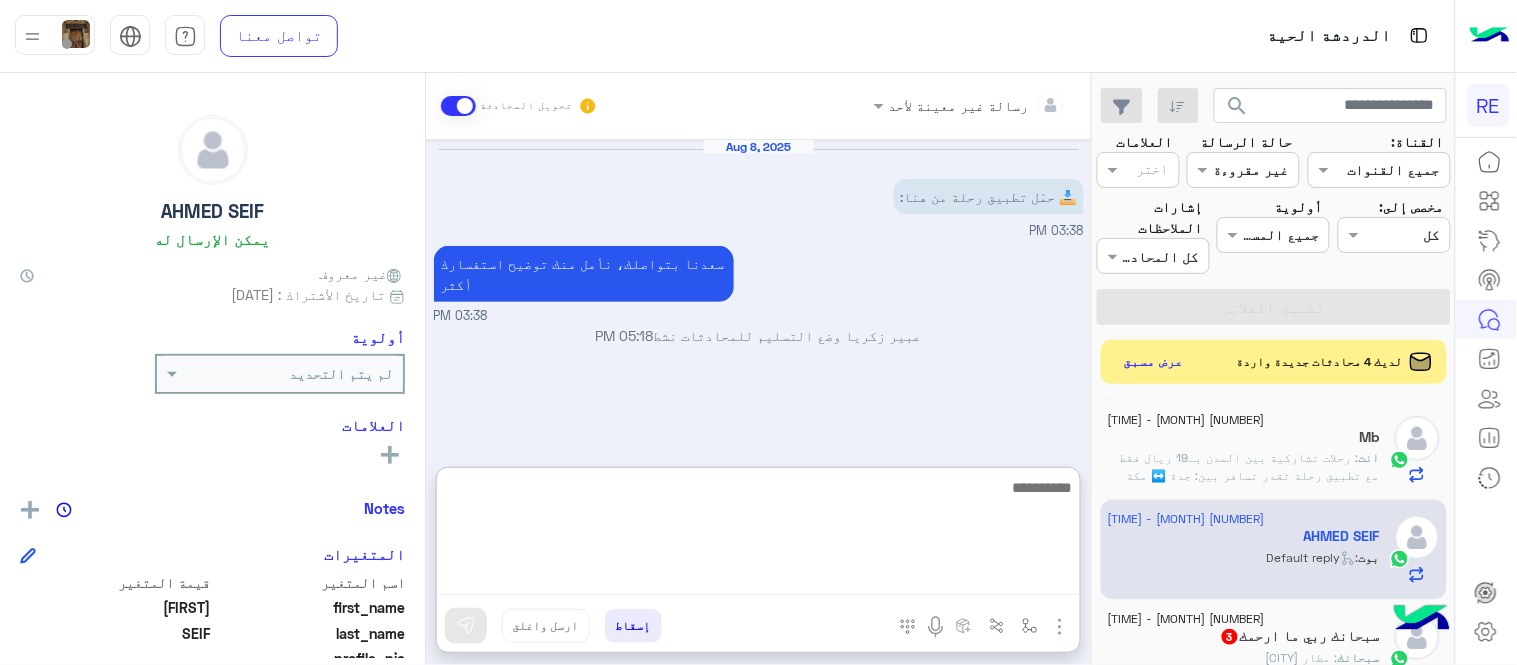 paste on "**********" 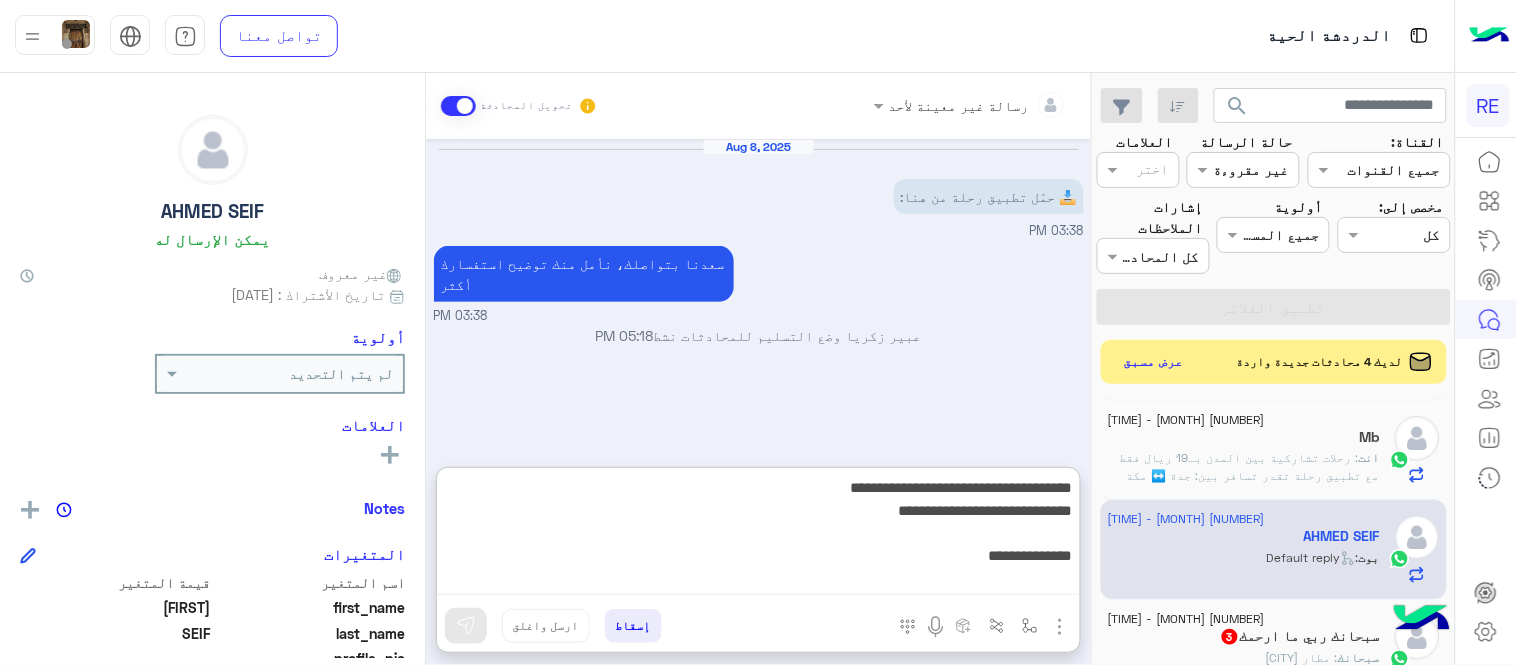 scroll, scrollTop: 286, scrollLeft: 0, axis: vertical 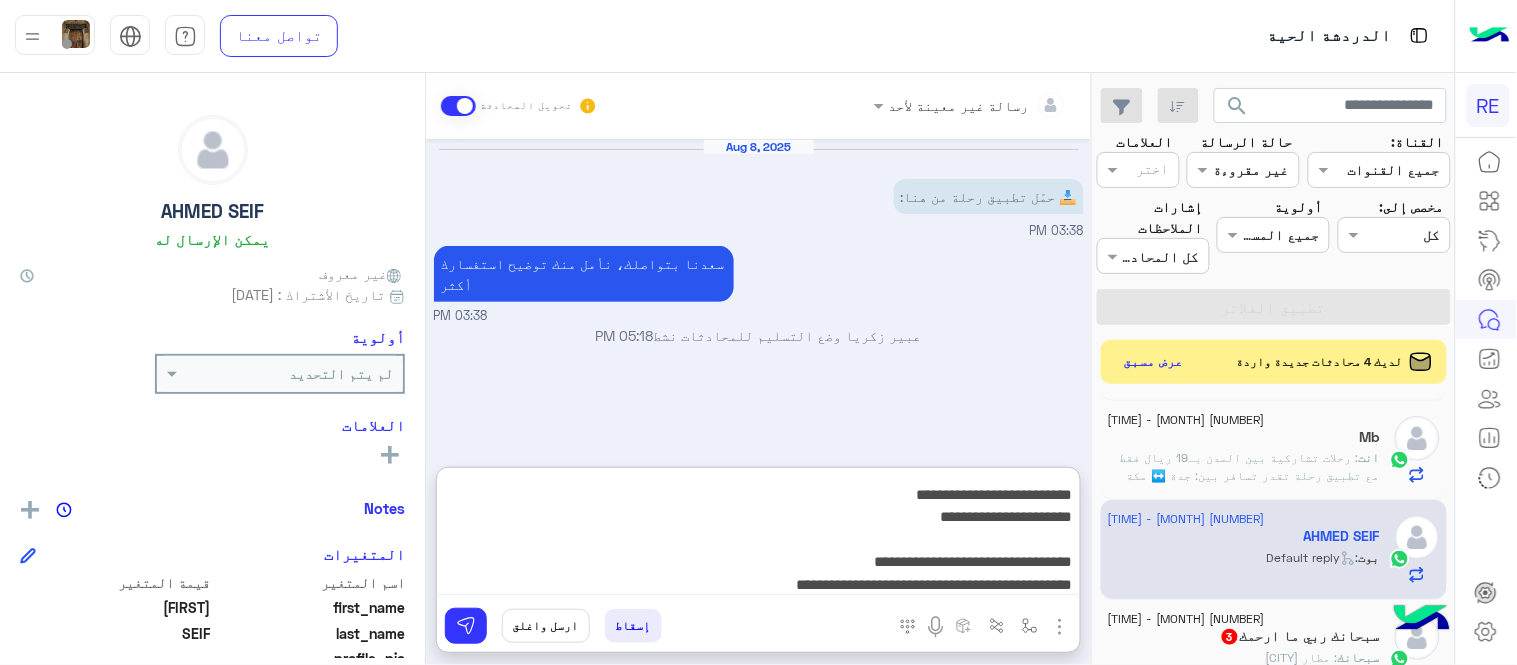 type 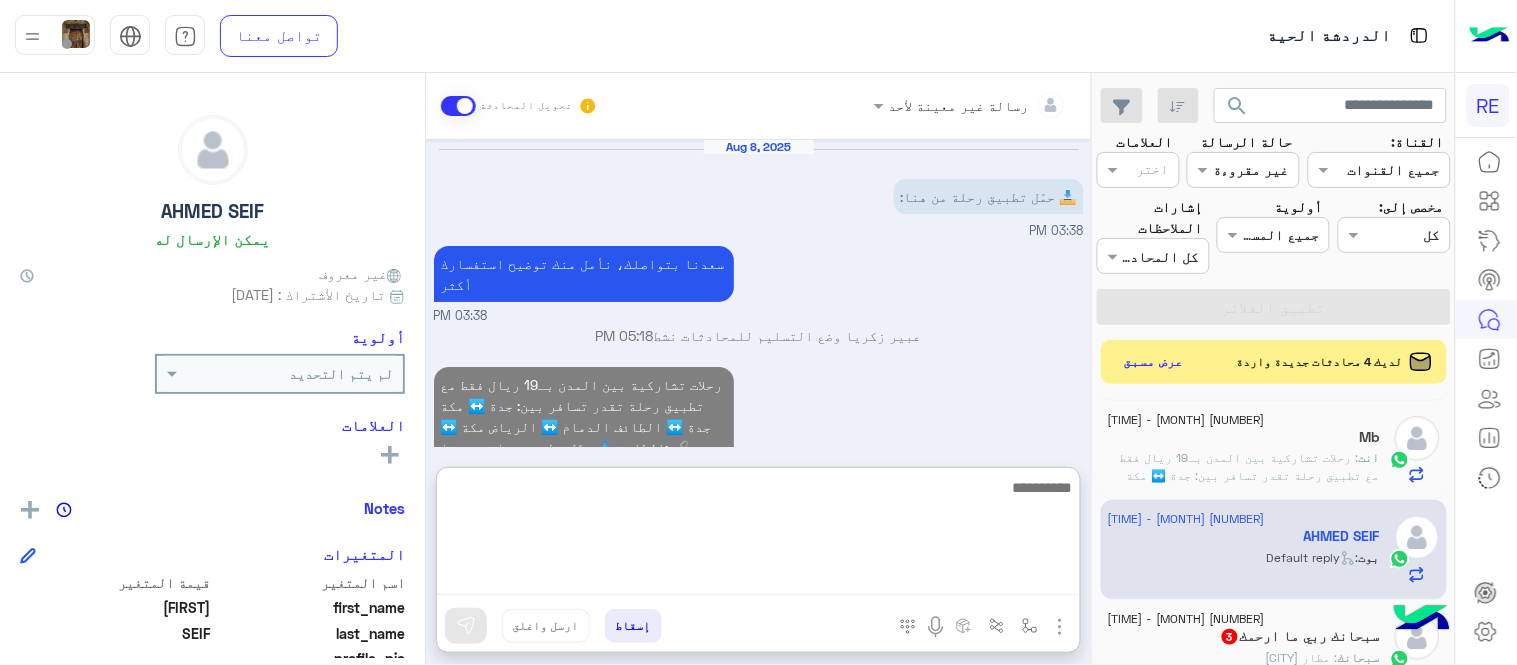 scroll, scrollTop: 0, scrollLeft: 0, axis: both 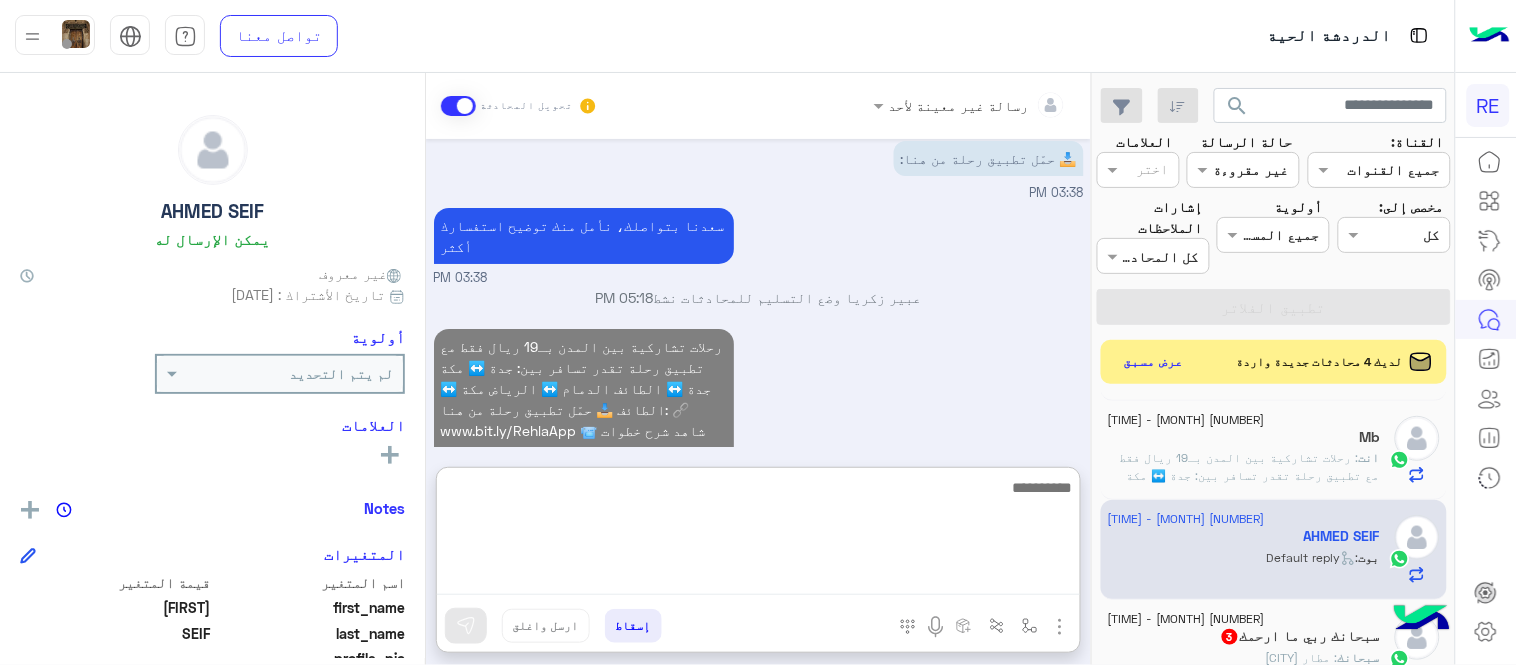 click on "Aug 8, 2025  📥 حمّل تطبيق رحلة من هنا:   03:38 PM  سعدنا بتواصلك، نأمل منك توضيح استفسارك أكثر    03:38 PM   [AGENT] وضع التسليم للمحادثات نشط   05:18 PM      رحلات تشاركية بين المدن بـ19 ريال فقط
مع تطبيق رحلة تقدر تسافر بين:
جدة ↔️ مكة
جدة ↔️ الطائف
الدمام ↔️ الرياض
مكة ↔️ الطائف
📥 حمّل تطبيق رحلة من هنا:
🔗 www.bit.ly/RehlaApp
📹 شاهد شرح خطوات الحجز بالفيديو:
▶️   https://www.youtube.com/watch?v=f17Q_oUCIMQ   05:18 PM" at bounding box center (758, 293) 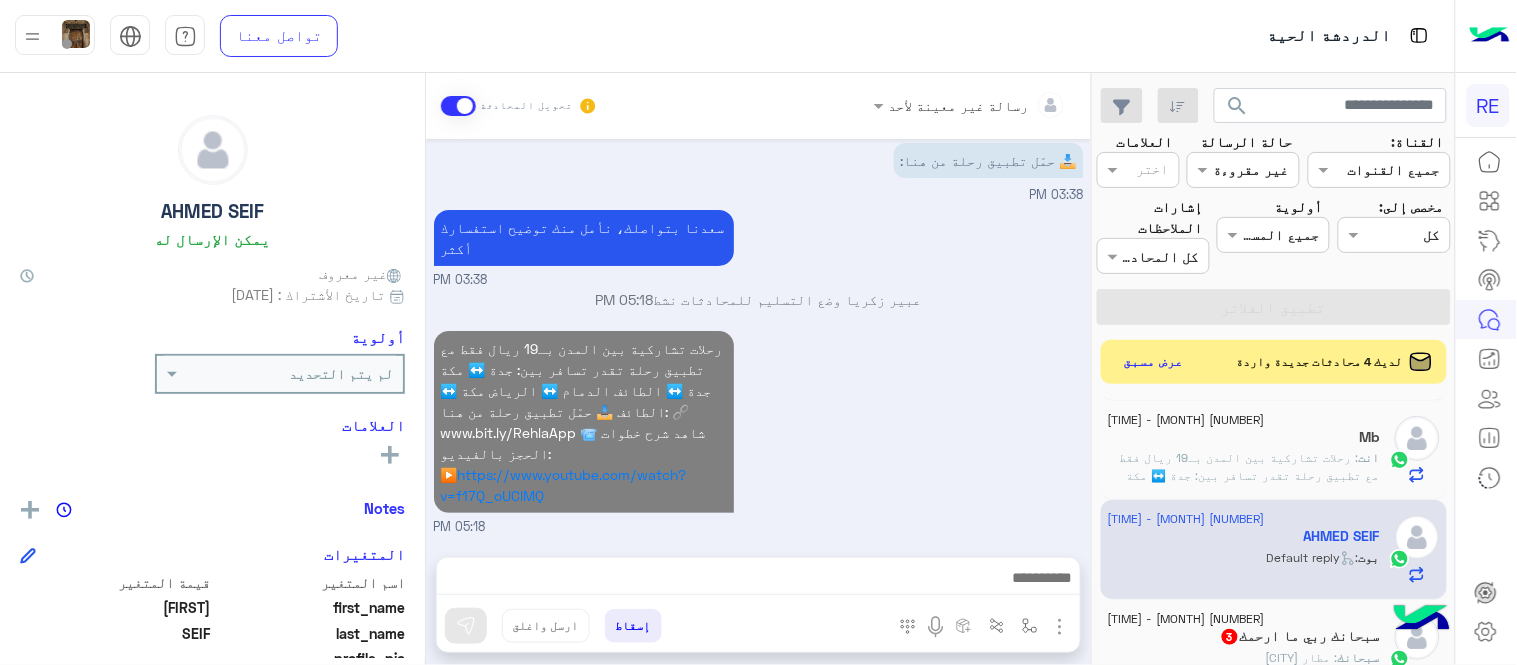 scroll, scrollTop: 14, scrollLeft: 0, axis: vertical 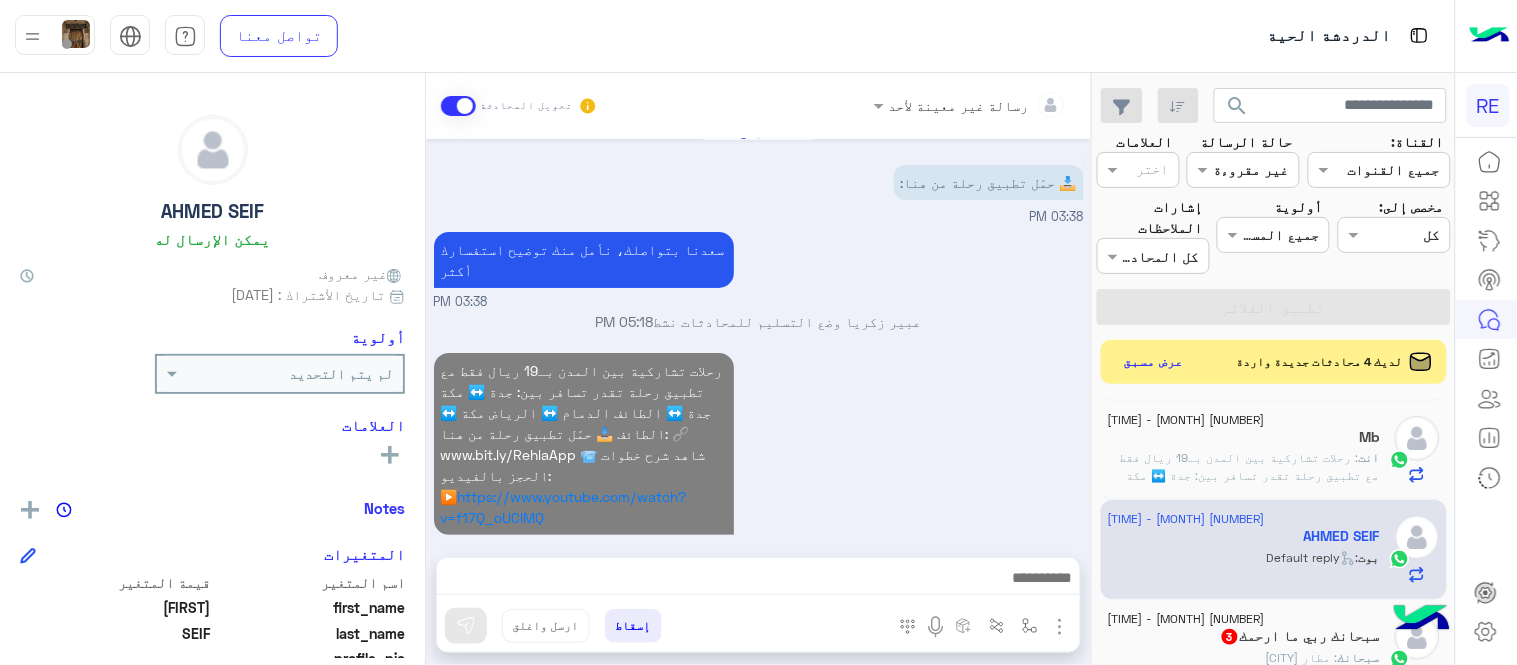 click on "سبحانك ربي ما ارحمك   3" 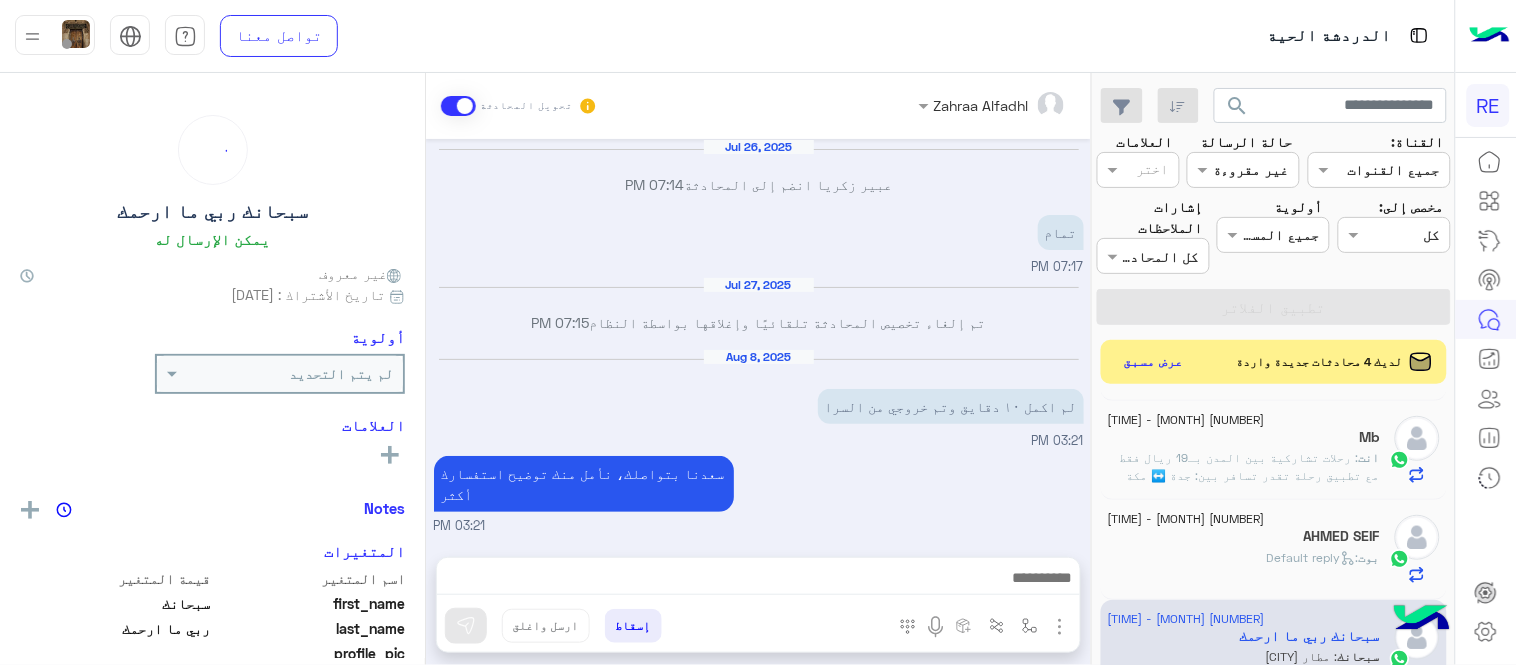 scroll, scrollTop: 304, scrollLeft: 0, axis: vertical 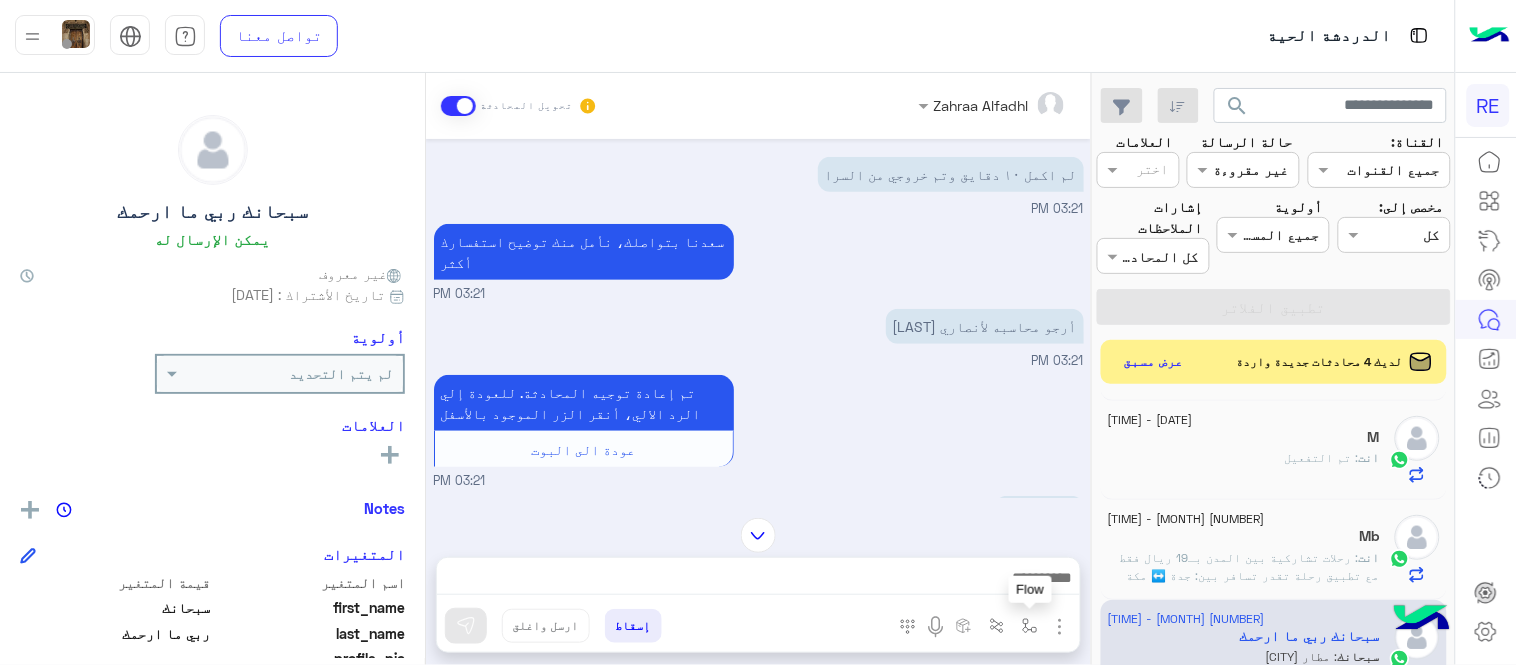 click at bounding box center (1030, 626) 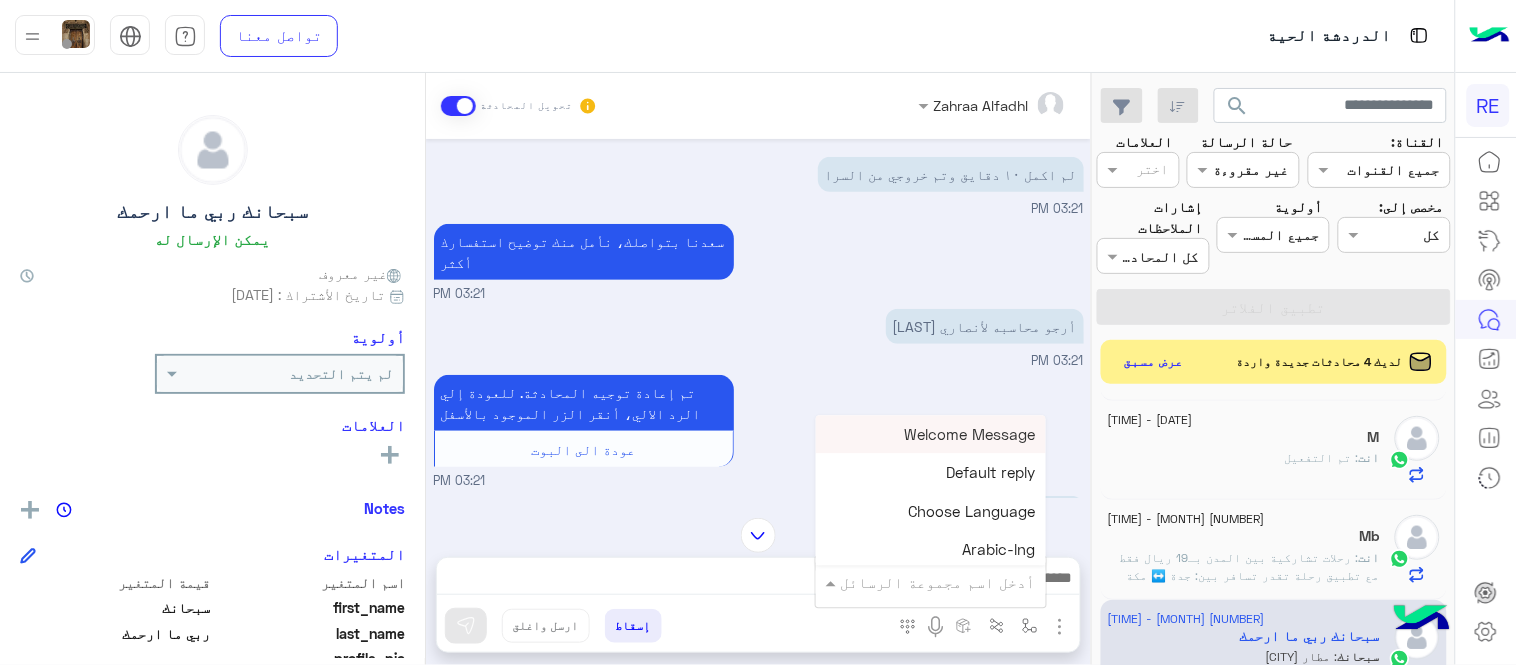 click at bounding box center [959, 582] 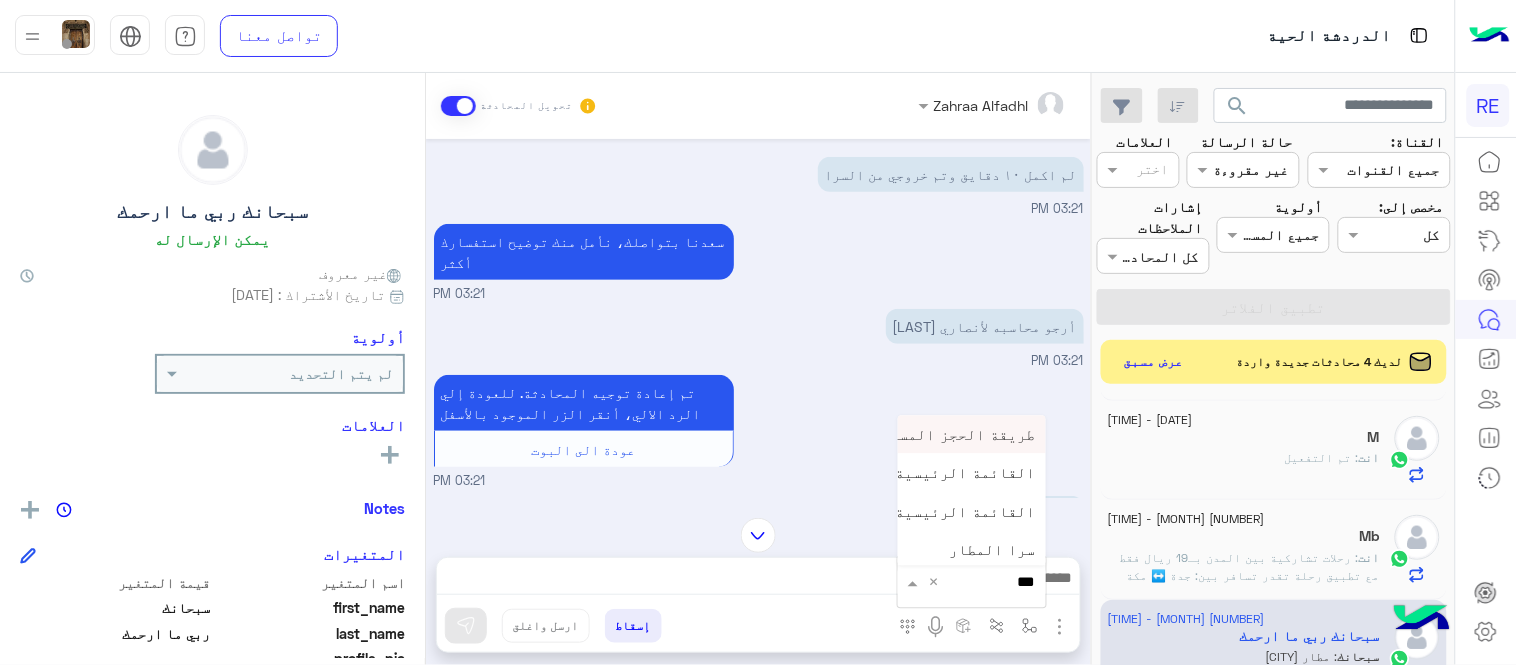 type on "****" 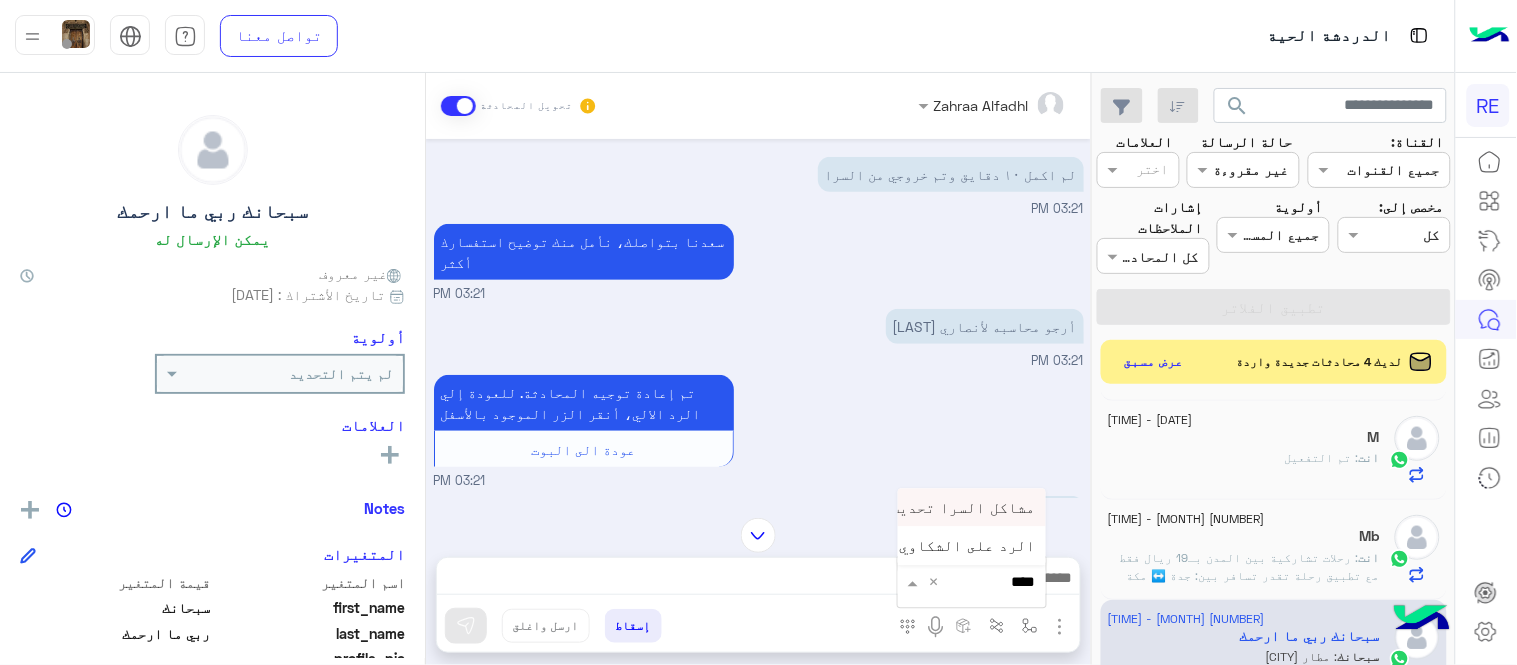 click on "مشاكل السرا تحديث" at bounding box center (963, 507) 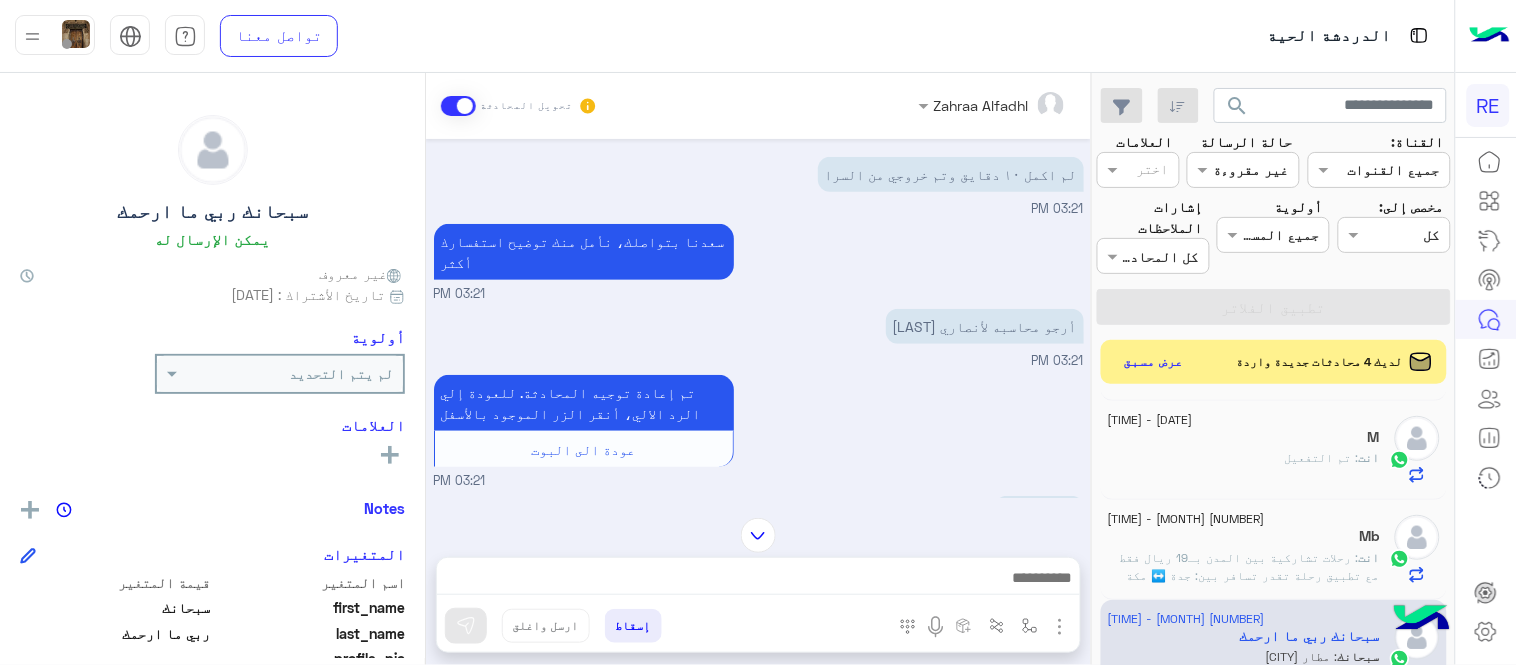 type on "**********" 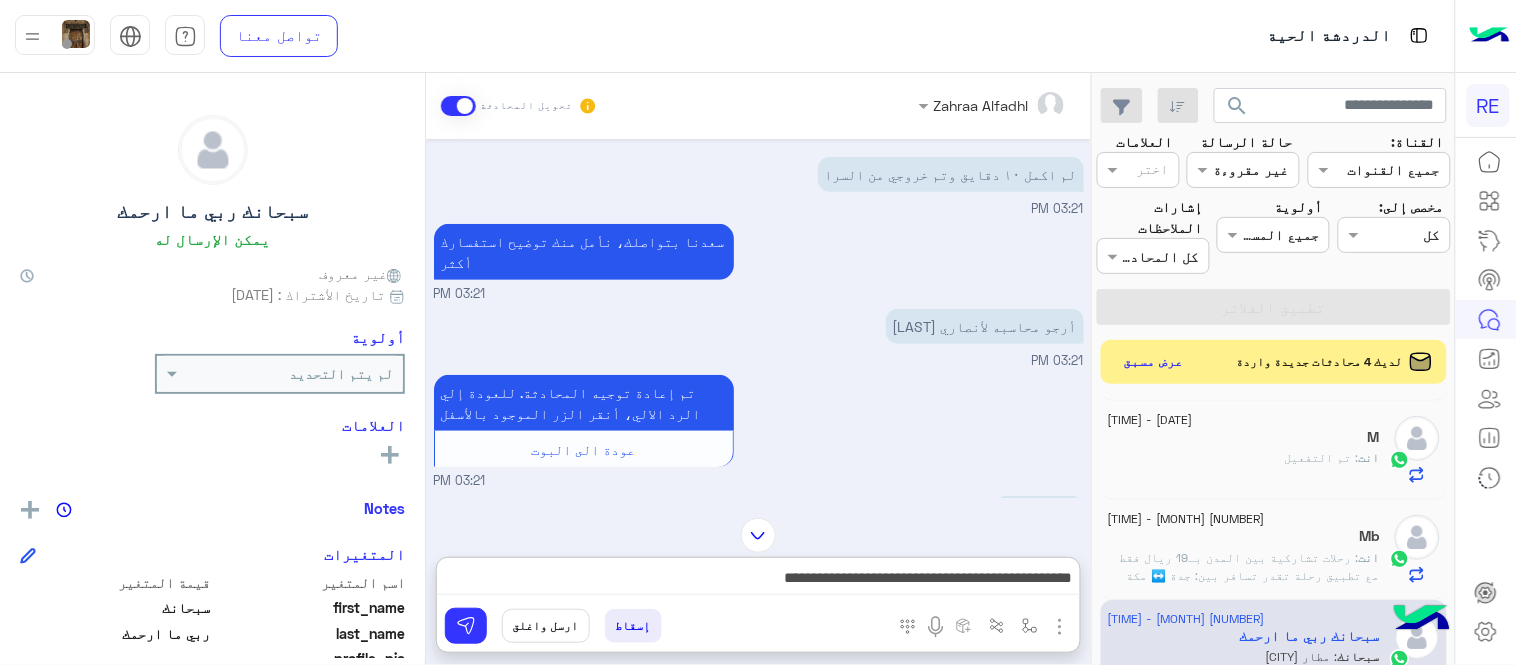 click on "**********" at bounding box center (758, 580) 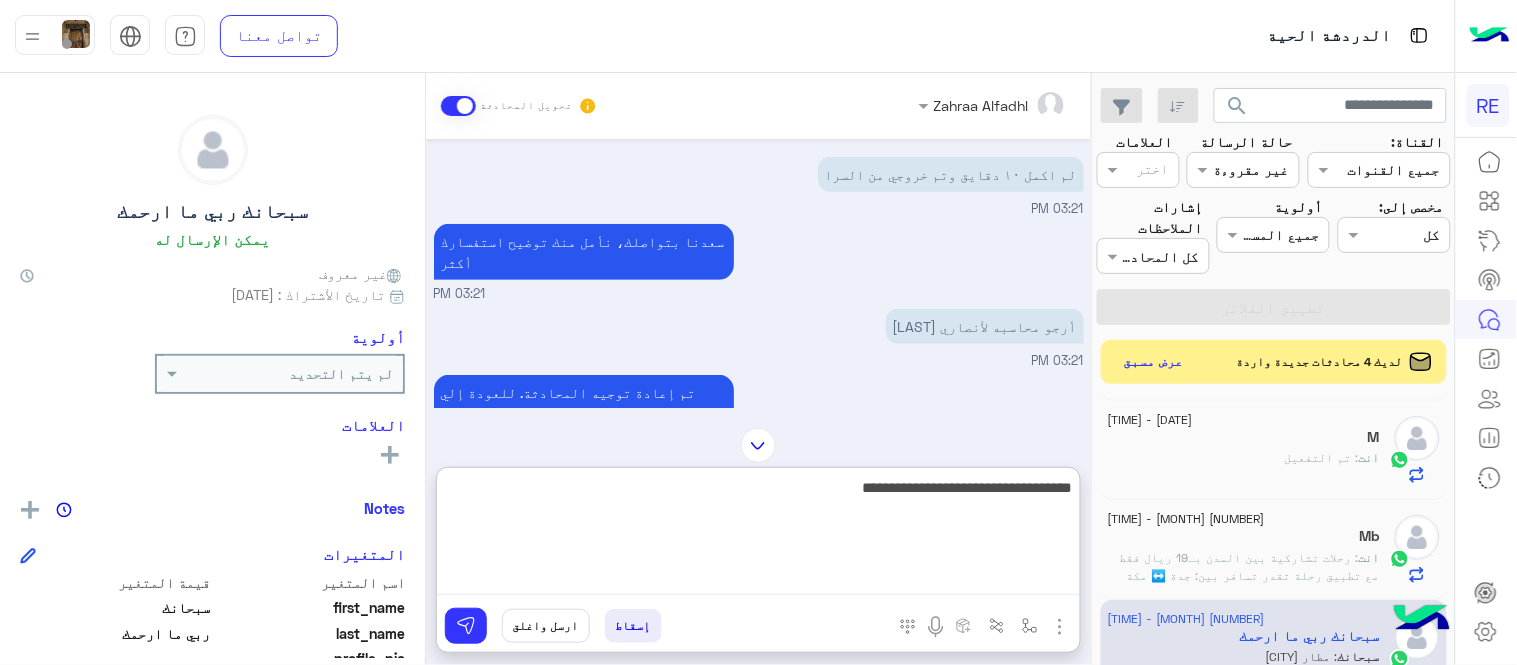type on "**********" 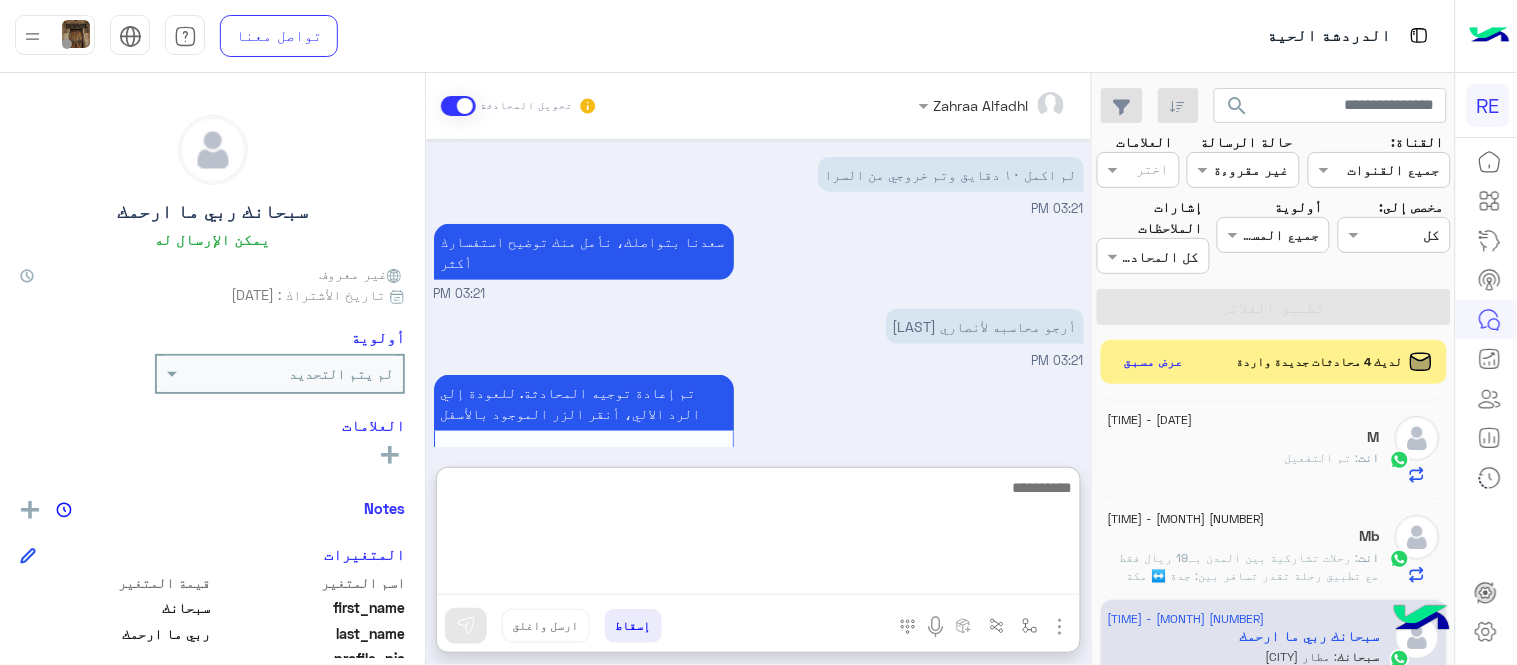 scroll, scrollTop: 457, scrollLeft: 0, axis: vertical 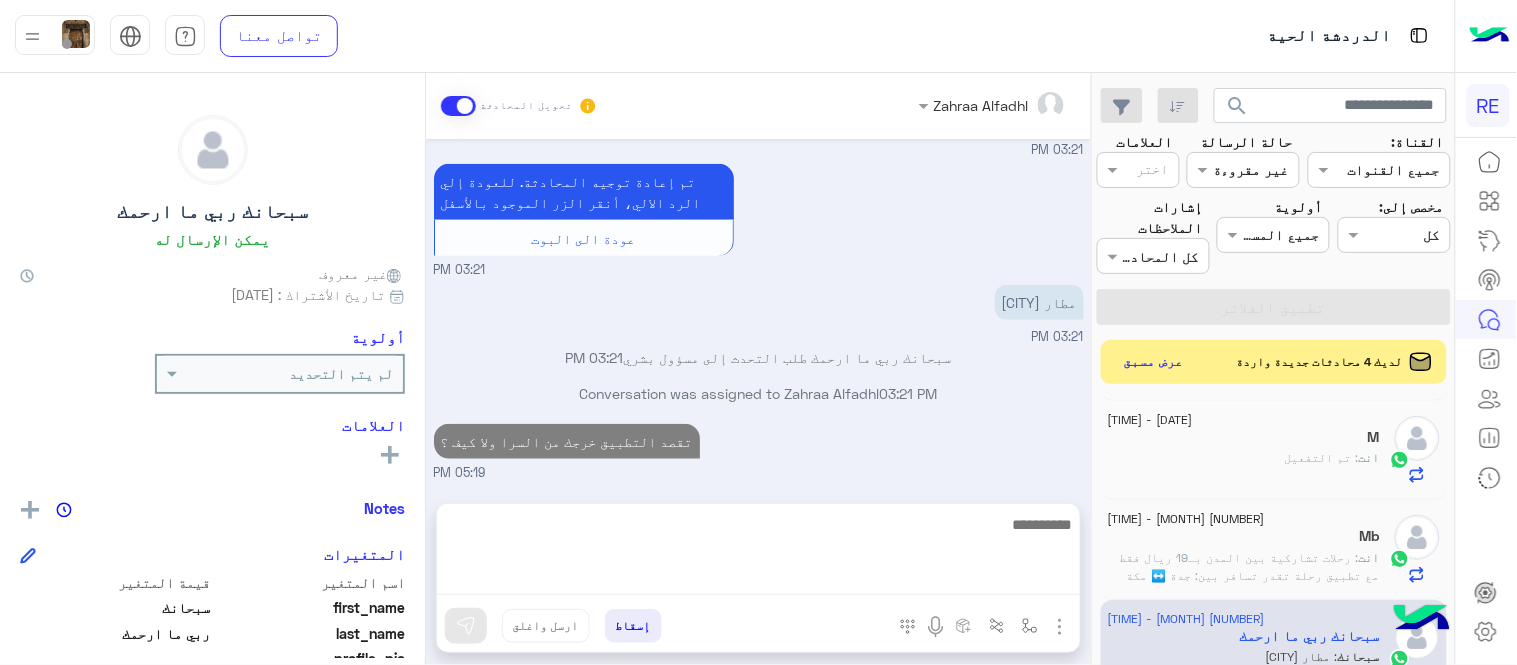 click on "[DATE] [NAME] [JOINED] [TIME] [CONFIRMATION] [TIME] [DATE] [STATUS_CHANGE] [TIME] [DATE] [ISSUE] [TIME] [RESPONSE] [TIME] [REQUEST] [TIME] [REDIRECT] [BOT_RETURN] [TIME] [LOCATION] [TIME] [ASSIGNMENT] [TIME] [REQUEST_HUMAN] [TIME] [DROP] [NAME] [PHRASE] [CAN_BE_SENT] [NOTES]" at bounding box center [758, 311] 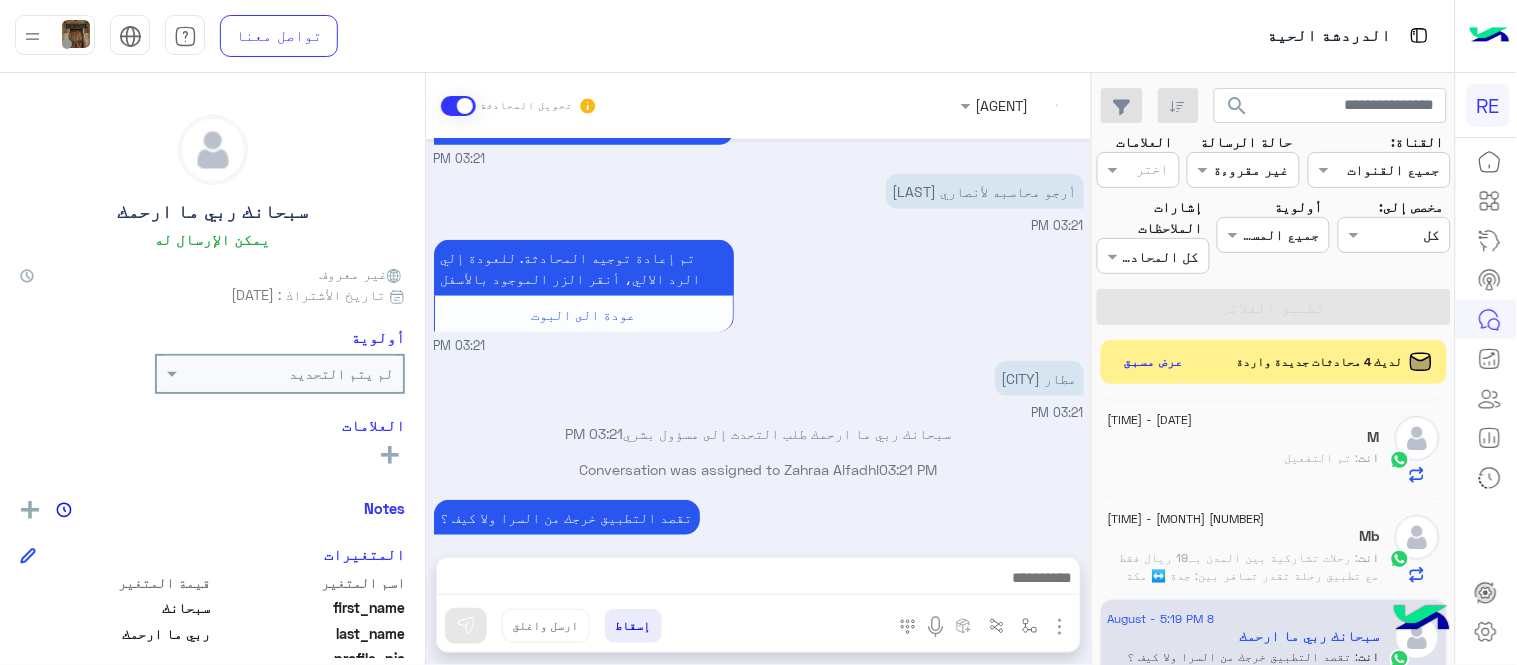 scroll, scrollTop: 404, scrollLeft: 0, axis: vertical 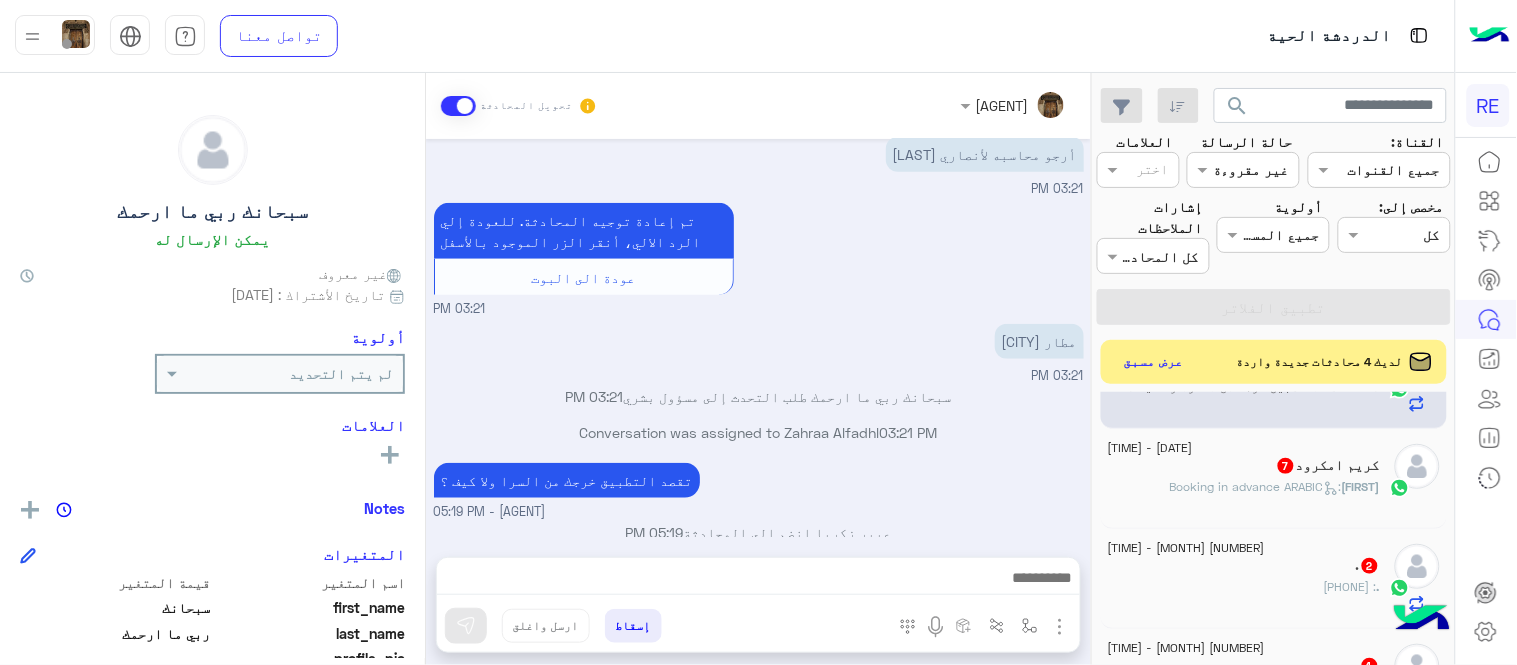 click on ": Booking in advance ARABIC" 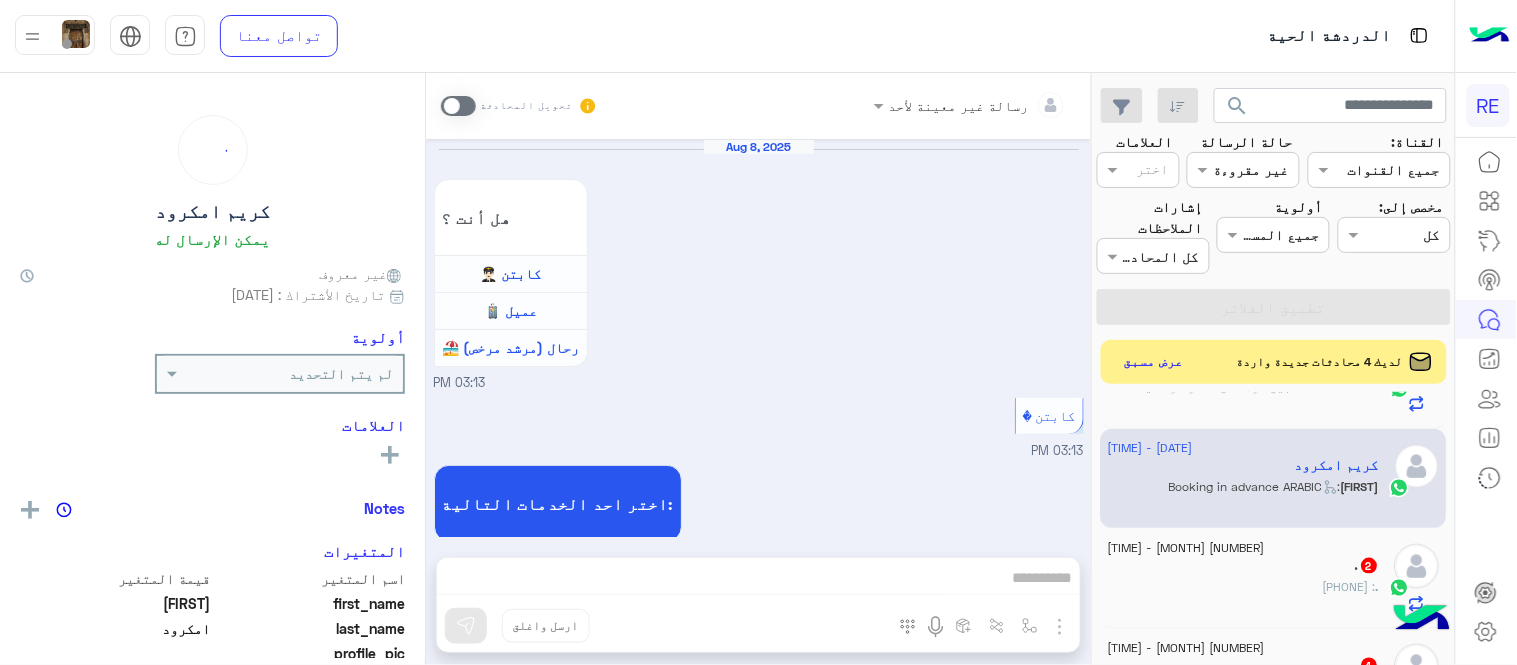 scroll, scrollTop: 1548, scrollLeft: 0, axis: vertical 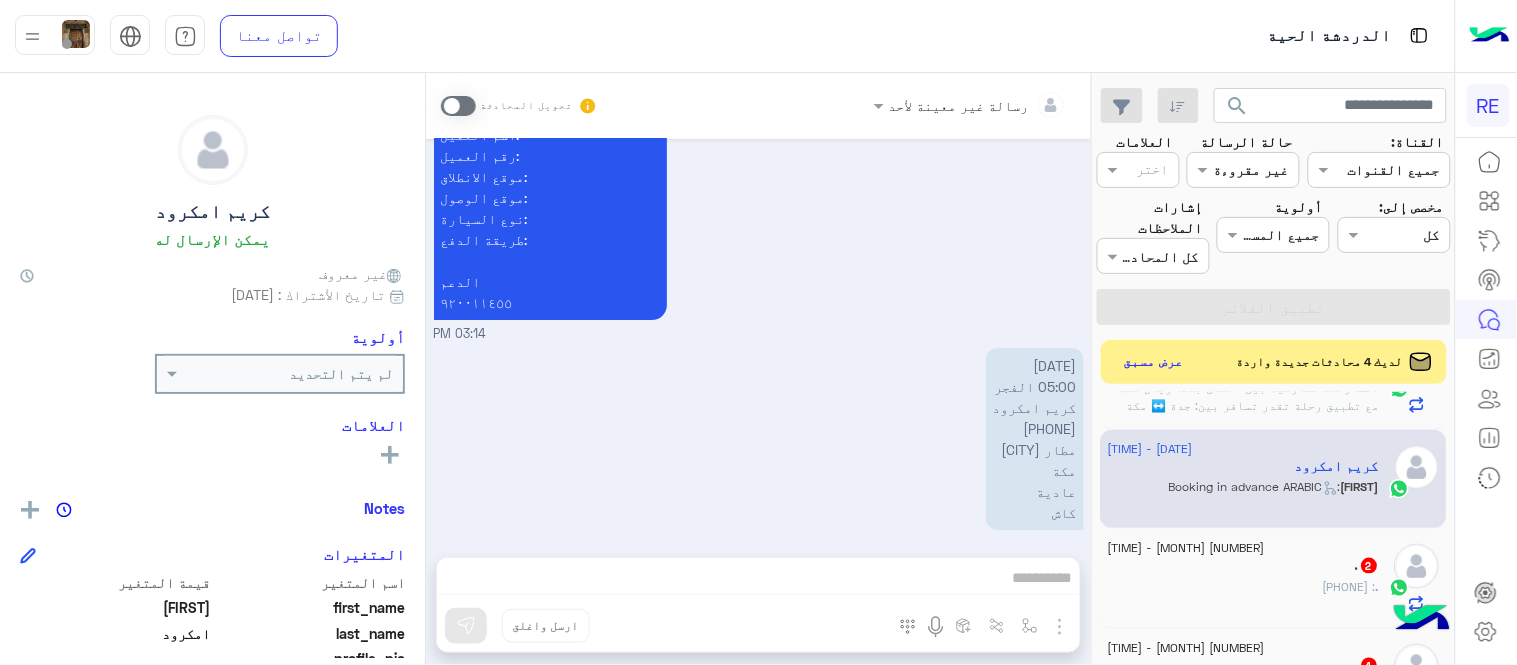 click at bounding box center [458, 106] 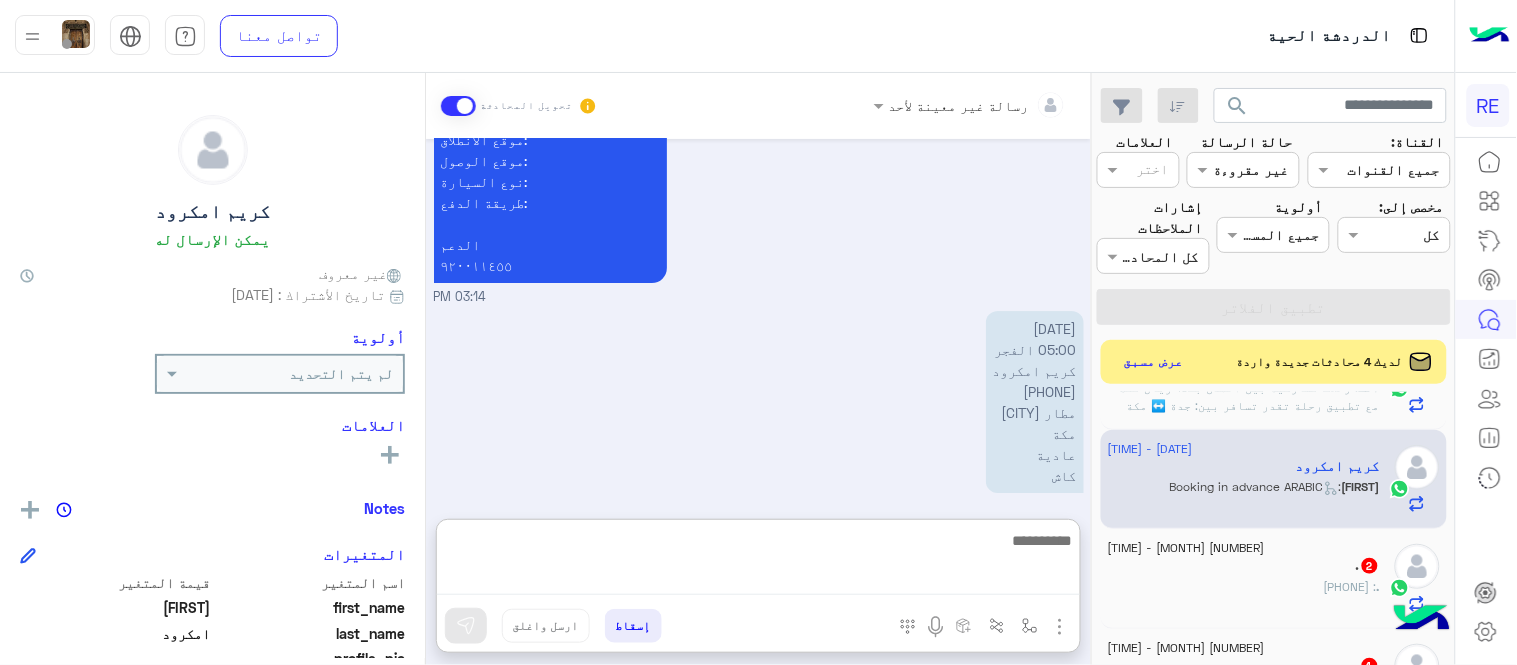 click at bounding box center [758, 561] 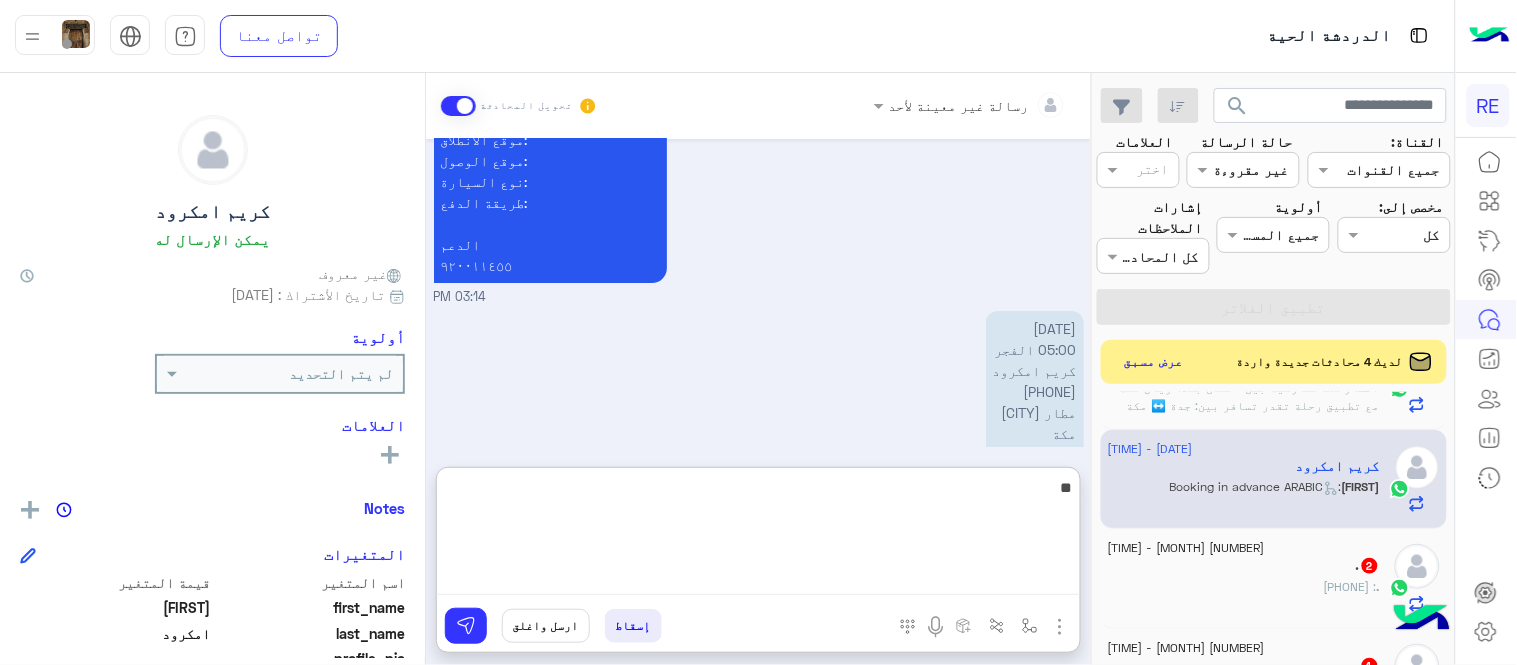 type on "*" 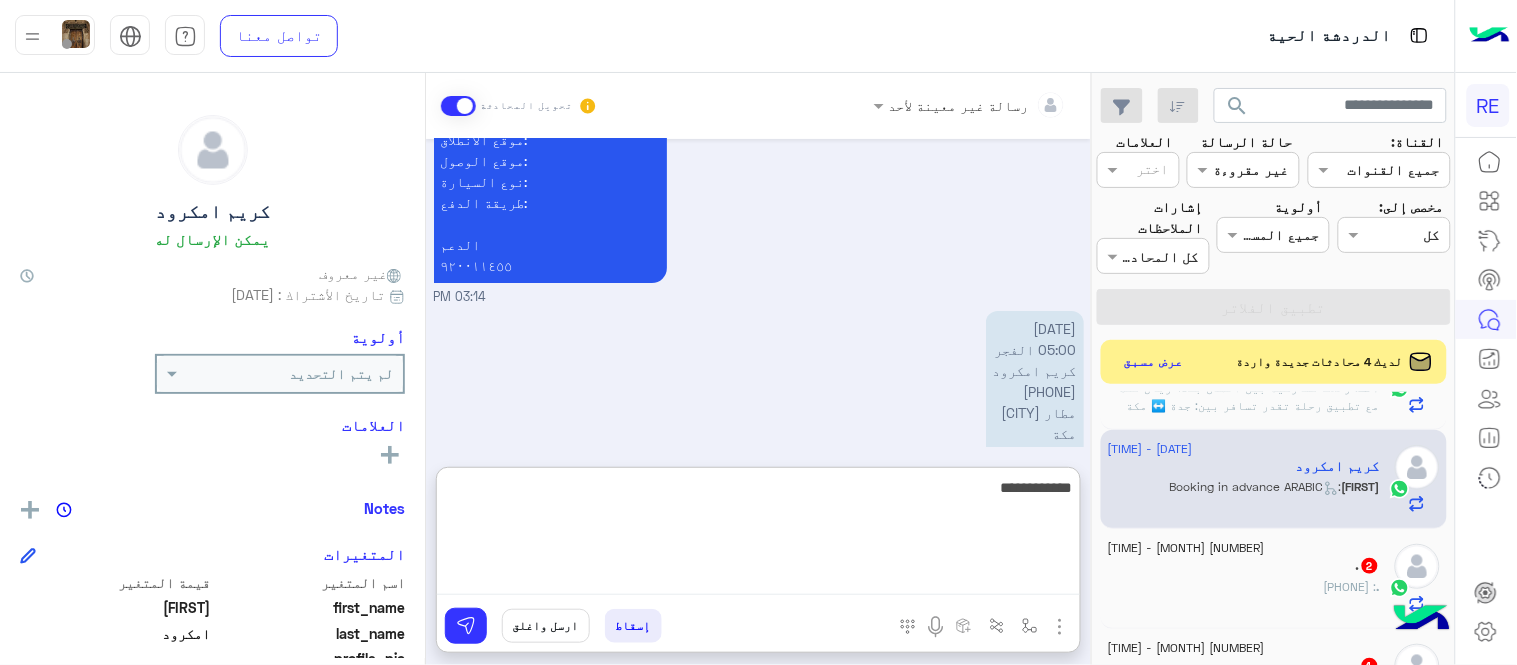 type on "**********" 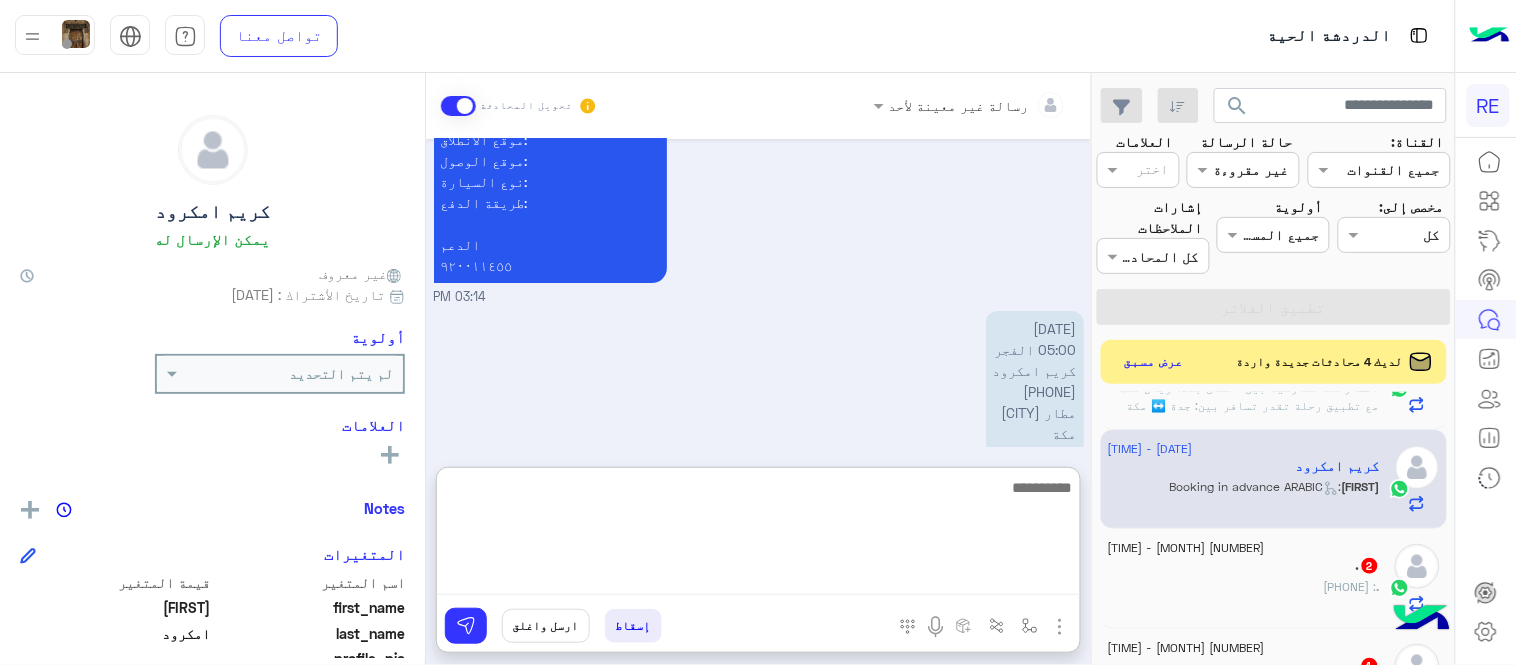 scroll, scrollTop: 1738, scrollLeft: 0, axis: vertical 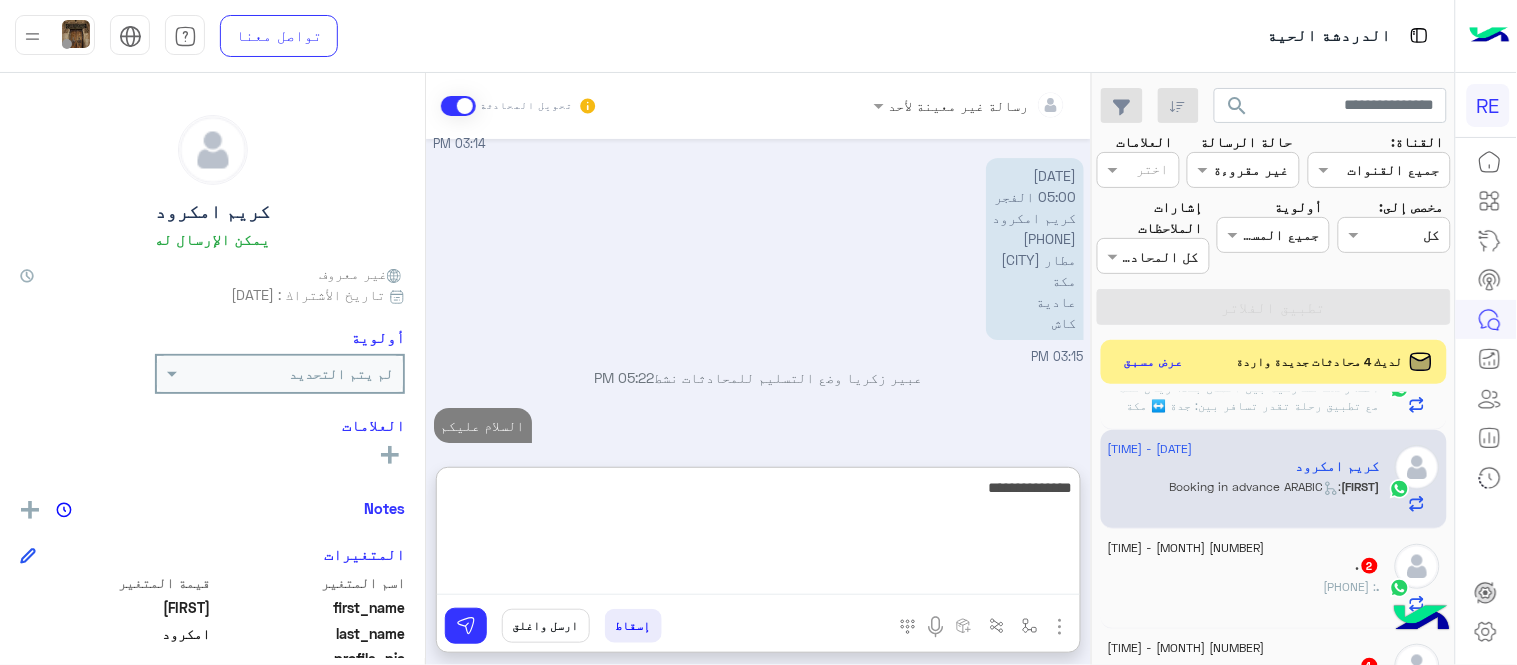 type on "**********" 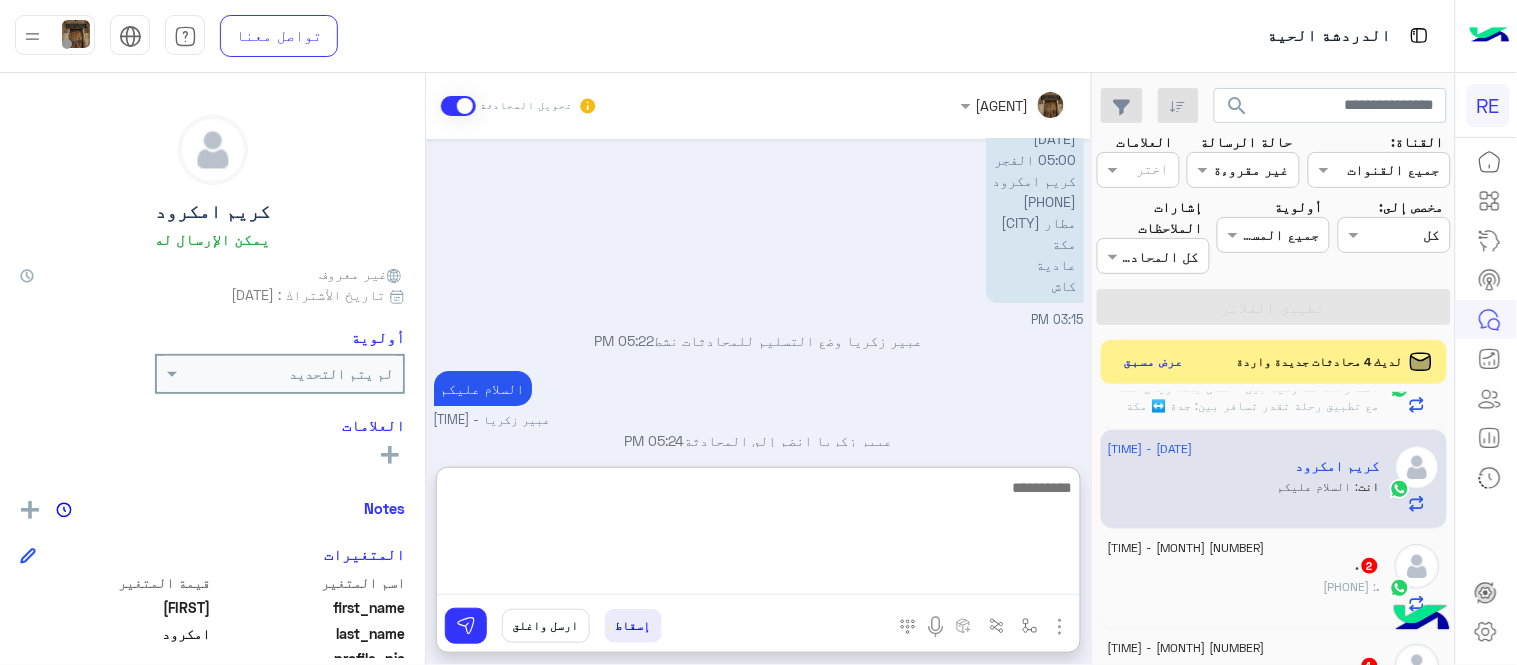 scroll, scrollTop: 1838, scrollLeft: 0, axis: vertical 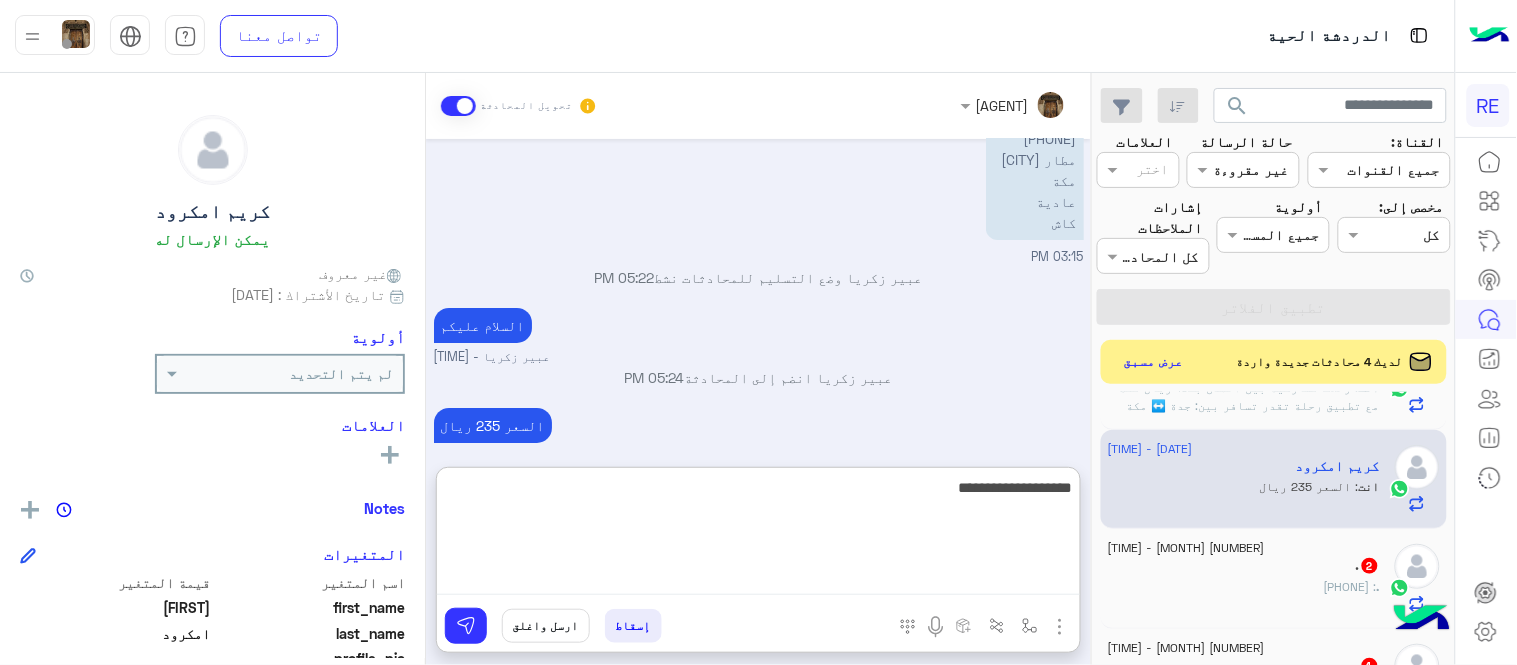 type on "**********" 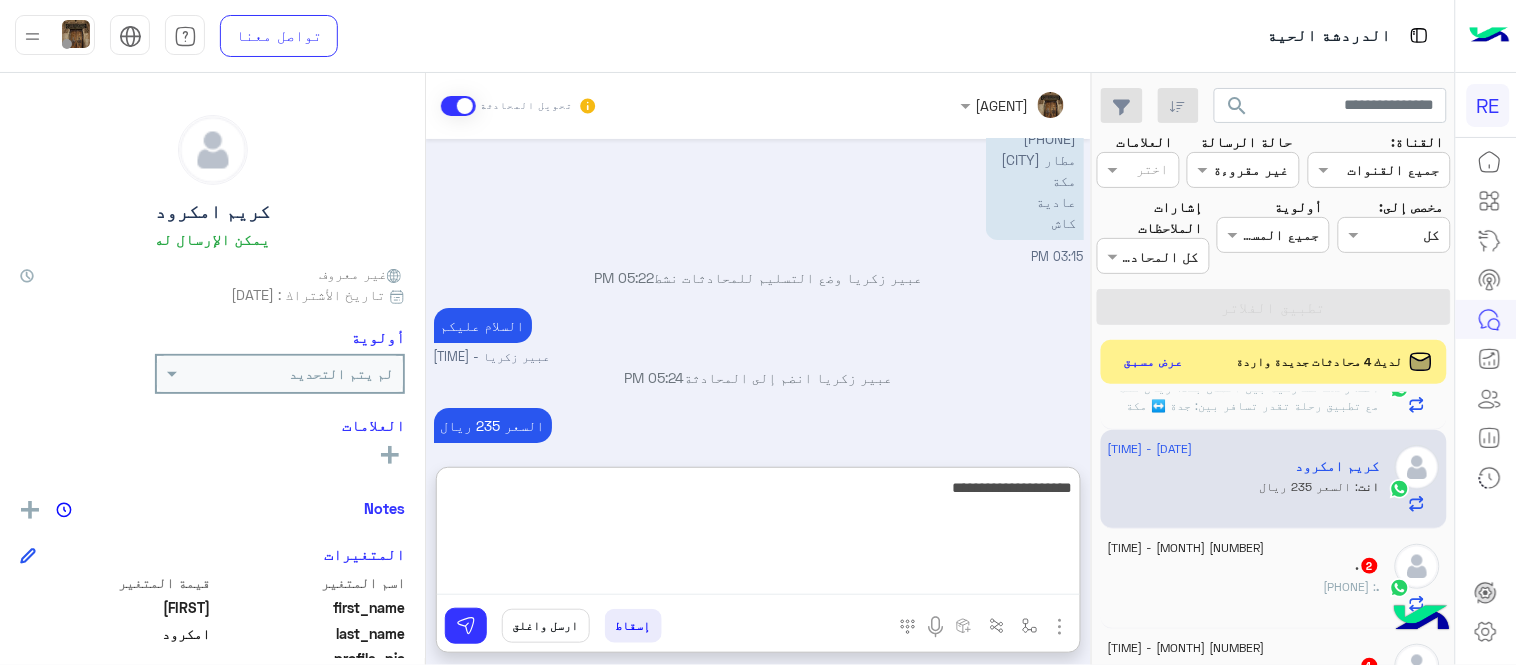 type 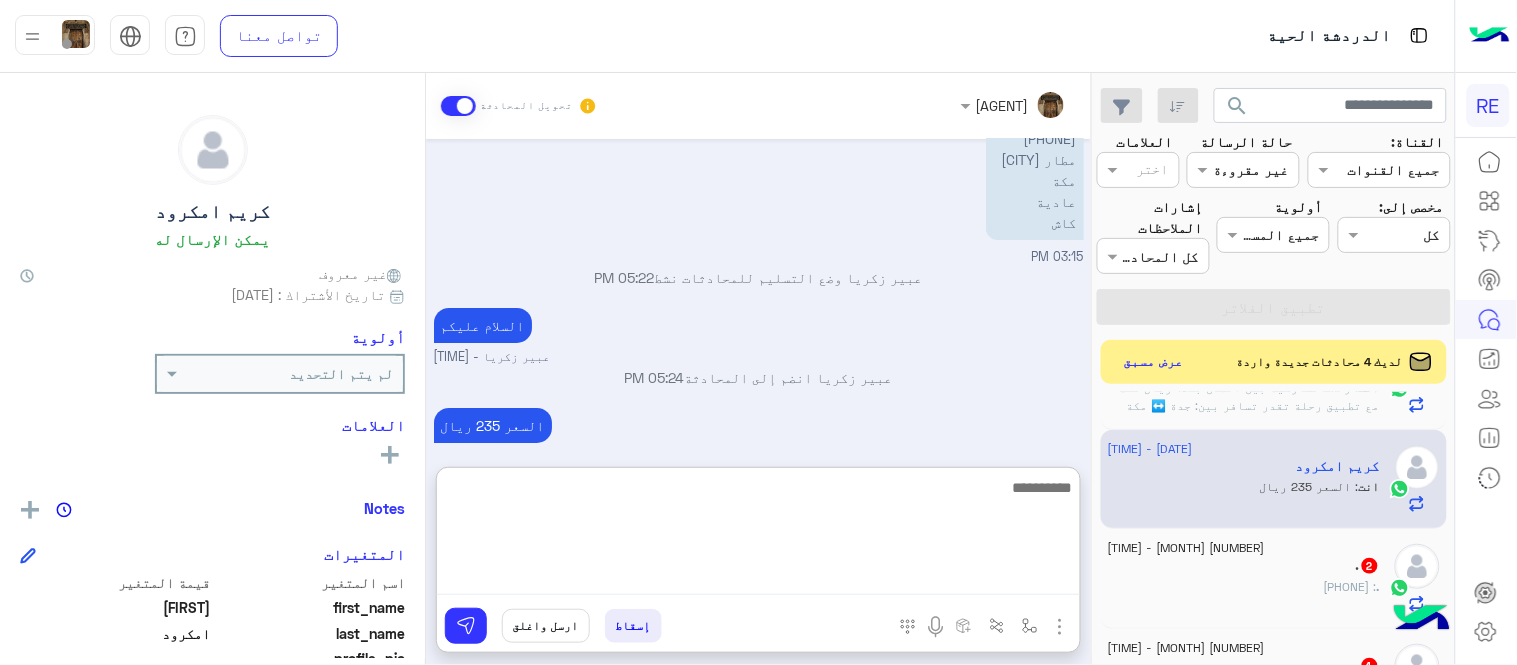 scroll, scrollTop: 1902, scrollLeft: 0, axis: vertical 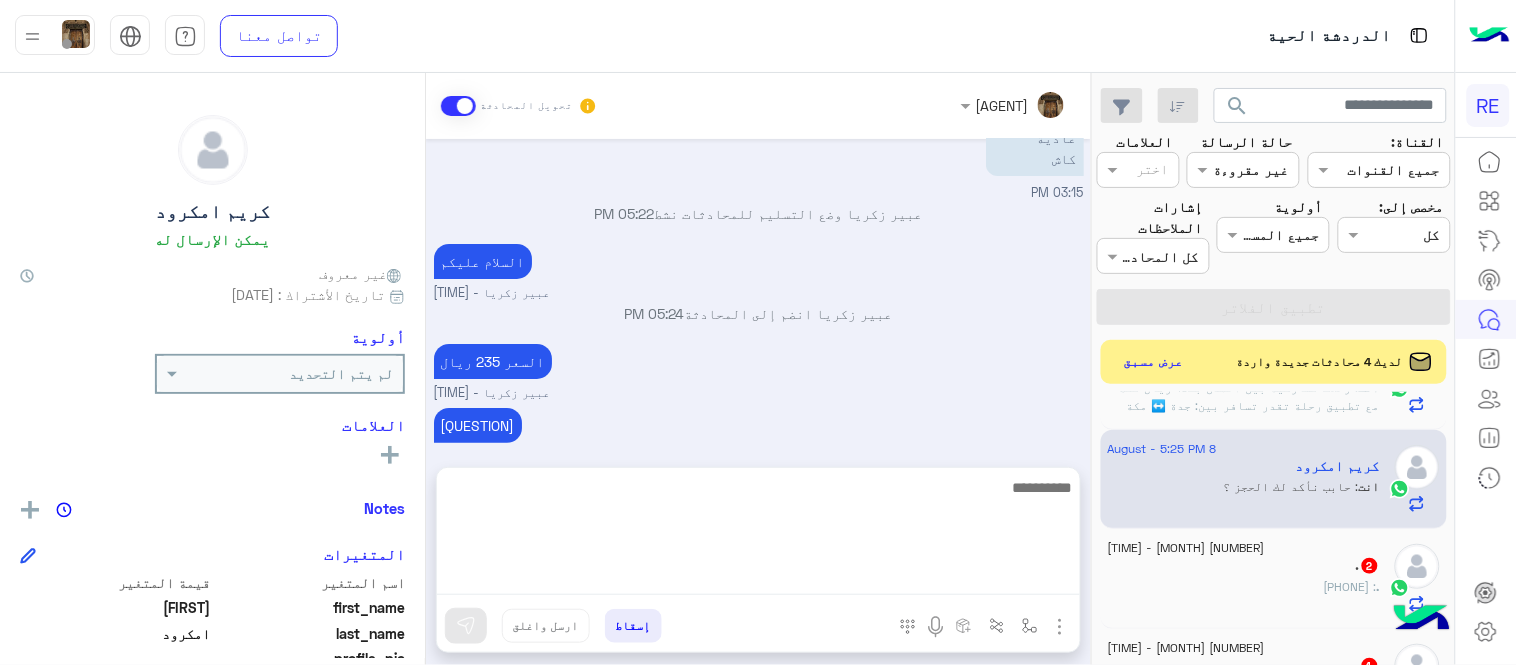 click on "[DATE] [QUESTION] [ROLE] [ROLE] [ROLE] [TIME] [ROLE] [TIME] [SERVICE_OPTIONS] [TIME] [ROLE] [TIME] [ACCOUNT_STATUS] [ANSWER] [ANSWER] [TIME] [ANSWER] [TIME] [APP_PROMOTION] [APP_PROMOTION] [APP_PROMOTION] [APP_PROMOTION] [APP_PROMOTION] [DATE] [SUPPORT]" at bounding box center [758, 293] 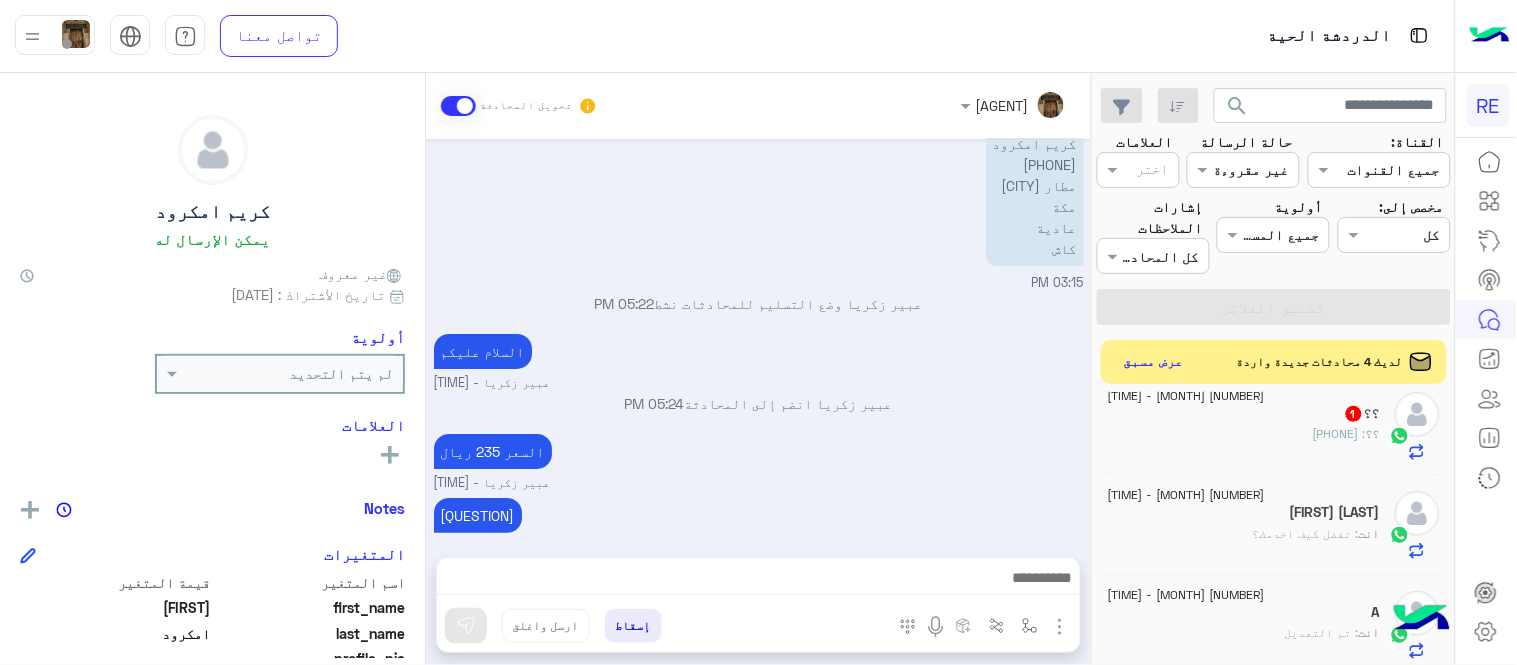 scroll, scrollTop: 0, scrollLeft: 0, axis: both 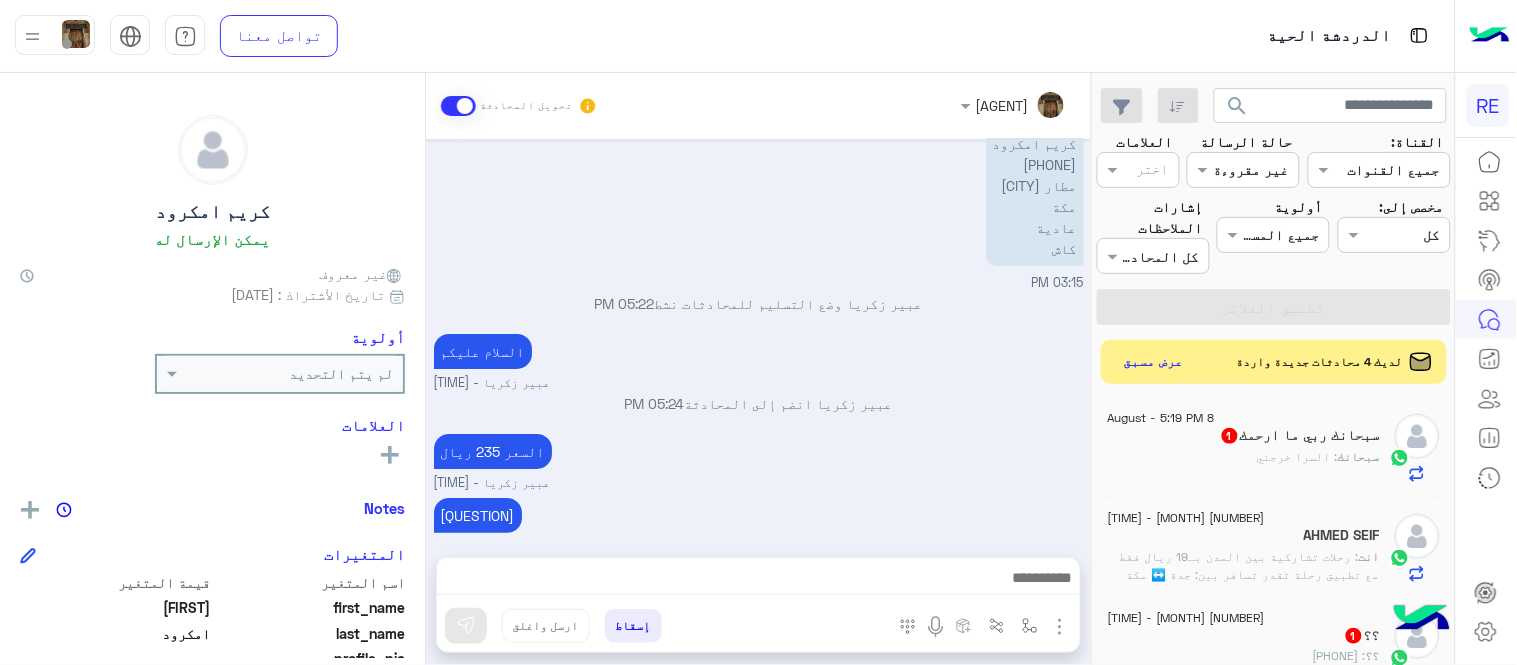 click on "سبحانك ربي ما ارحمك   1" 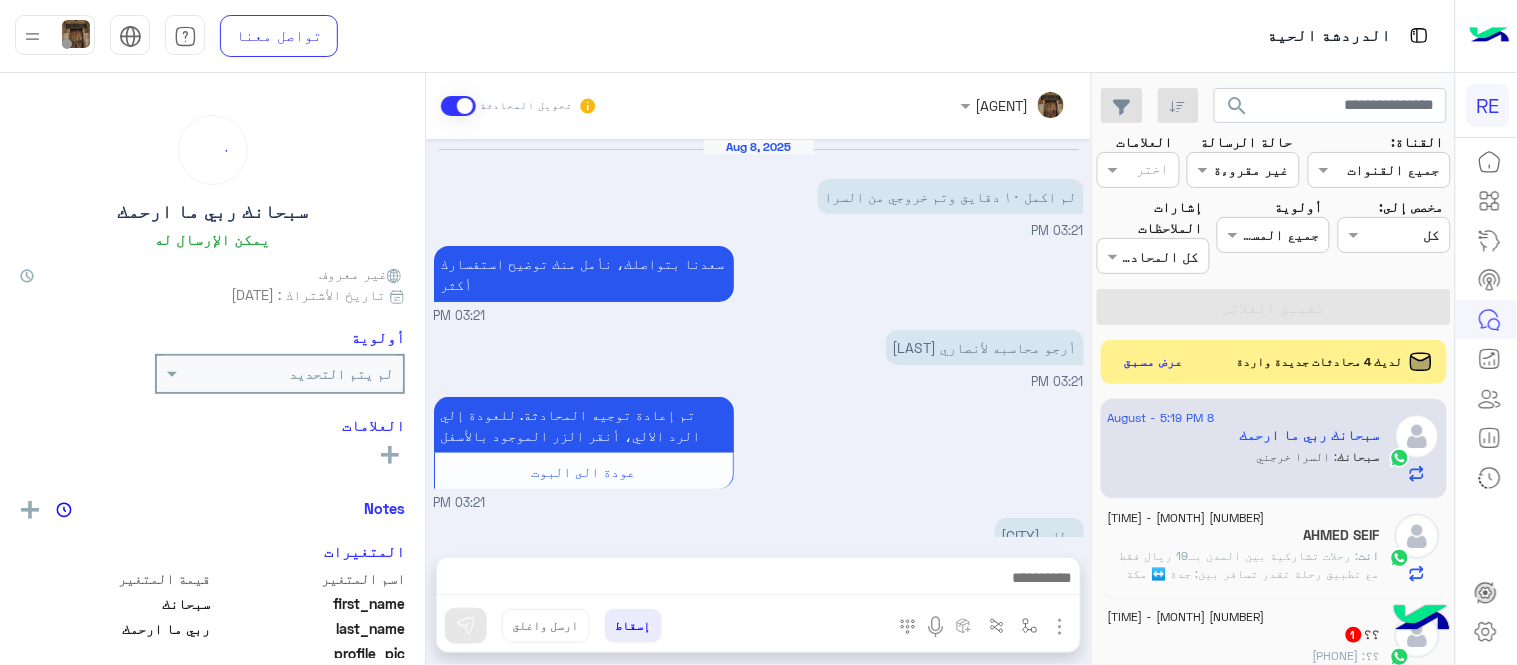 scroll, scrollTop: 260, scrollLeft: 0, axis: vertical 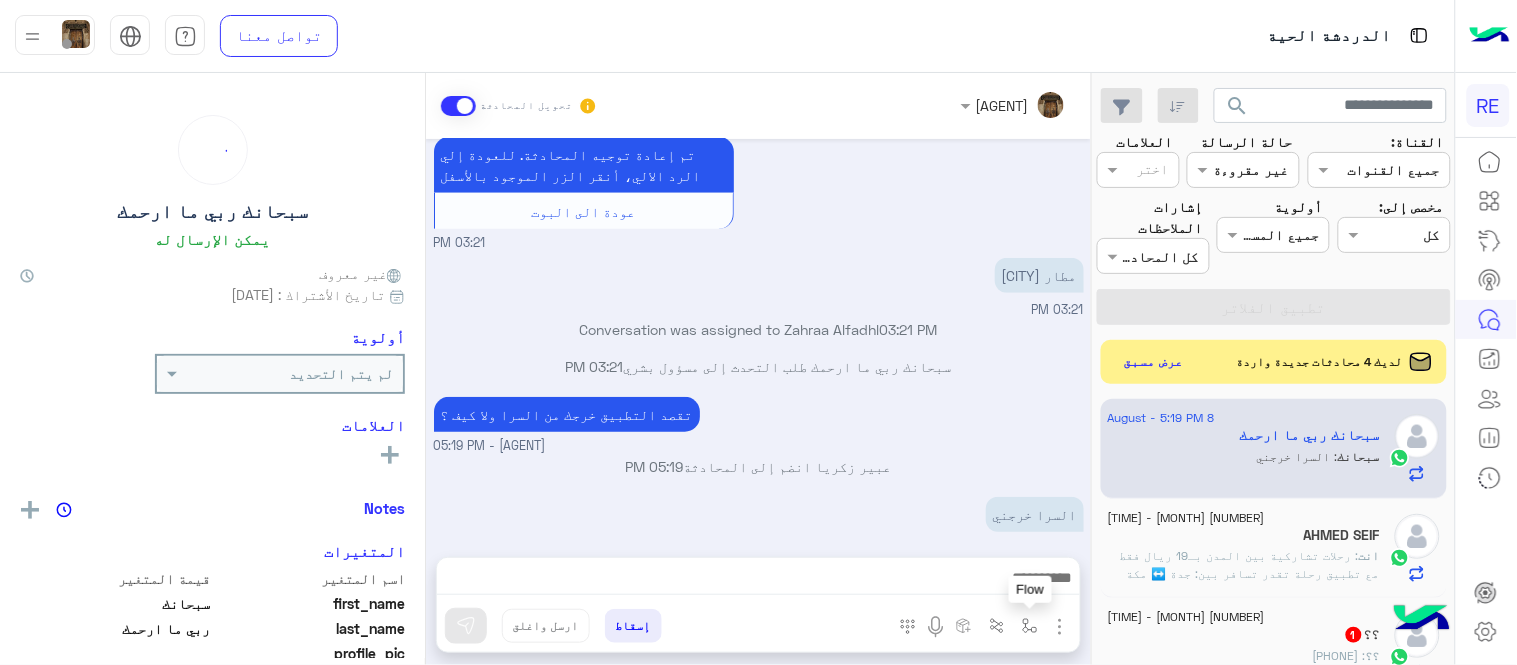 click at bounding box center (1030, 626) 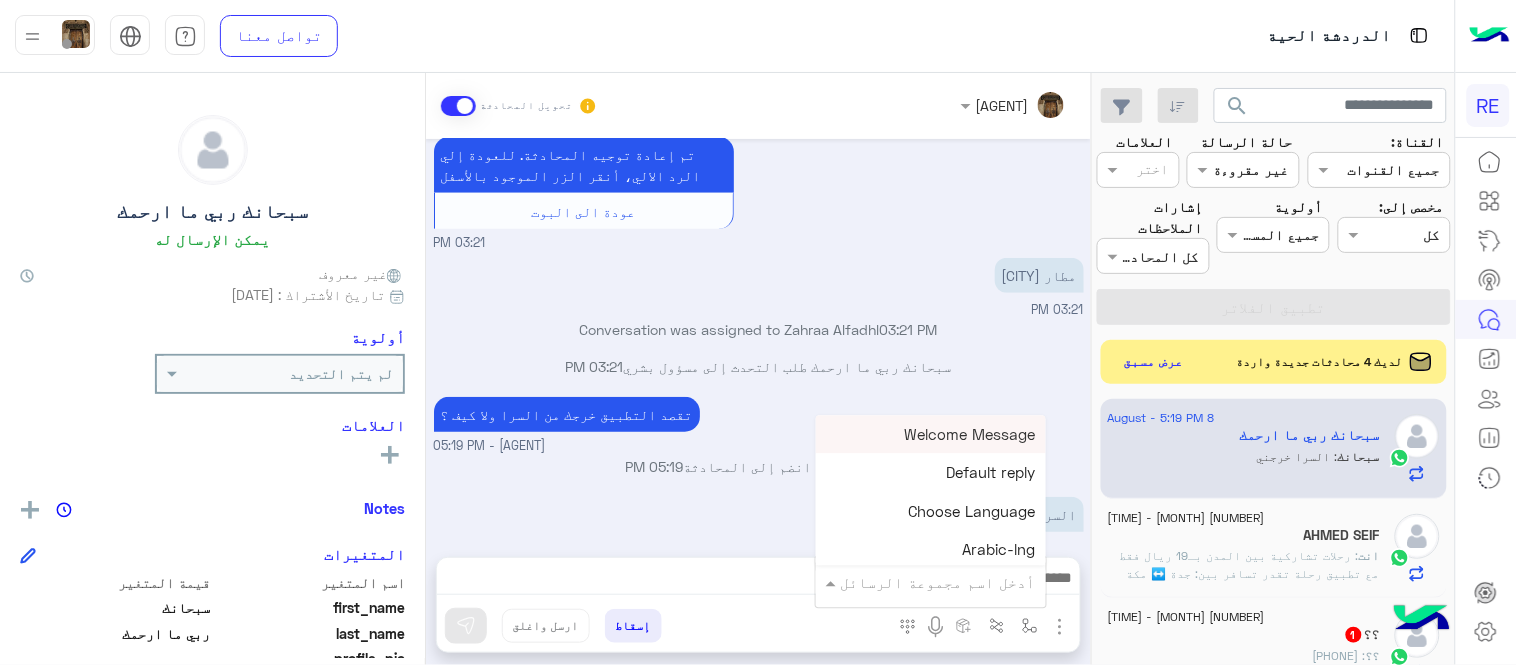 click at bounding box center (959, 582) 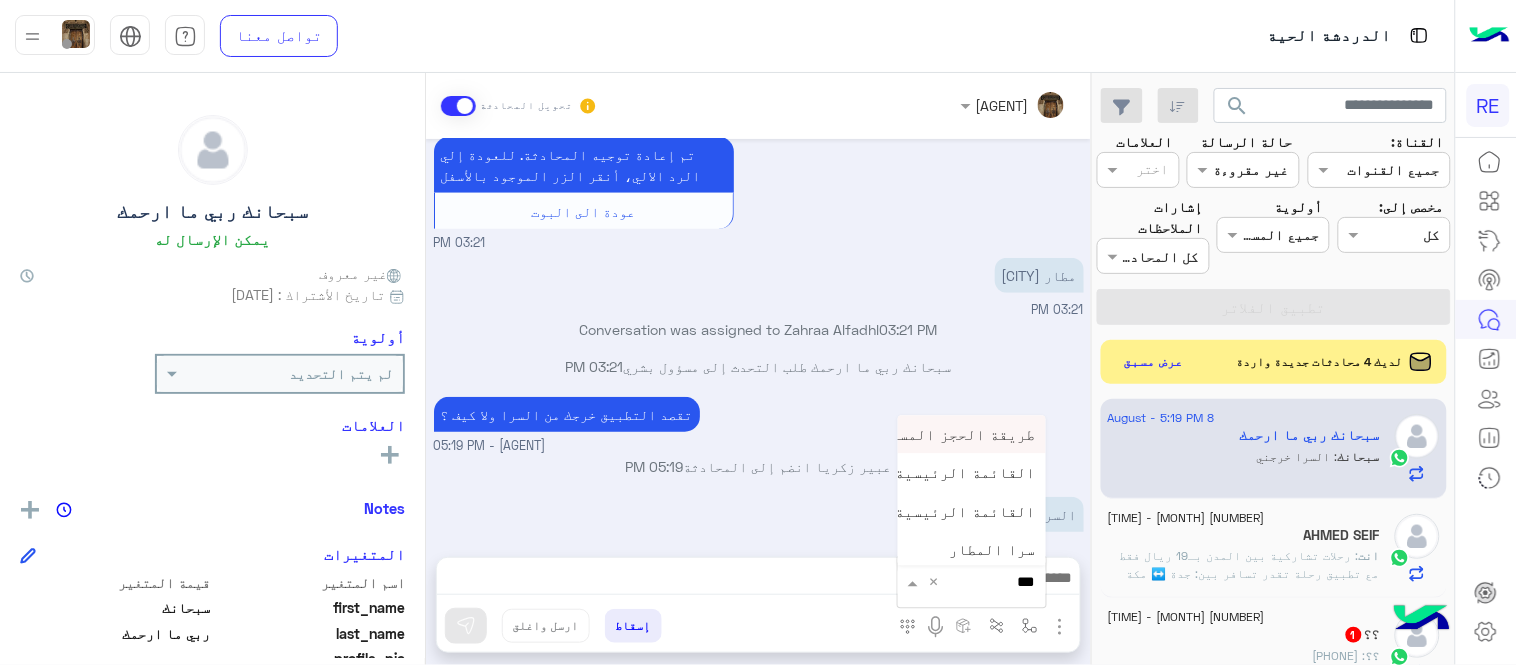 type on "****" 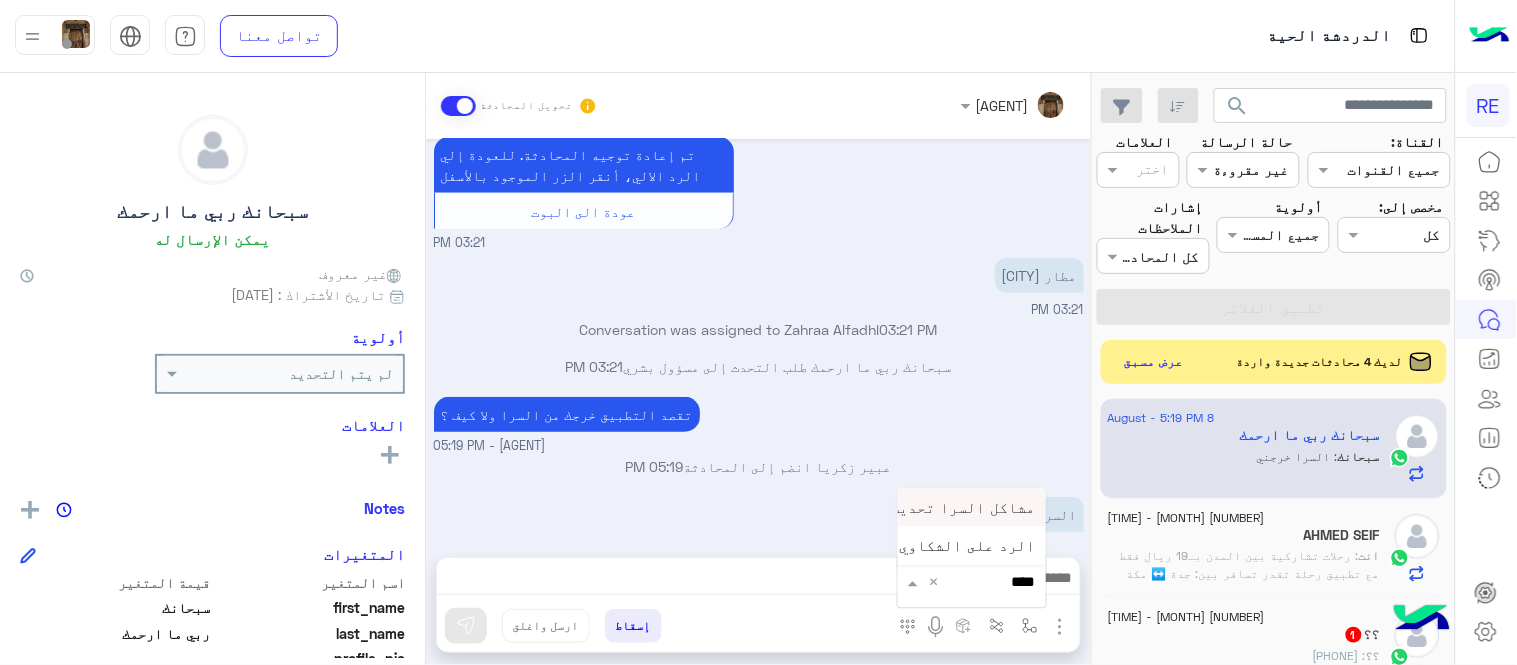 click on "مشاكل السرا تحديث" at bounding box center [972, 507] 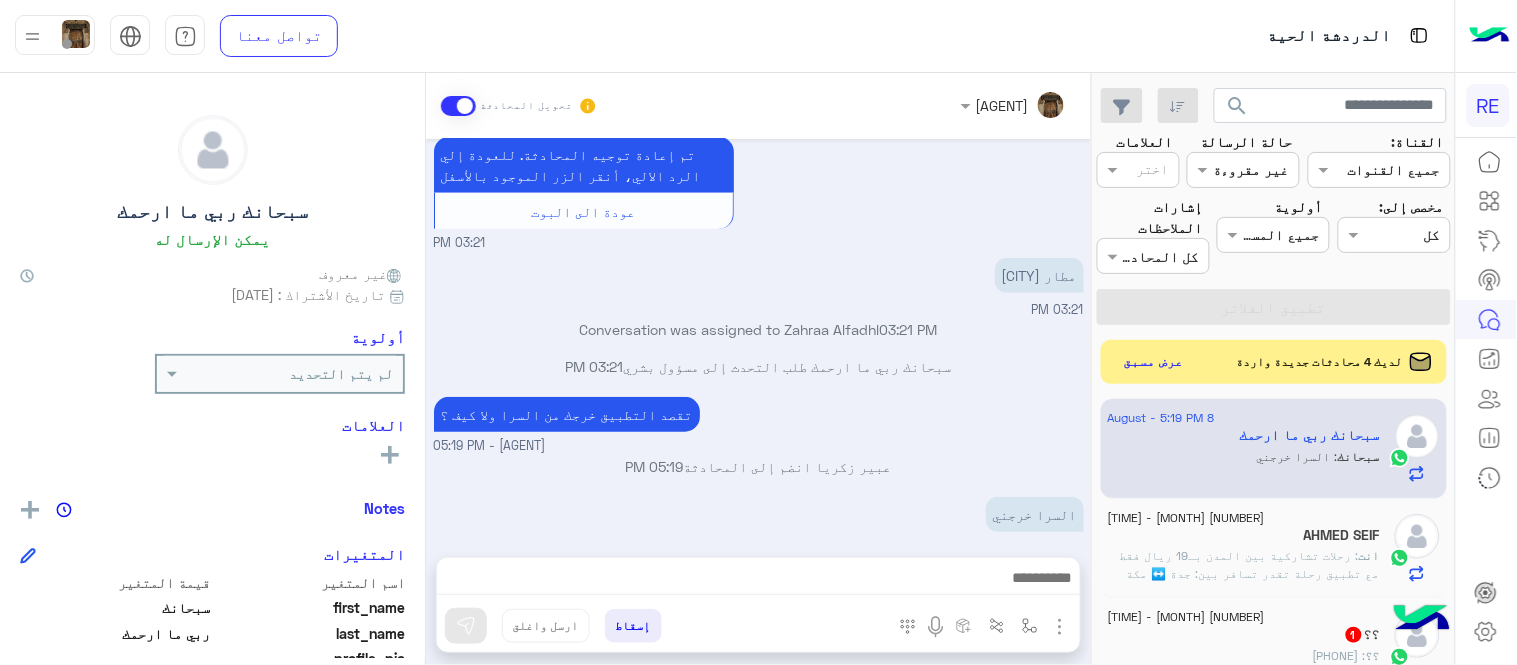 type on "**********" 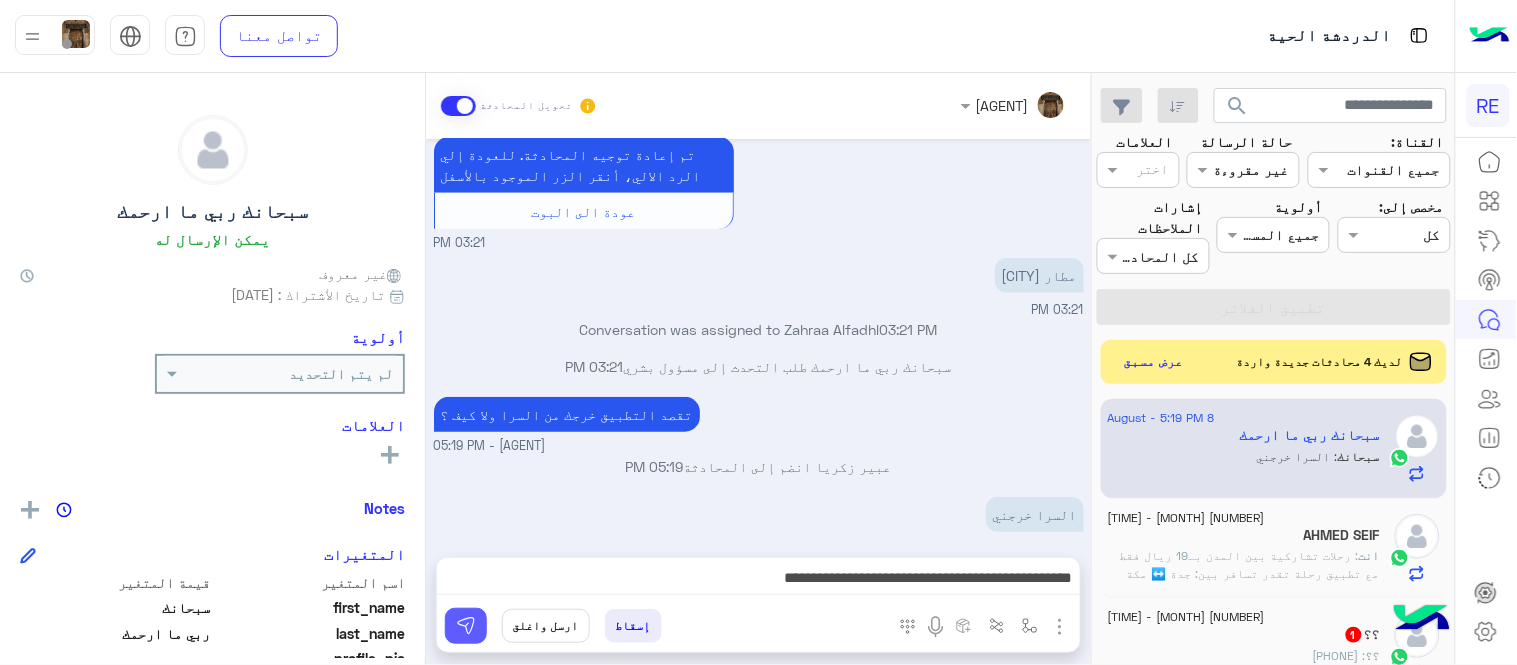 click at bounding box center (466, 626) 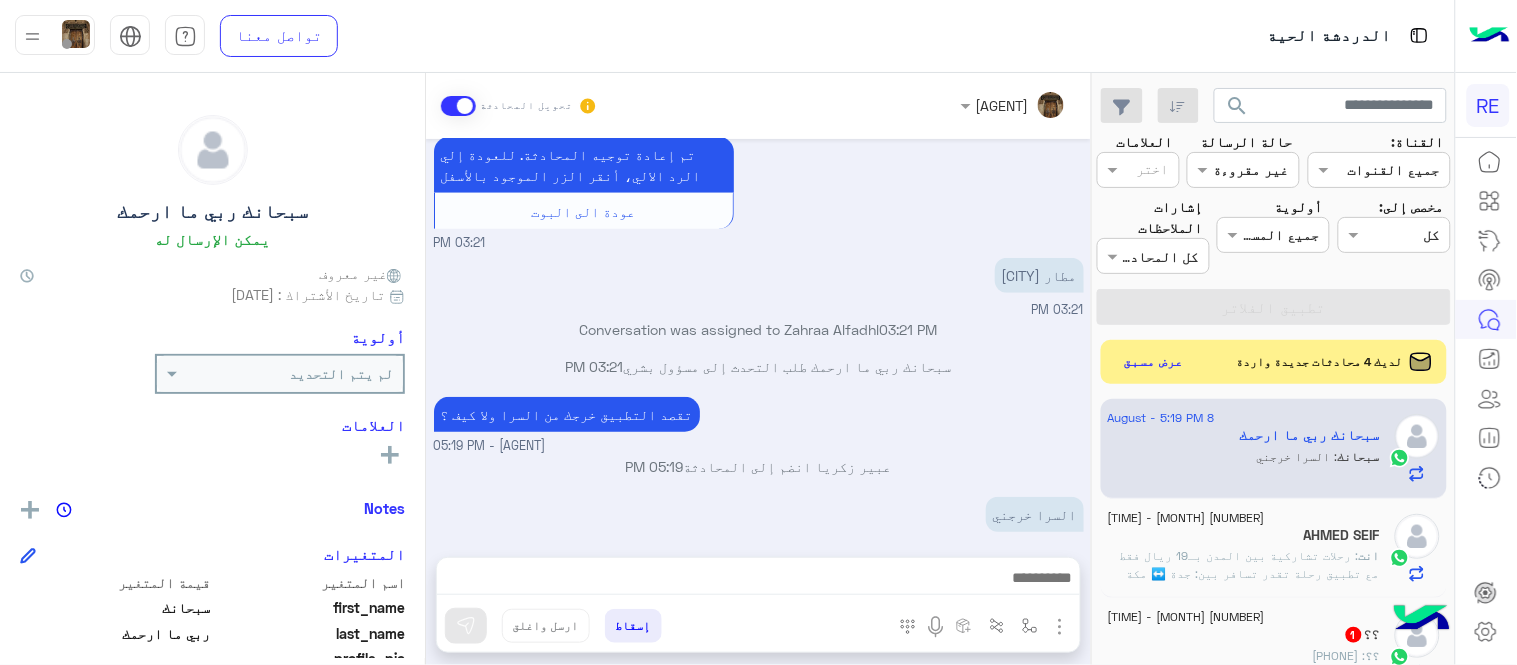 click on "؟؟   1" 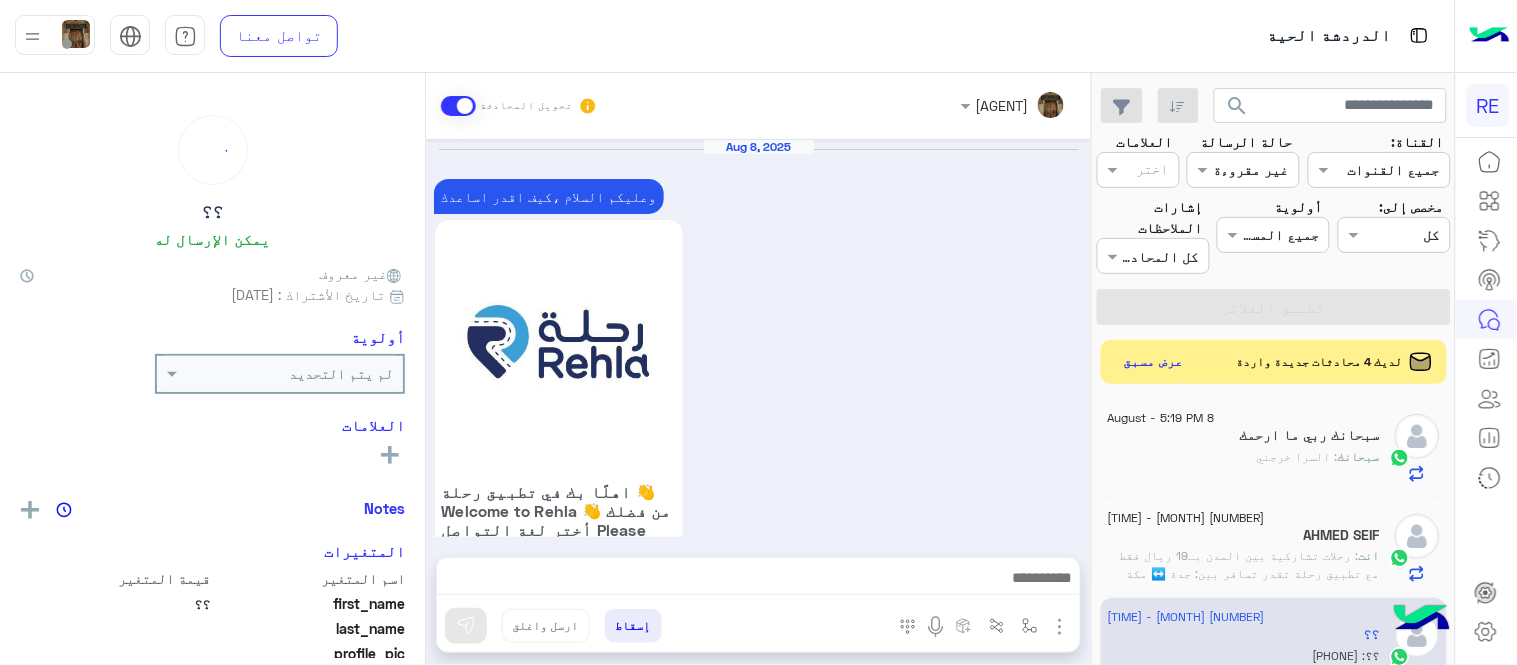 scroll, scrollTop: 782, scrollLeft: 0, axis: vertical 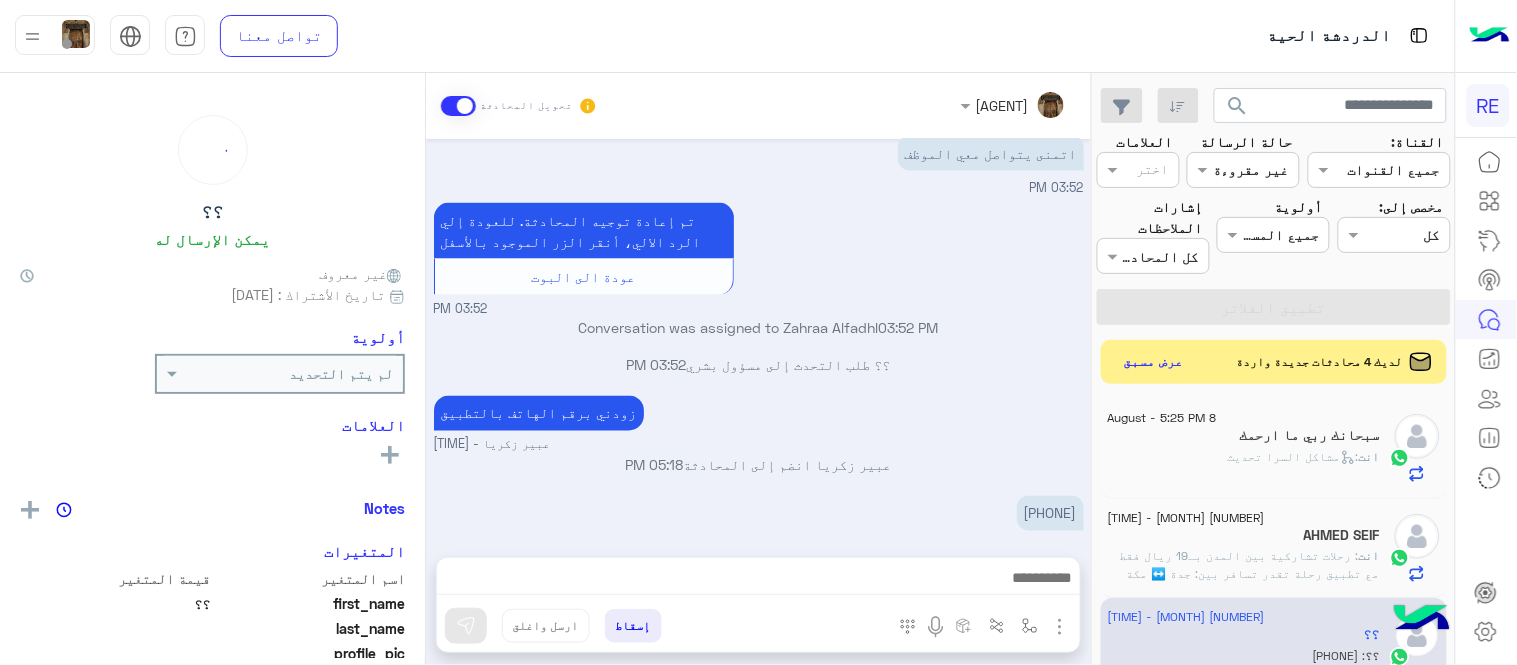 click on "[PHONE]" at bounding box center [877, -26] 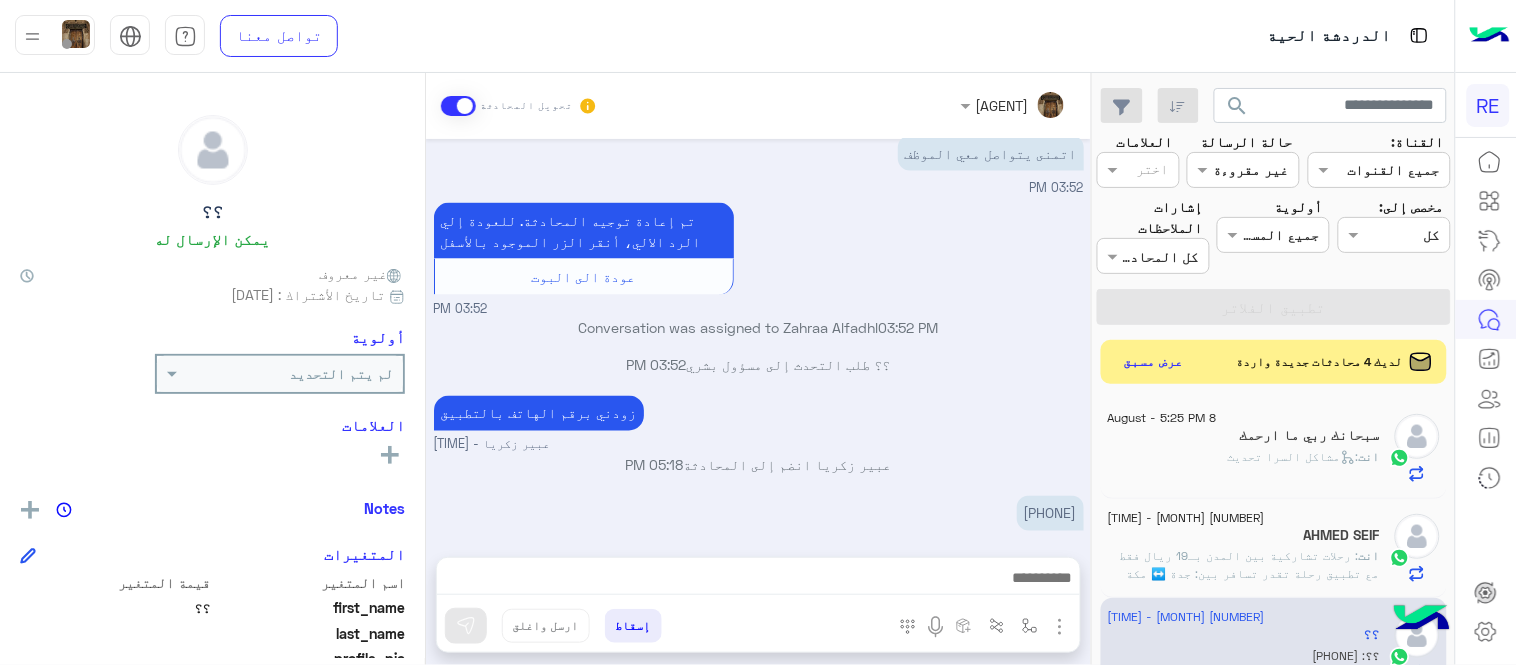 click on "[PHONE]" at bounding box center [877, -26] 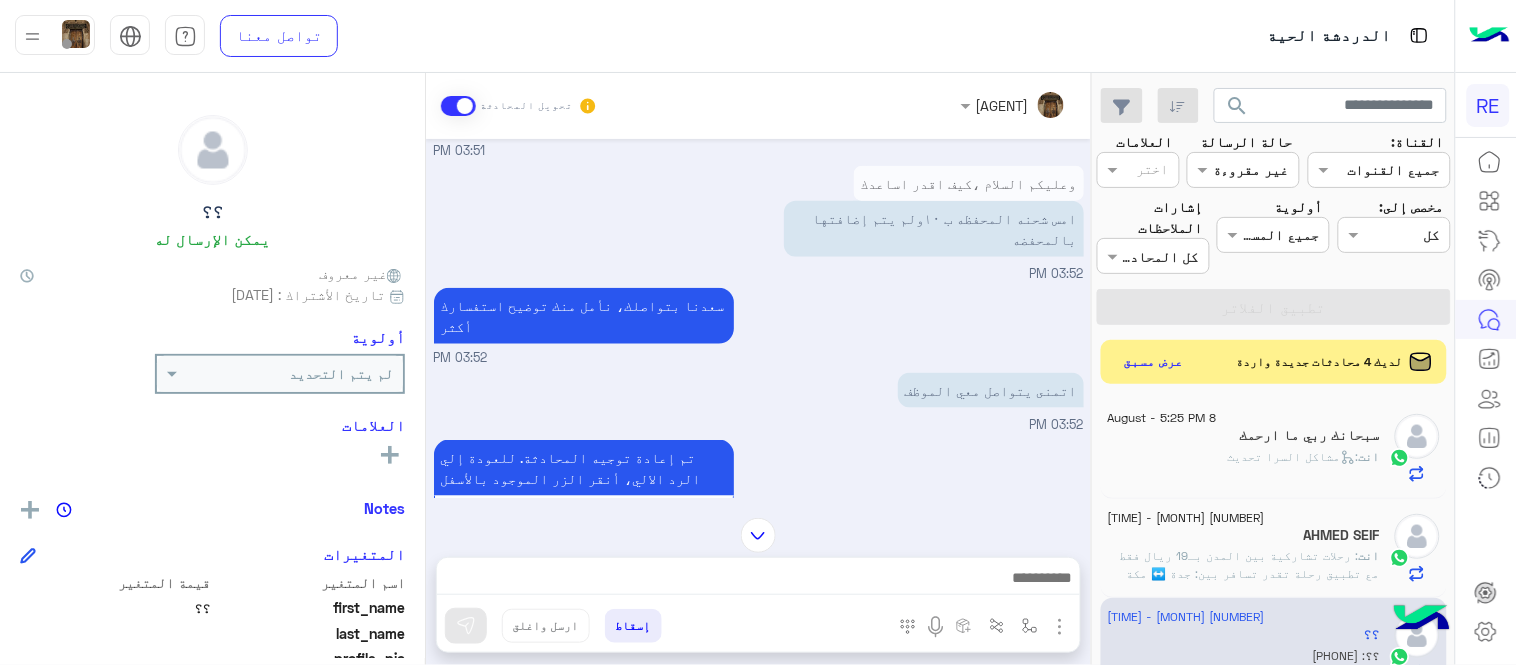 scroll, scrollTop: 538, scrollLeft: 0, axis: vertical 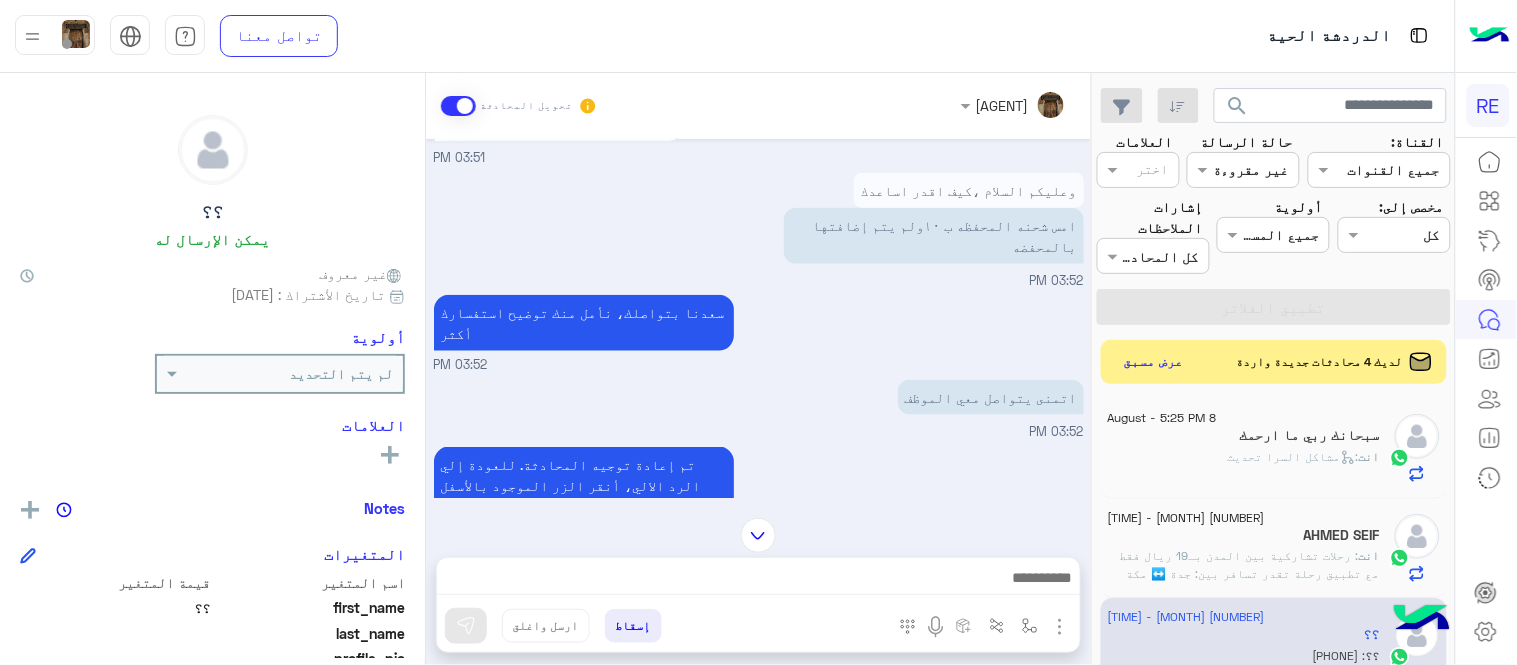 click at bounding box center (758, 580) 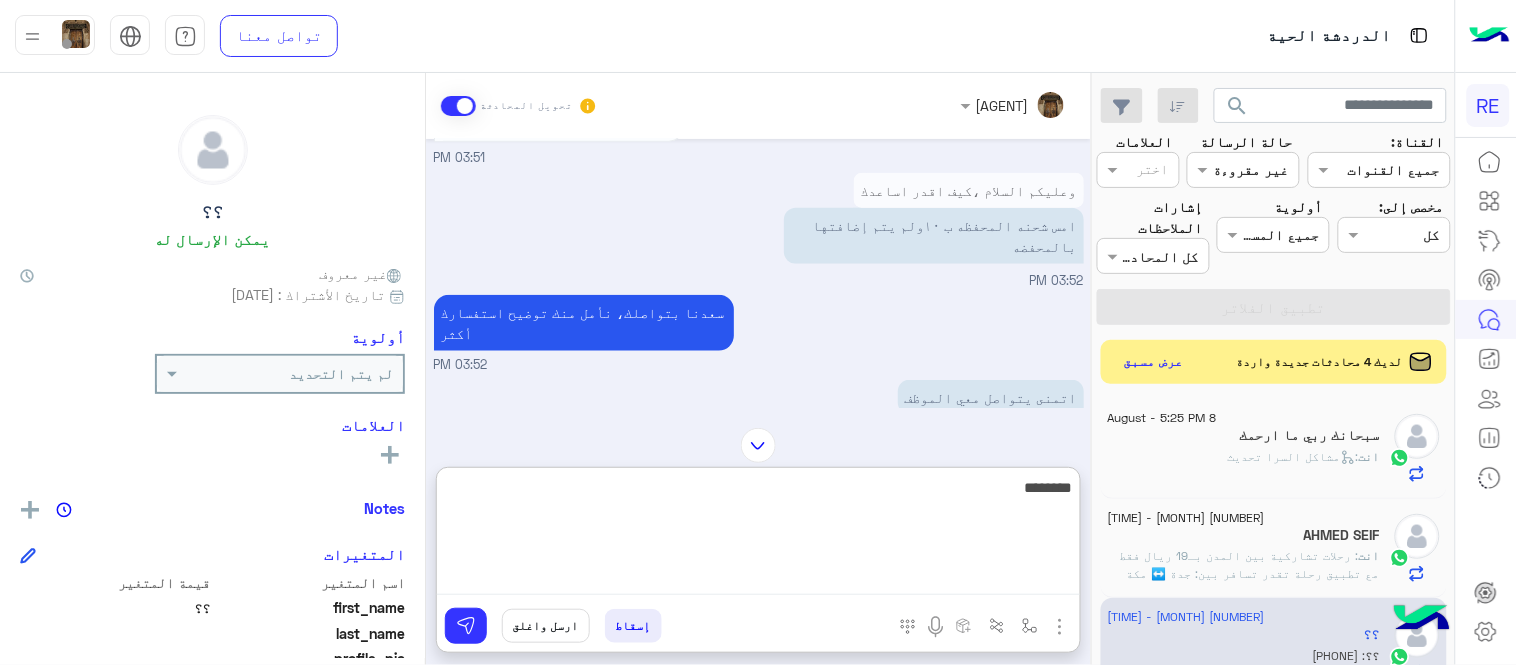 type on "********" 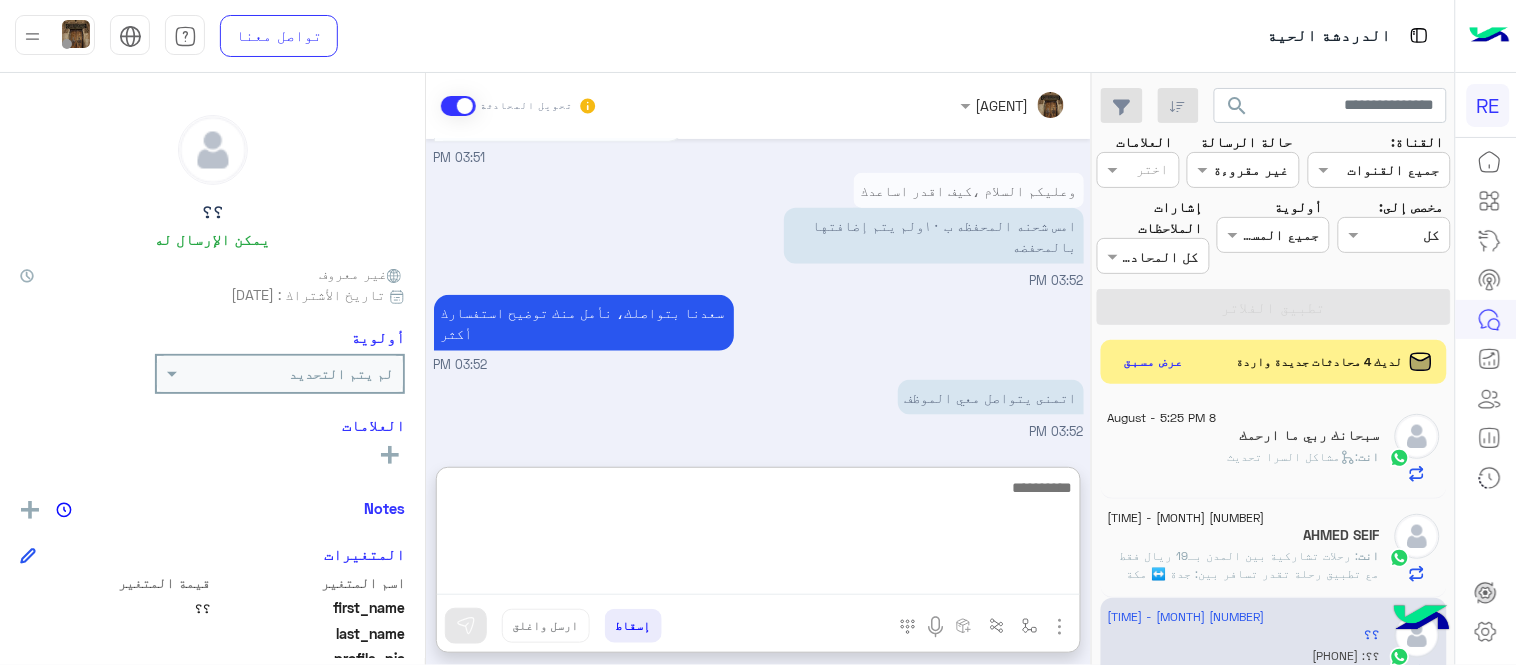 scroll, scrollTop: 935, scrollLeft: 0, axis: vertical 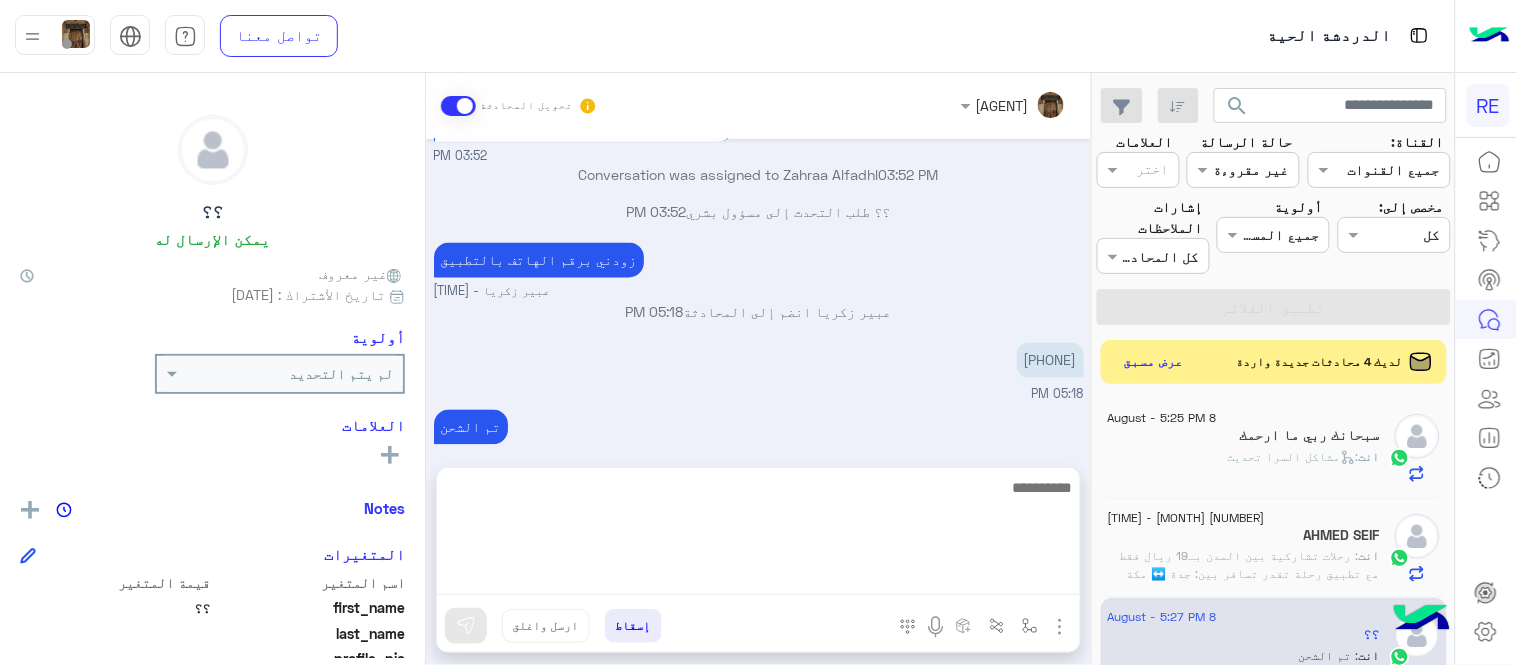 click on "[PHONE] [TIME]" at bounding box center [759, 371] 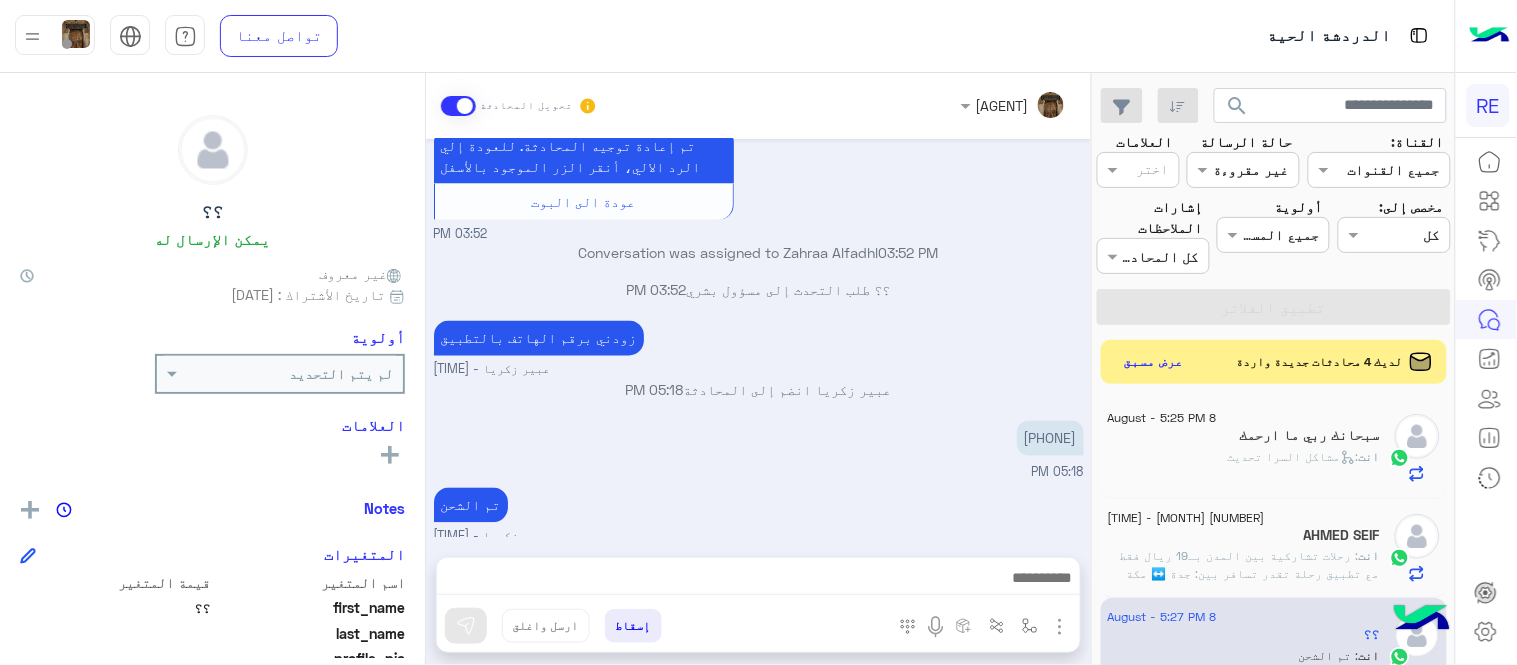 scroll, scrollTop: 845, scrollLeft: 0, axis: vertical 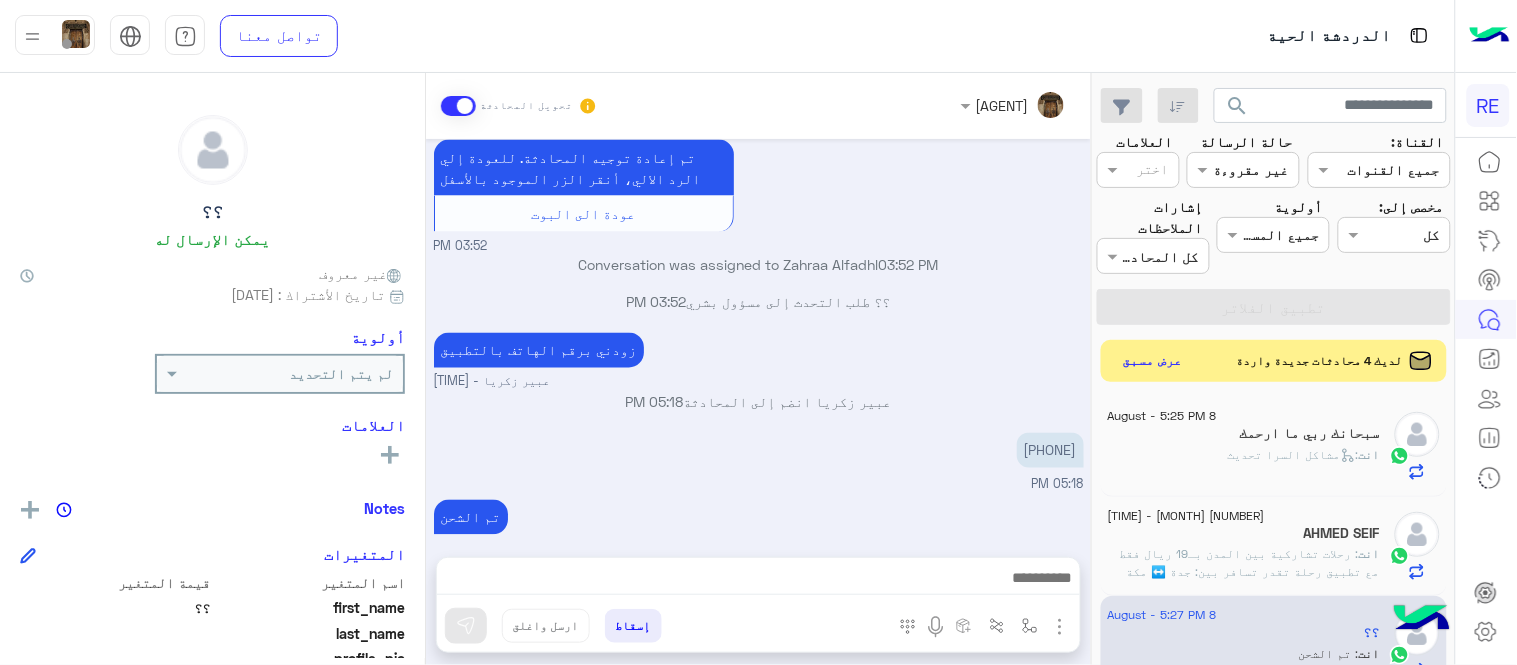 click on "عرض مسبق" 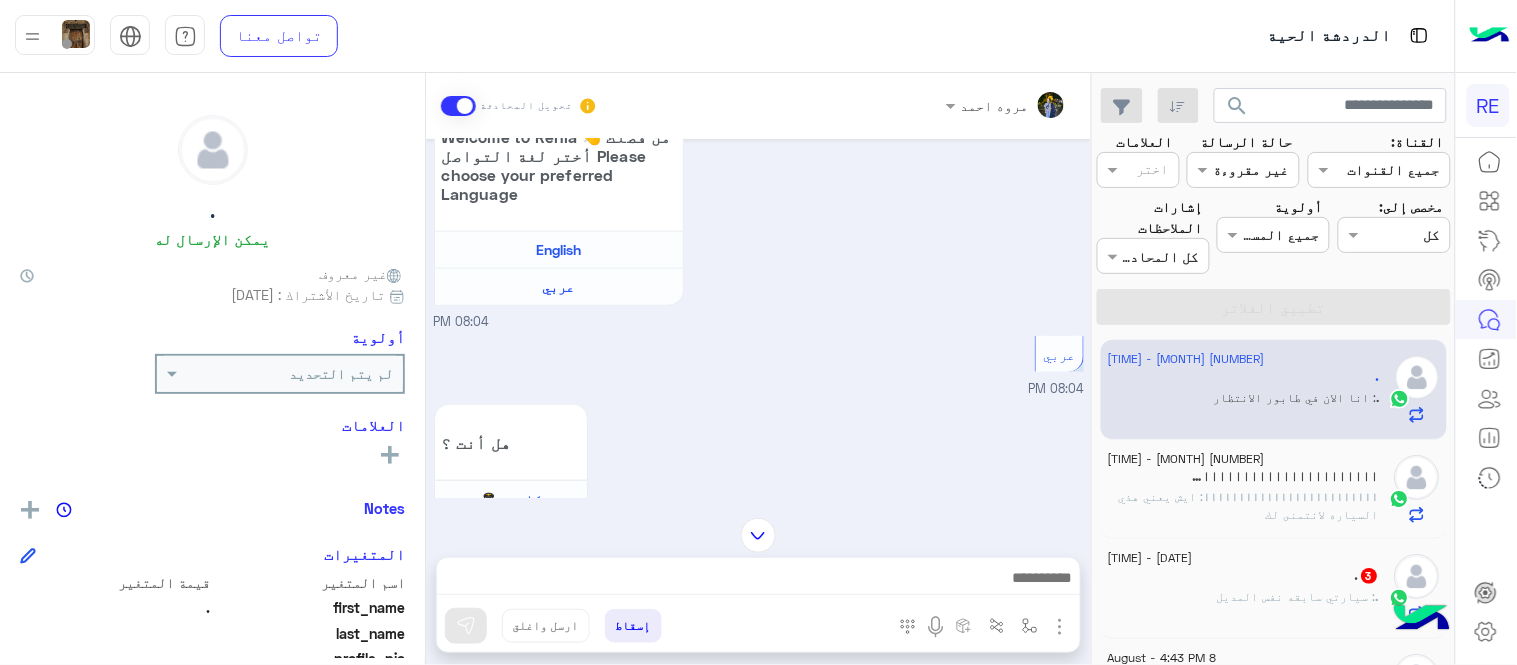 scroll, scrollTop: 2032, scrollLeft: 0, axis: vertical 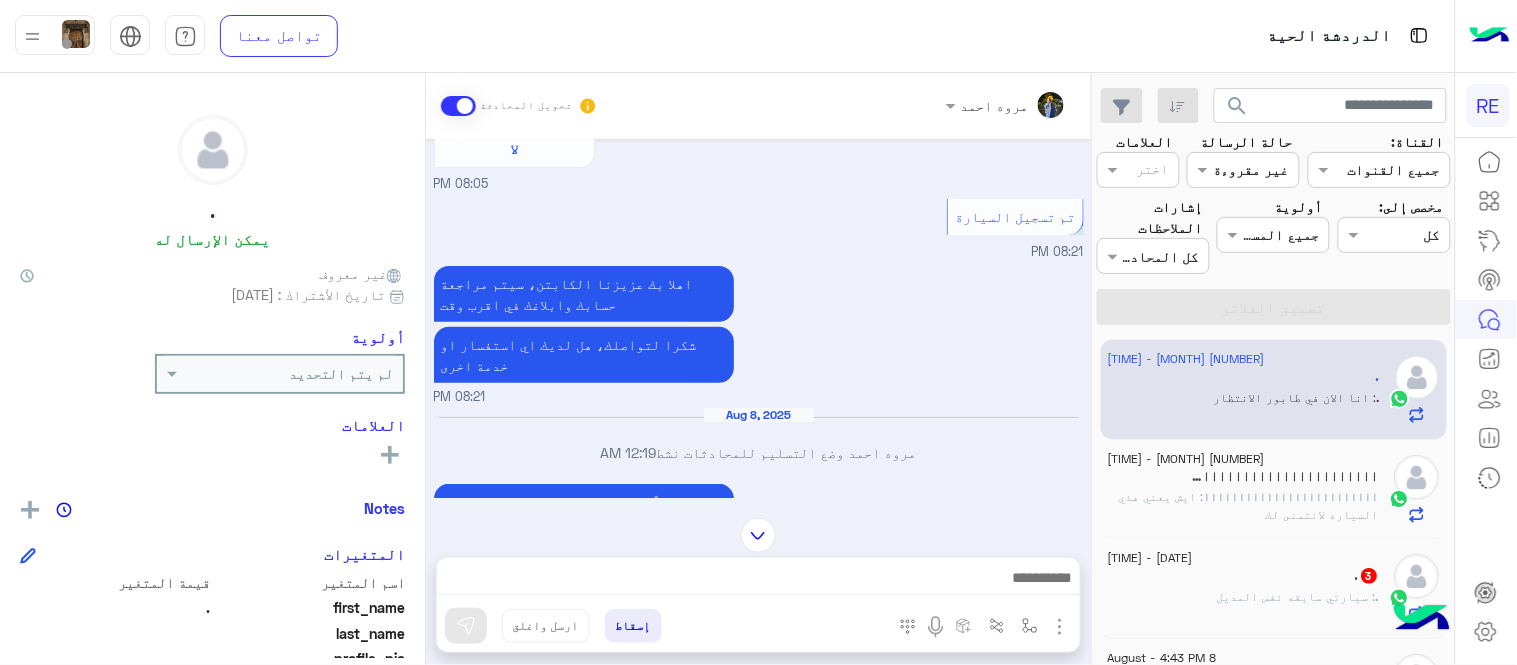 click at bounding box center [758, 535] 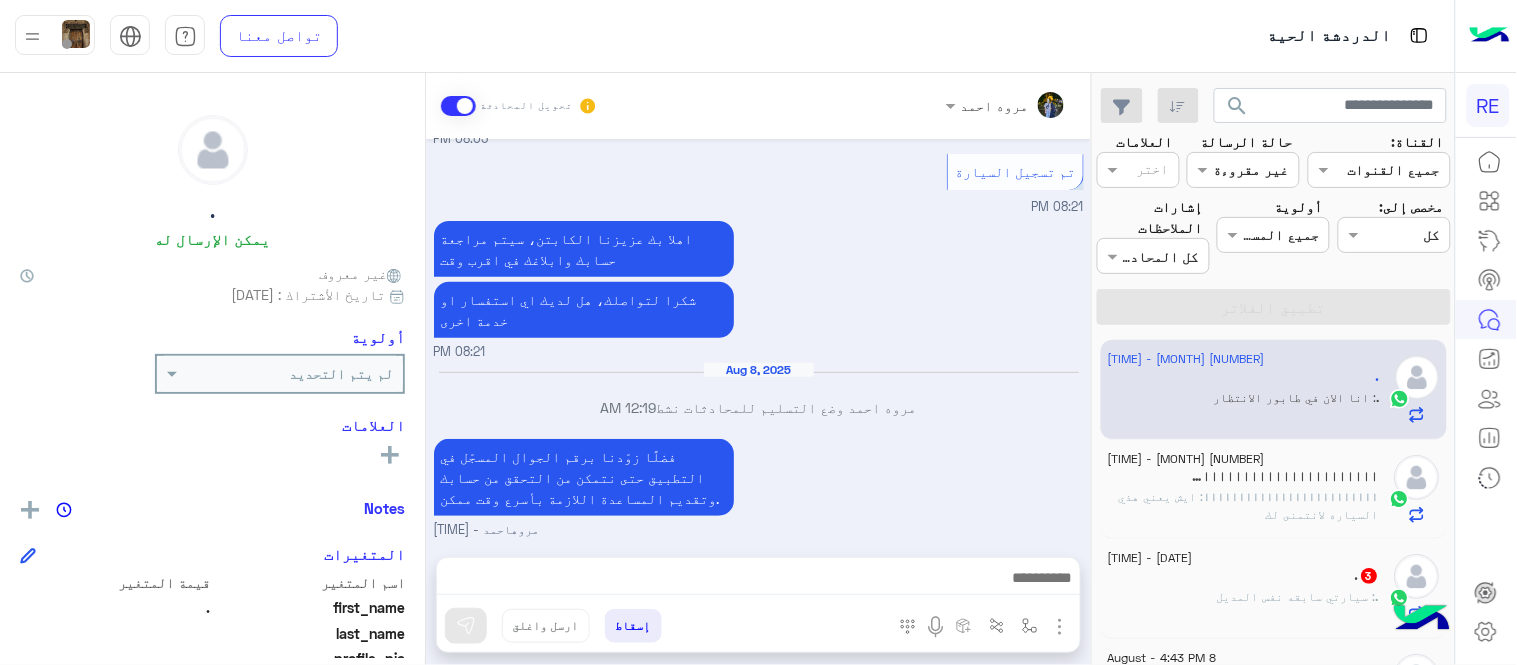 scroll, scrollTop: 2473, scrollLeft: 0, axis: vertical 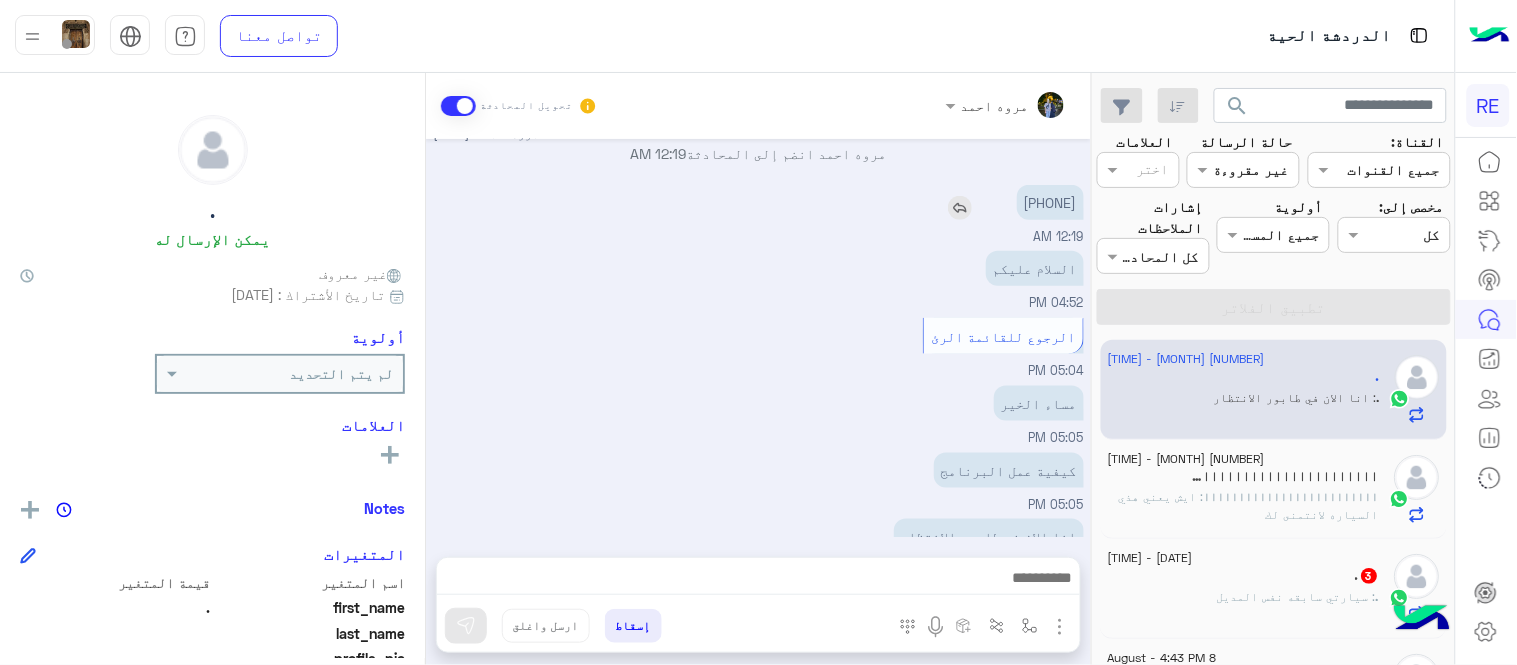 click on "[PHONE]" at bounding box center [1050, 202] 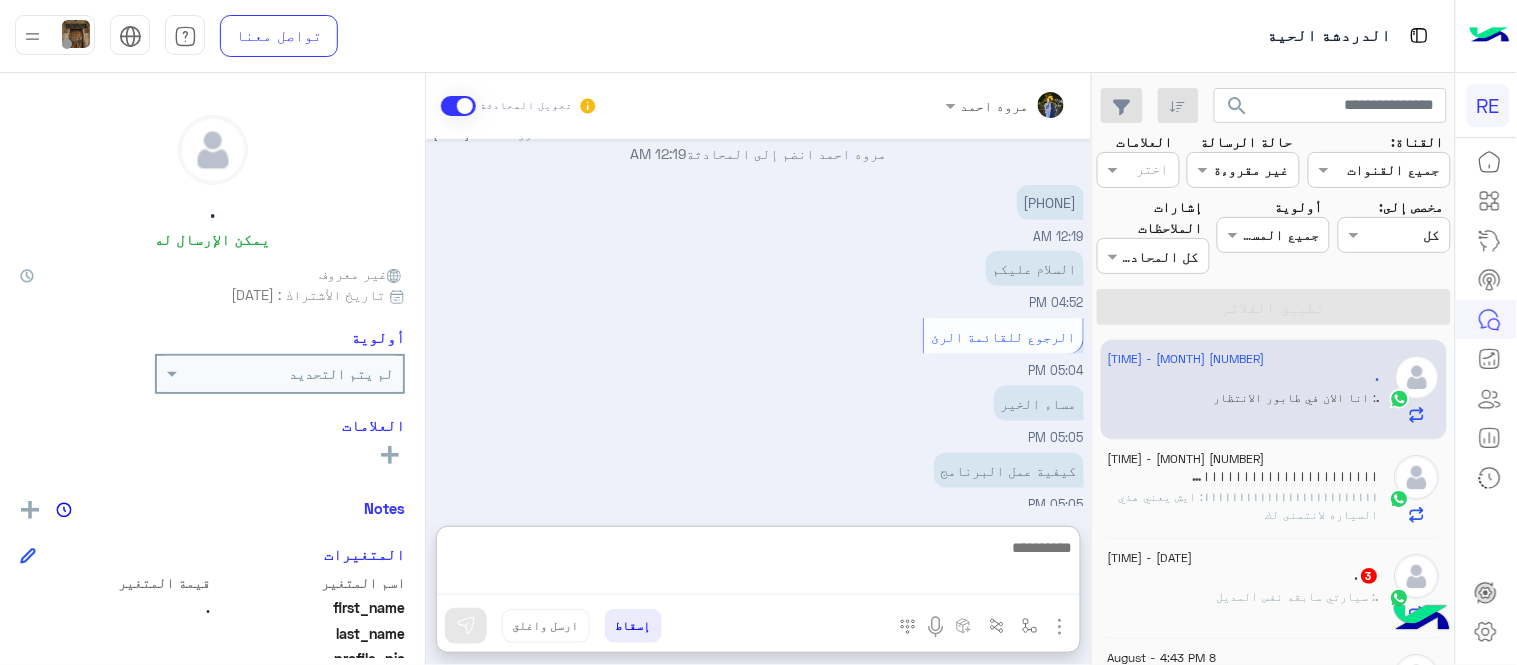 scroll, scrollTop: 2512, scrollLeft: 0, axis: vertical 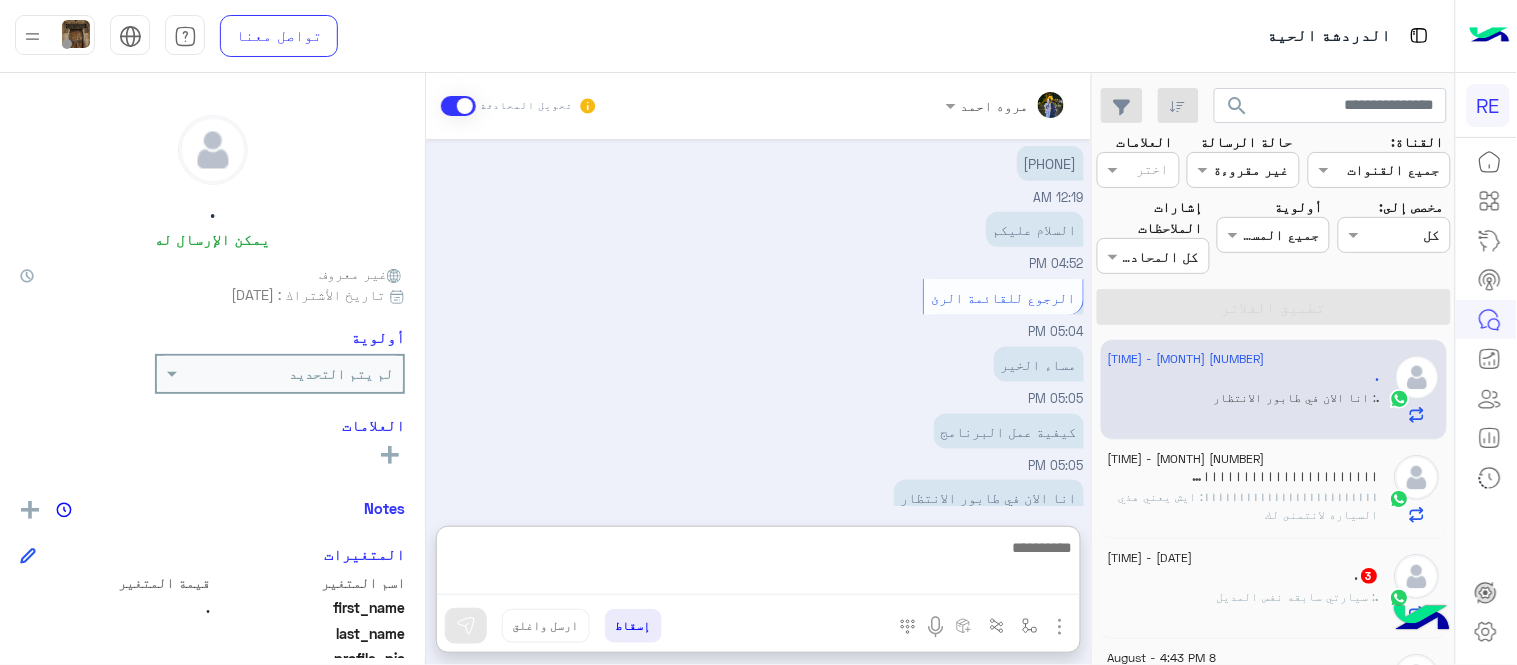 click at bounding box center [758, 565] 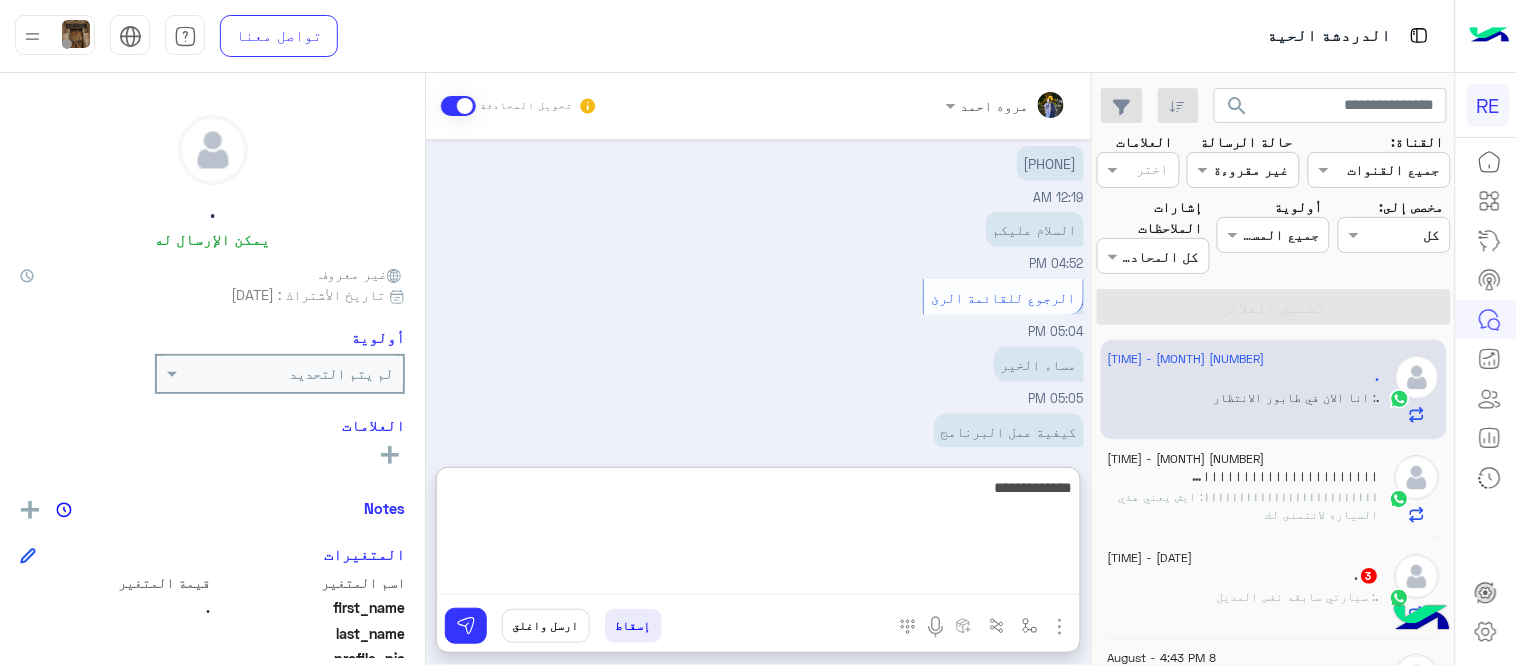 type on "**********" 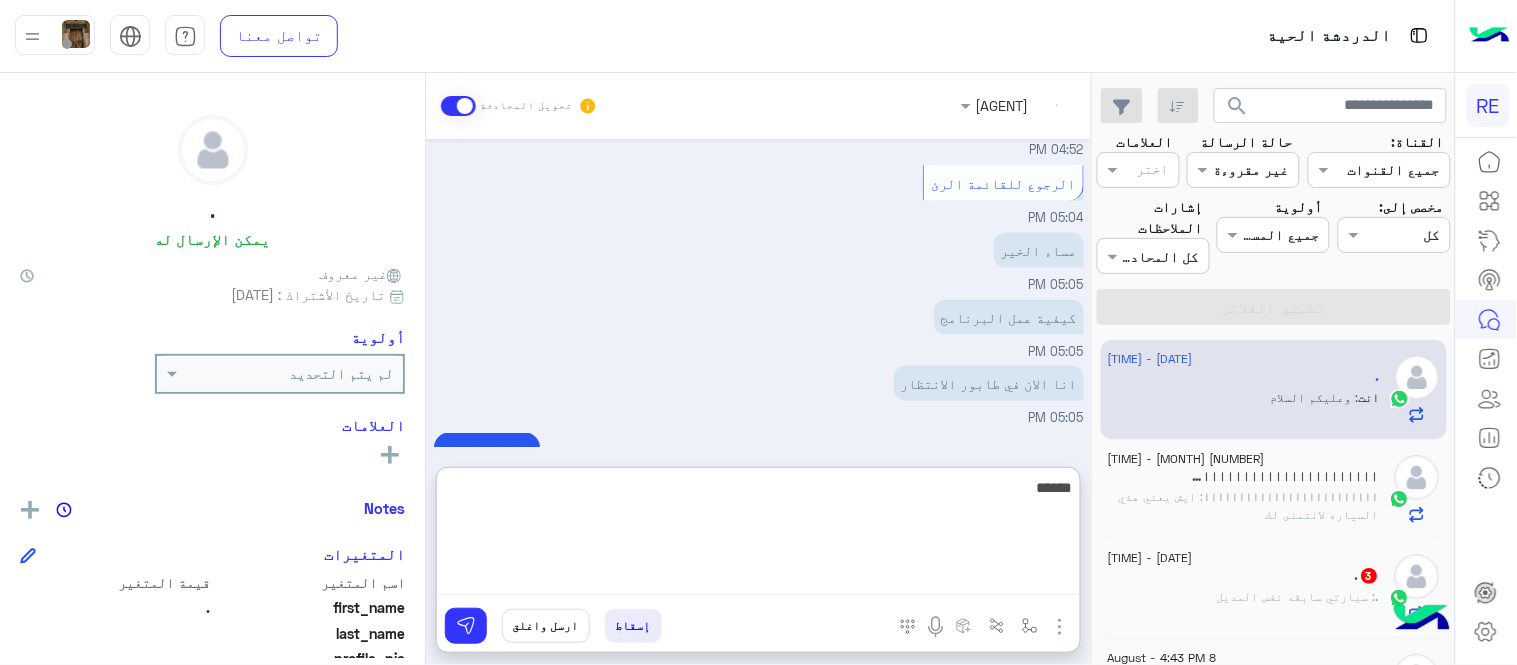 scroll, scrollTop: 2663, scrollLeft: 0, axis: vertical 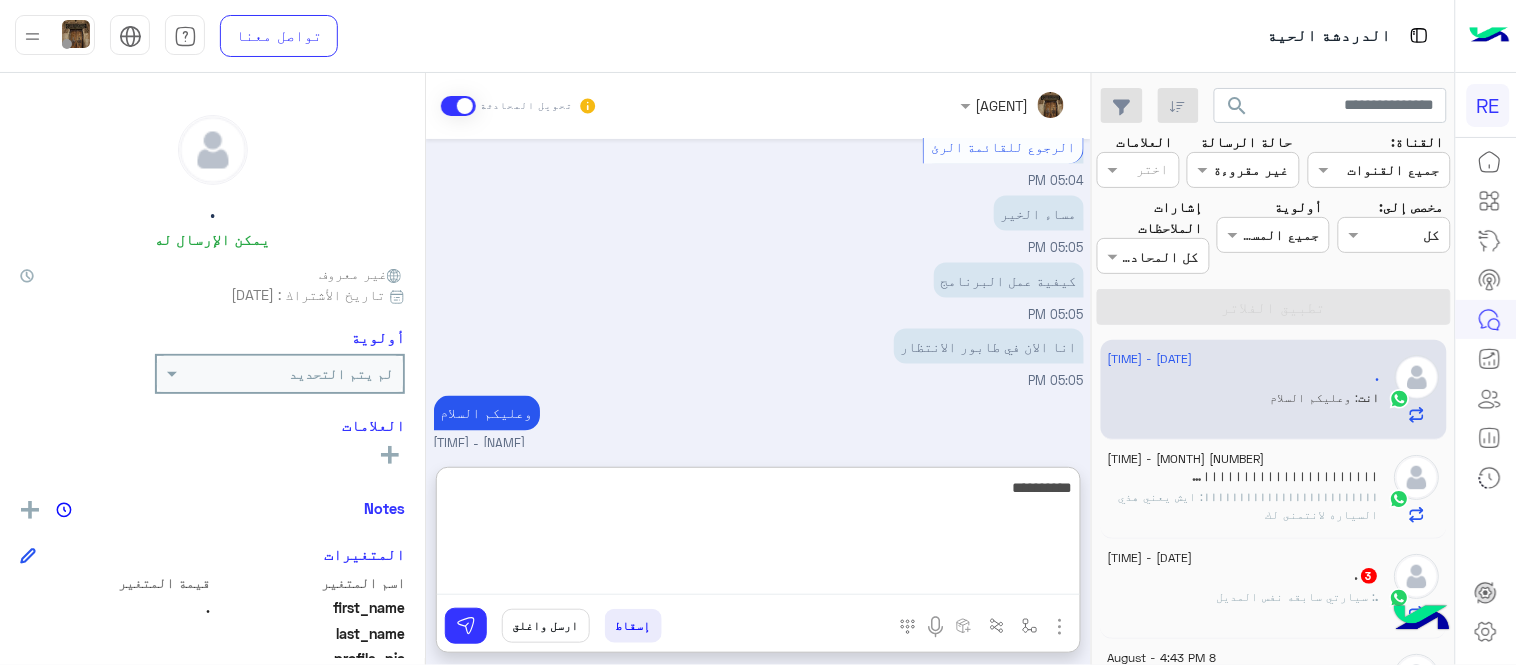 type on "**********" 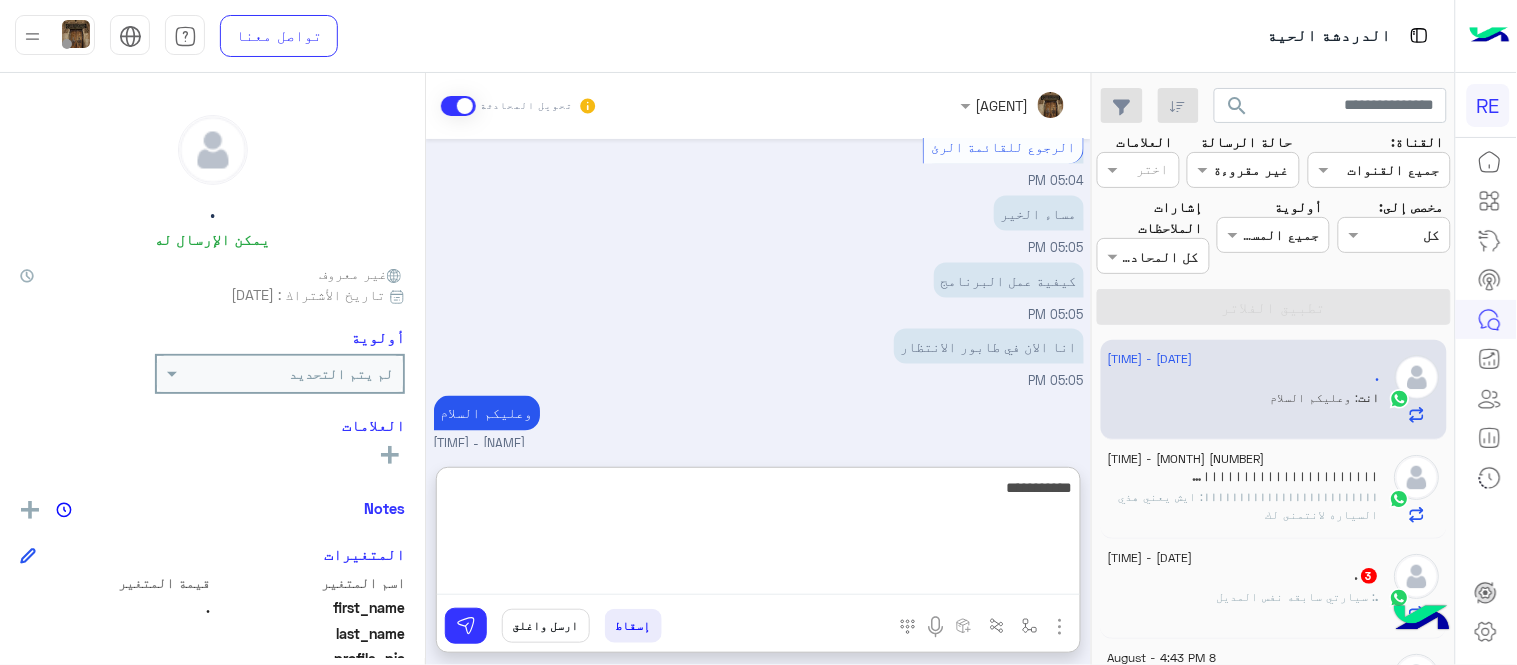 type 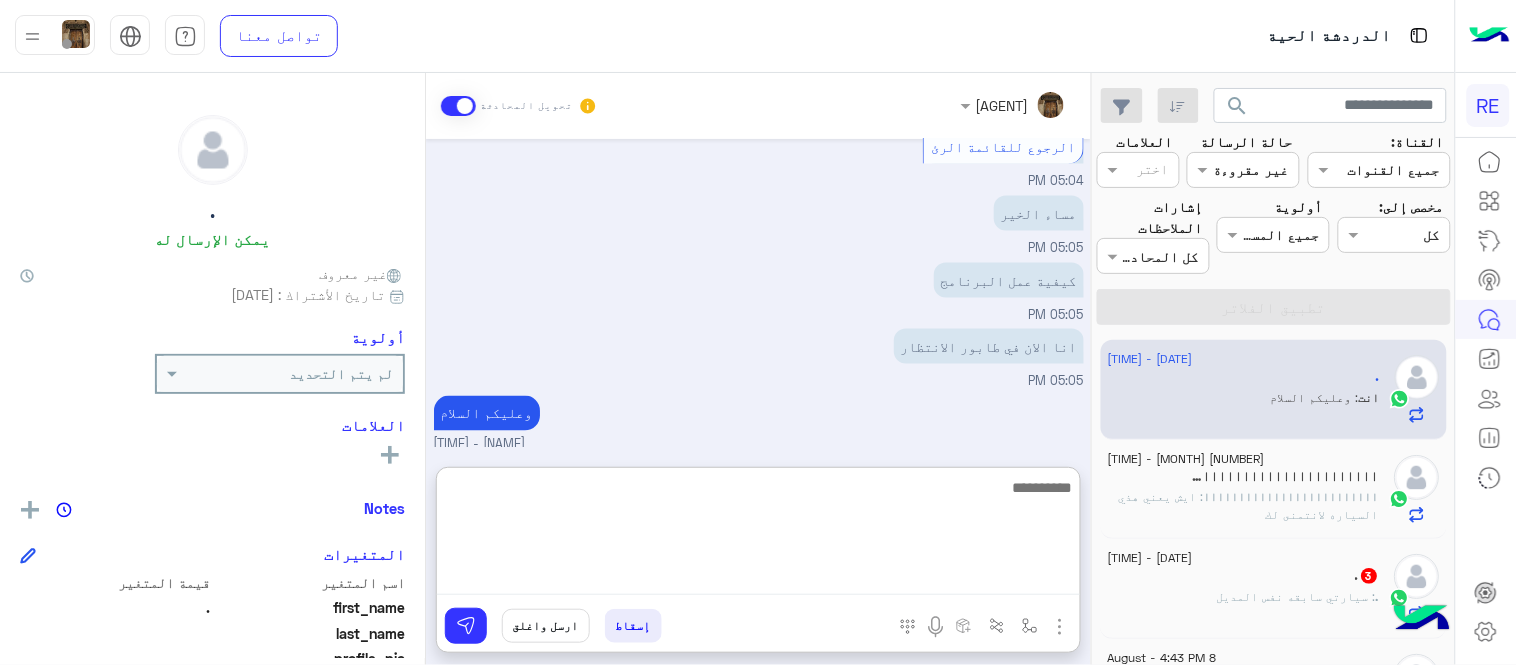scroll, scrollTop: 2726, scrollLeft: 0, axis: vertical 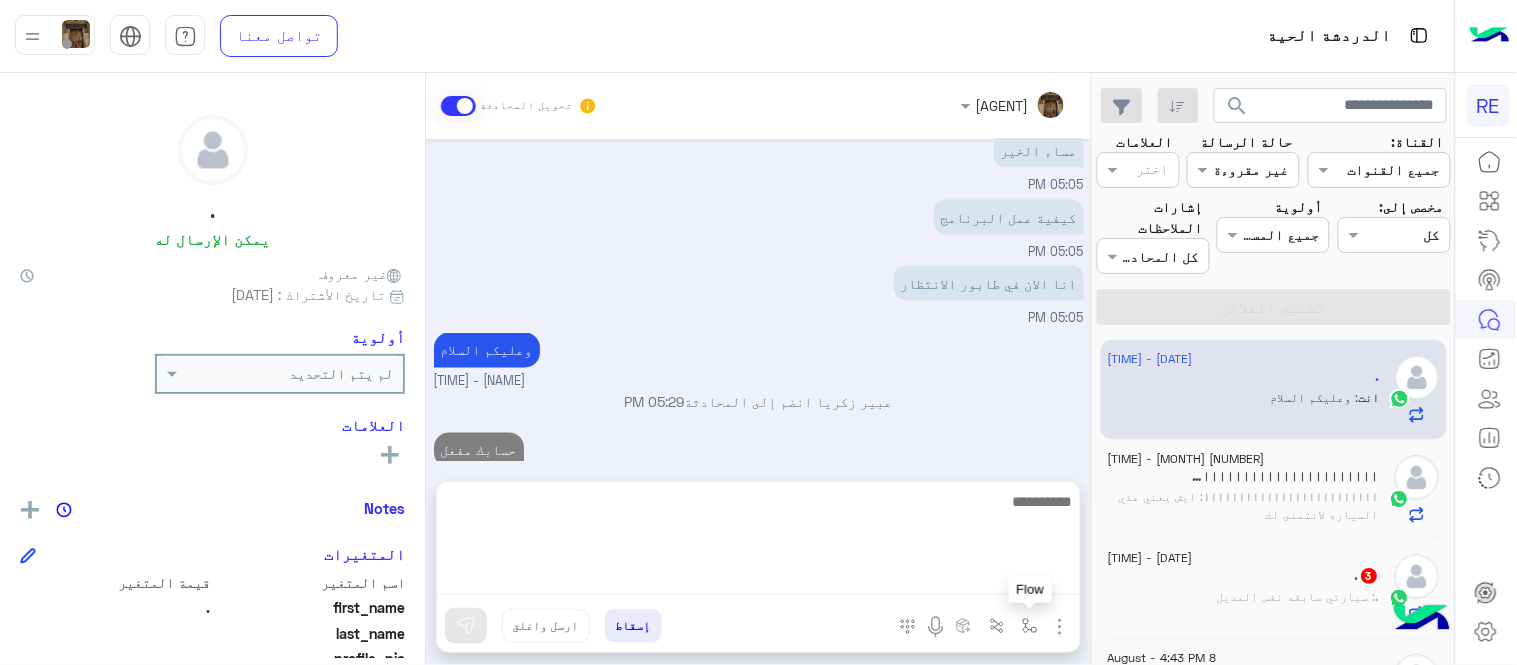 click at bounding box center (1030, 626) 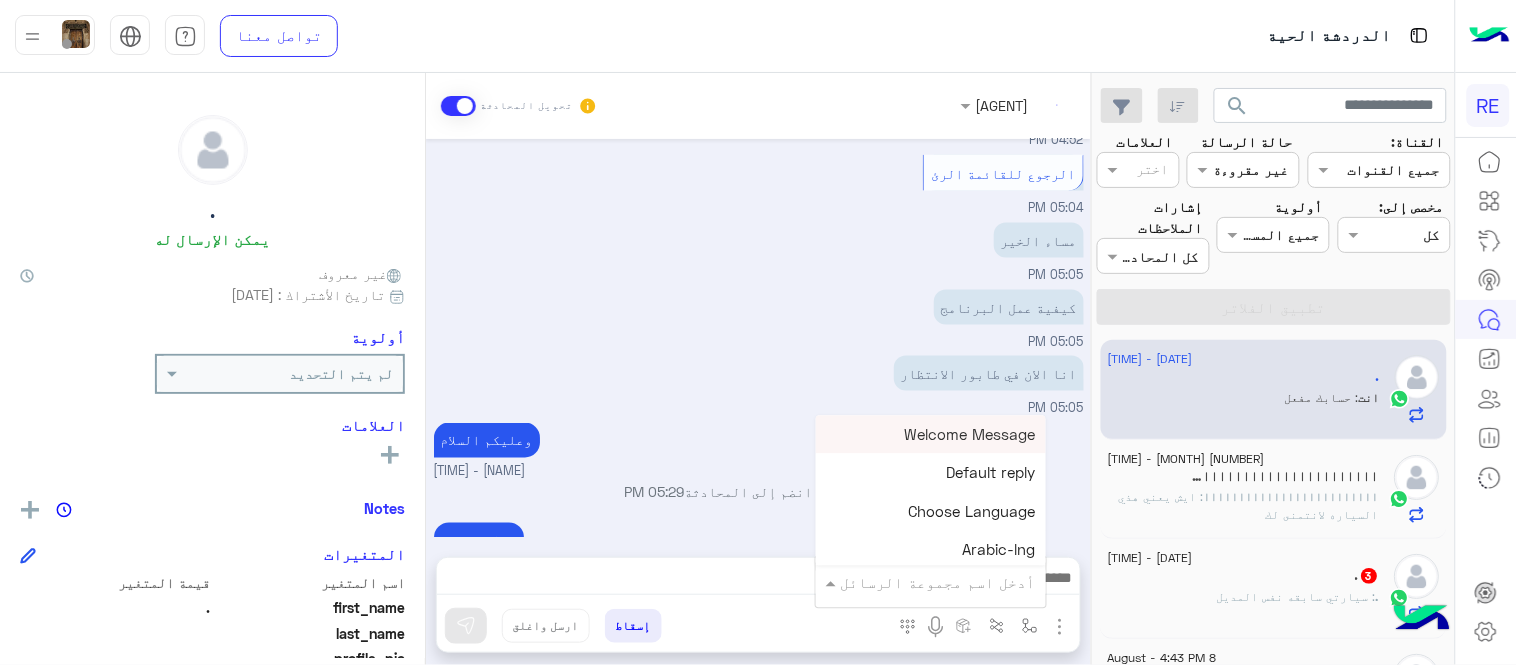 click on "أدخل اسم مجموعة الرسائل" at bounding box center (931, 582) 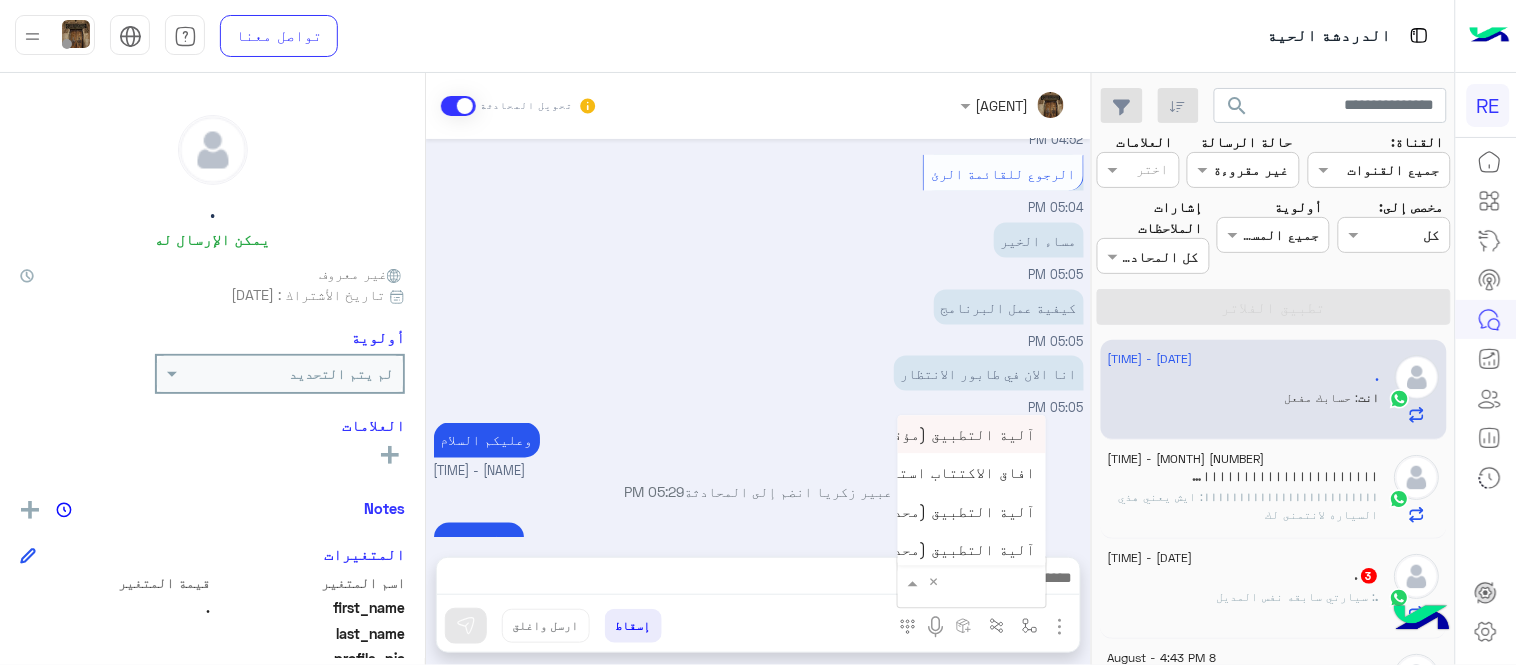 type on "*" 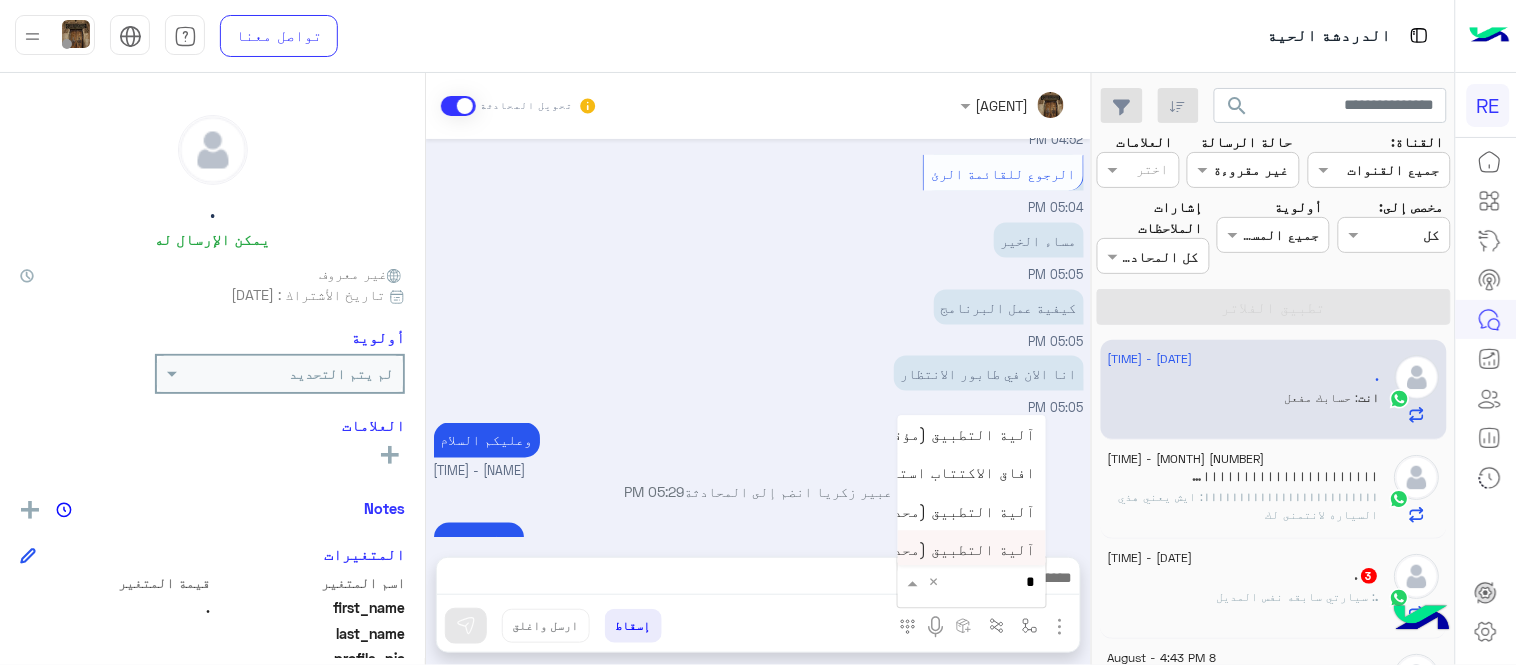 click on "آلية التطبيق (محدث)‎ نسخة 1 من‎" at bounding box center [920, 550] 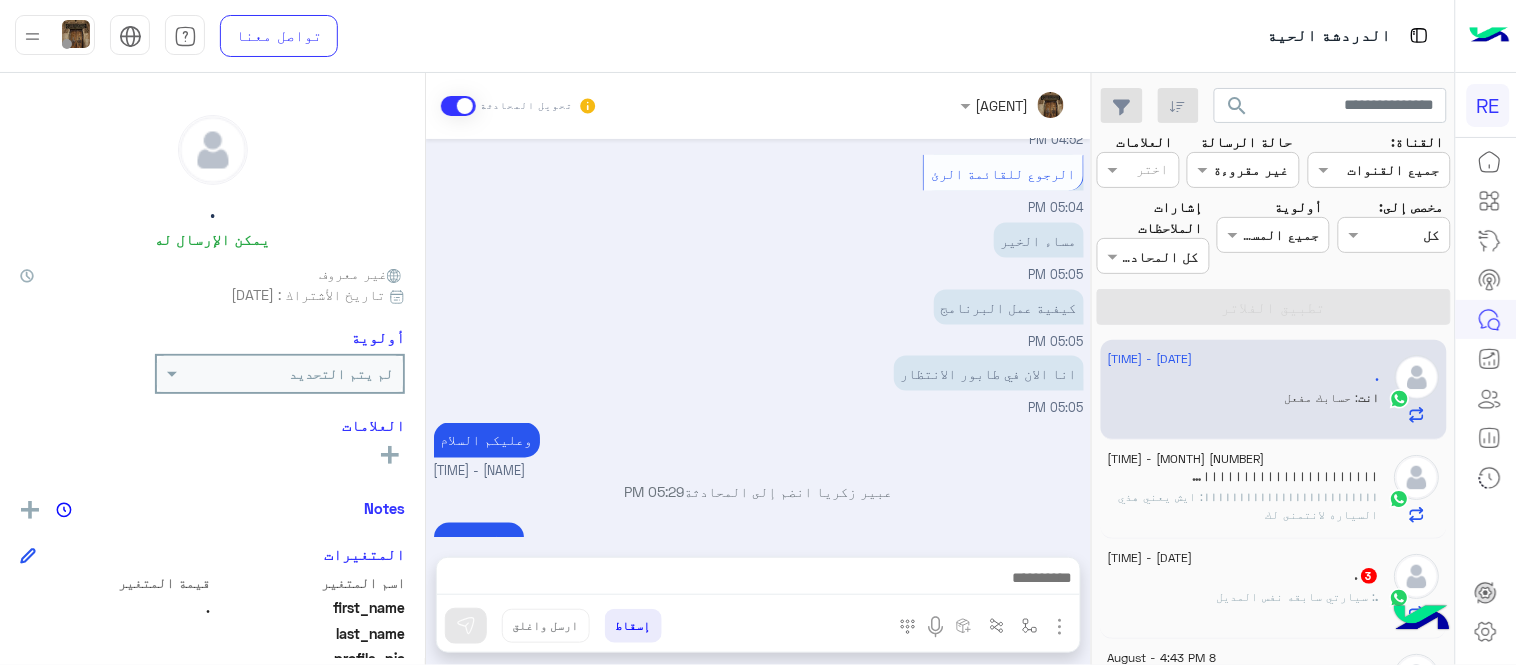 type on "**********" 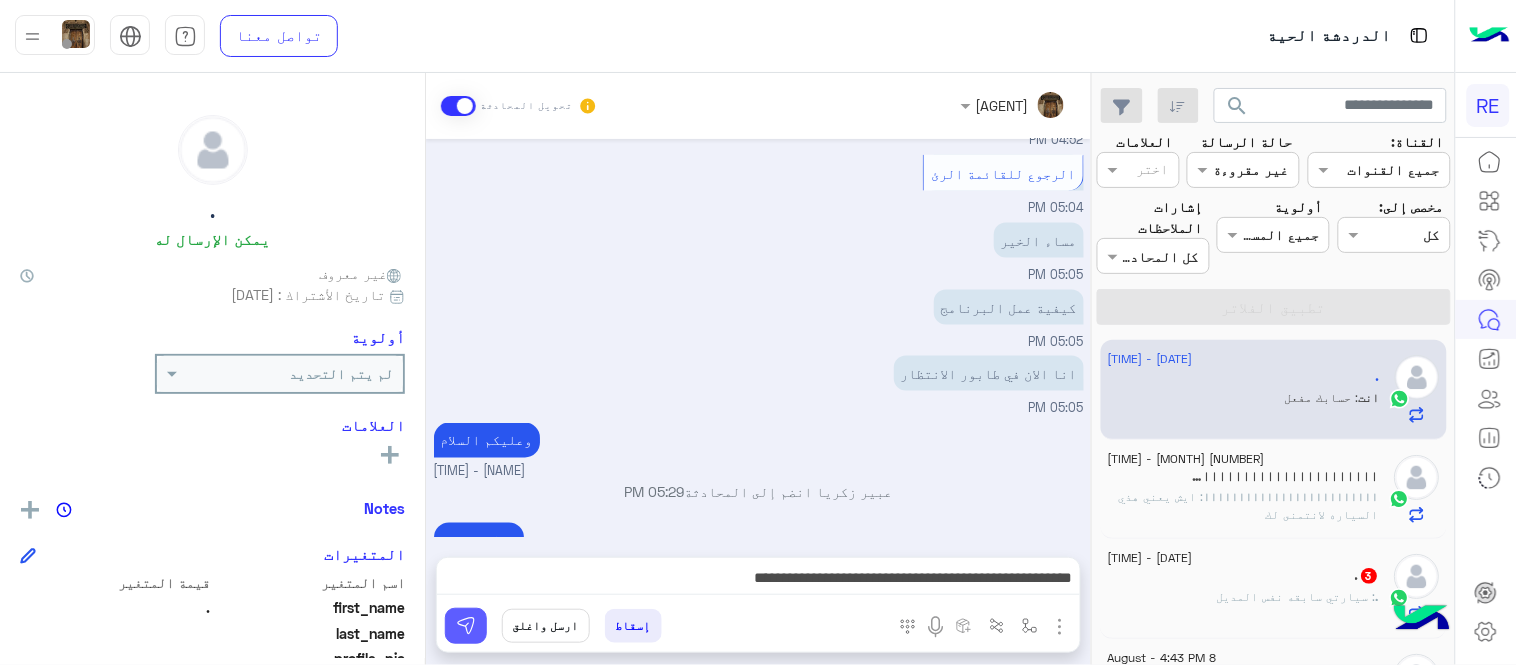 click at bounding box center [466, 626] 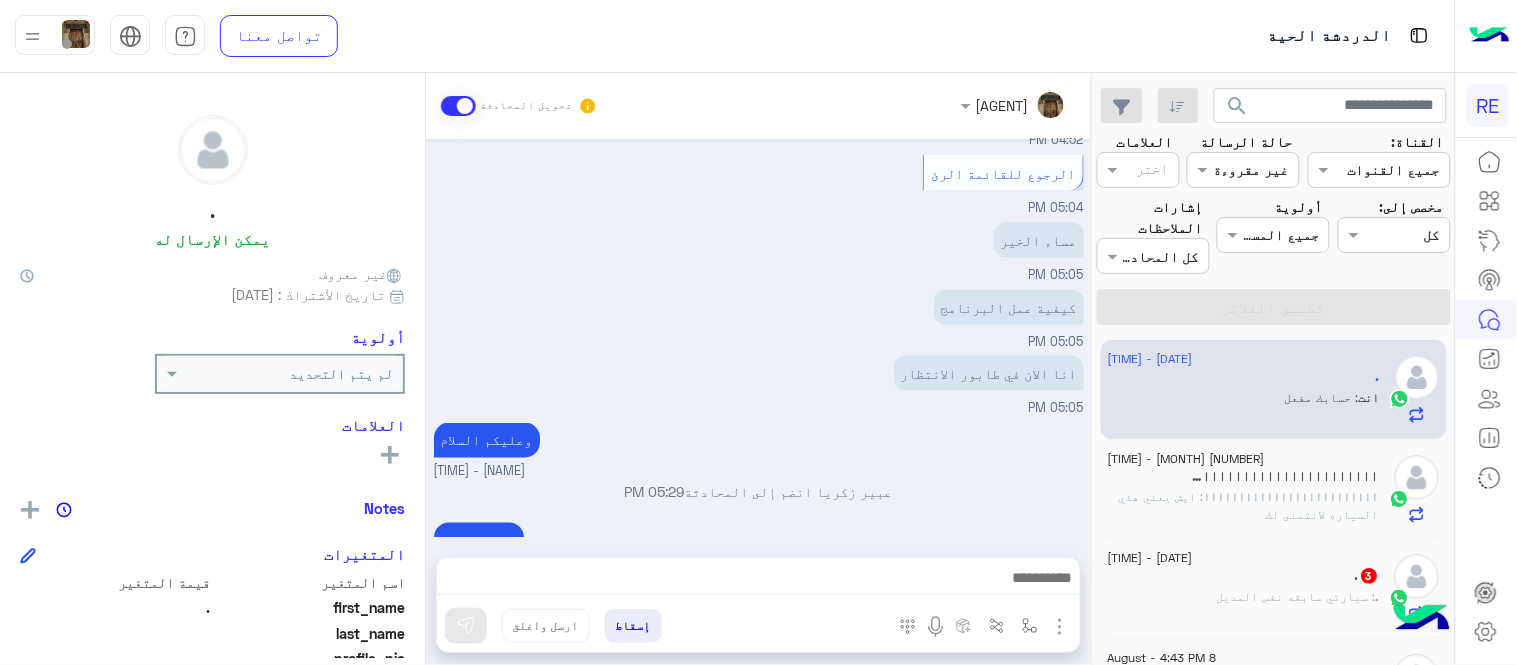 click on "ااااااااااااااااااااااااا : ايش يعني هذي السياره لانتمنى لك" 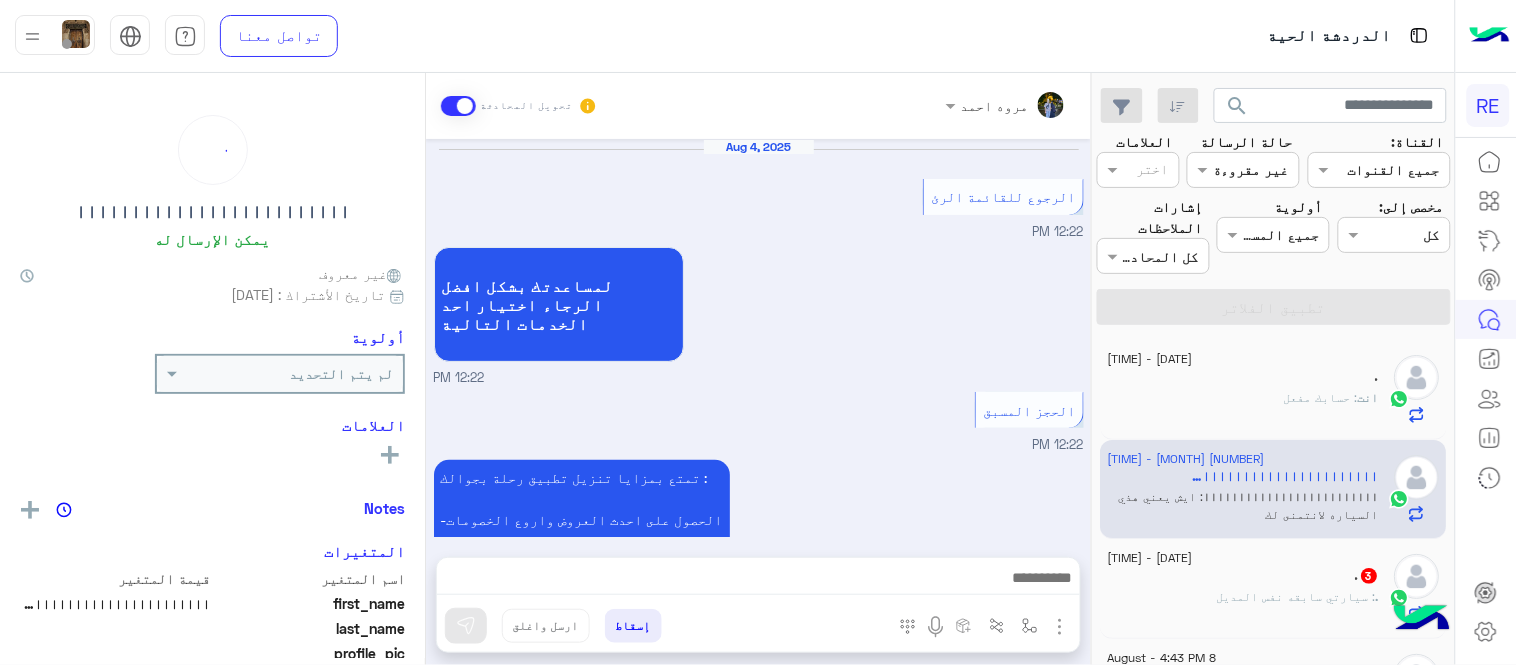 scroll, scrollTop: 1705, scrollLeft: 0, axis: vertical 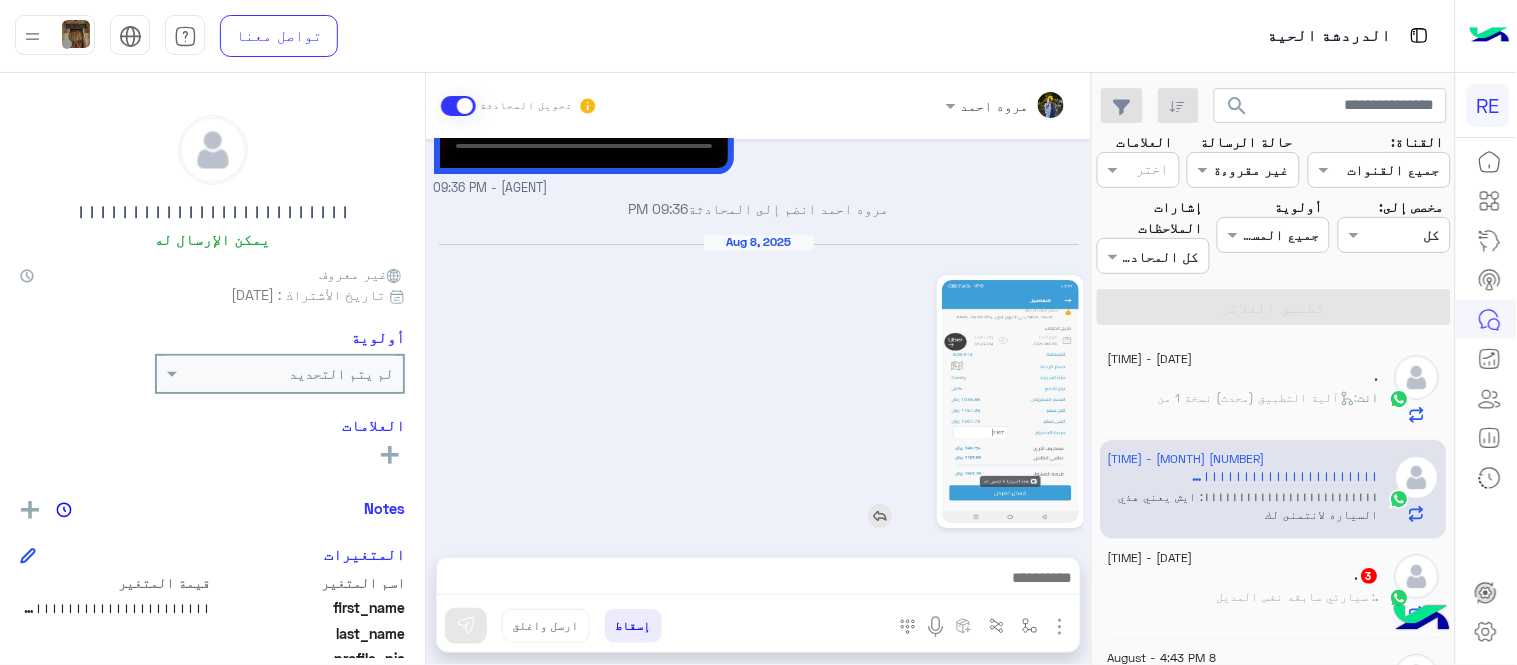 click 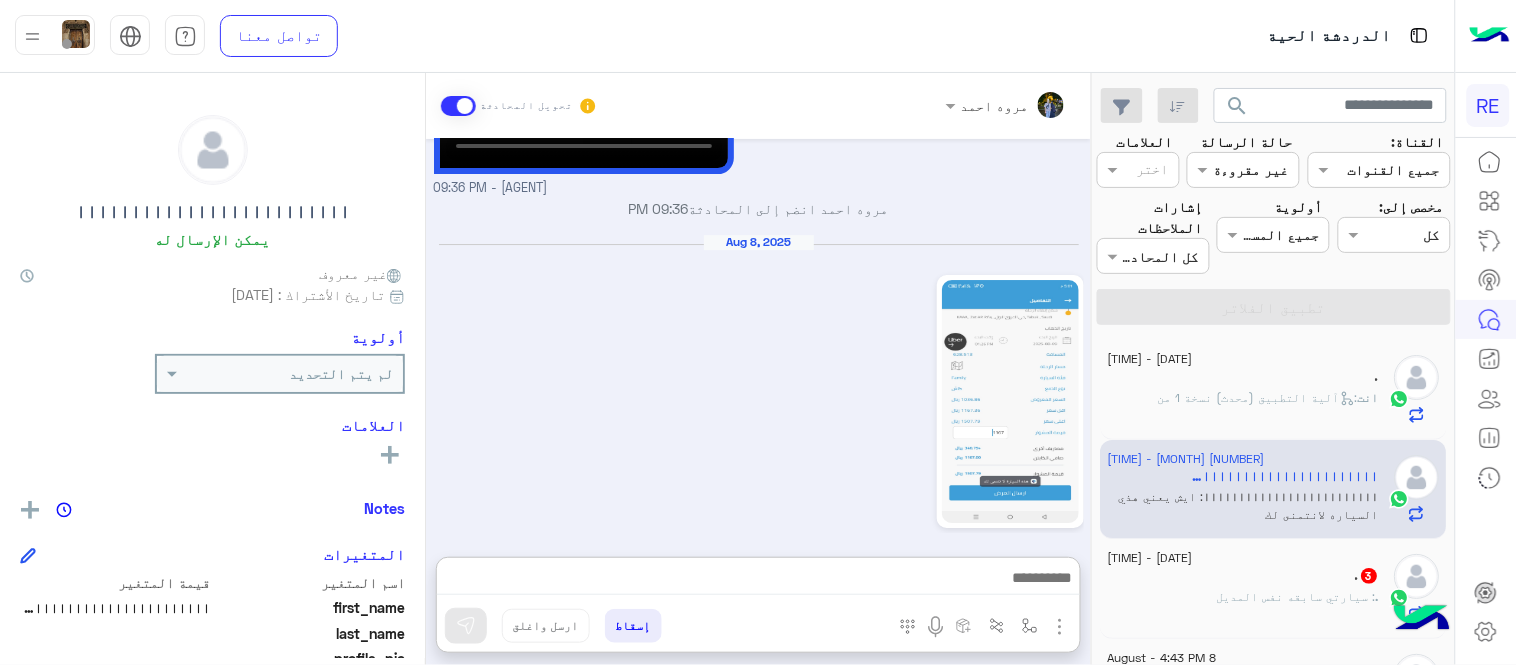click at bounding box center [758, 580] 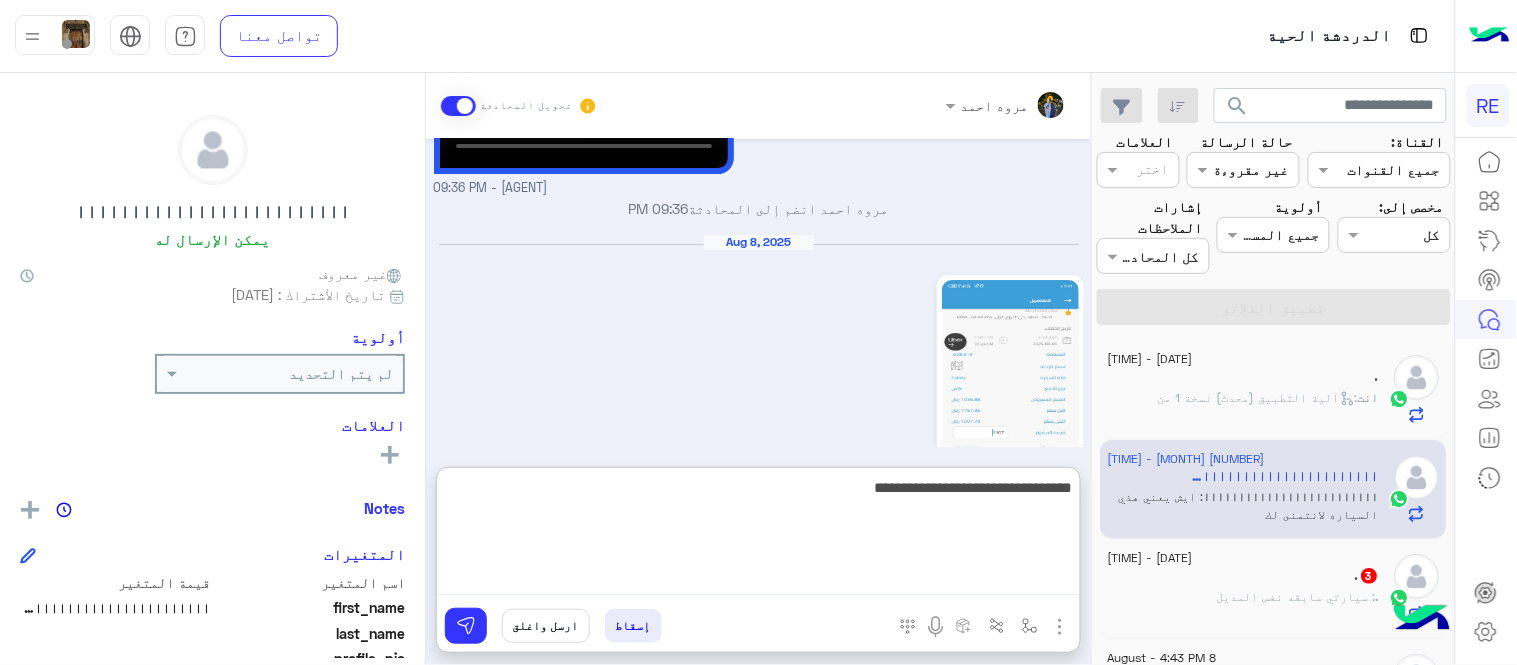 type on "**********" 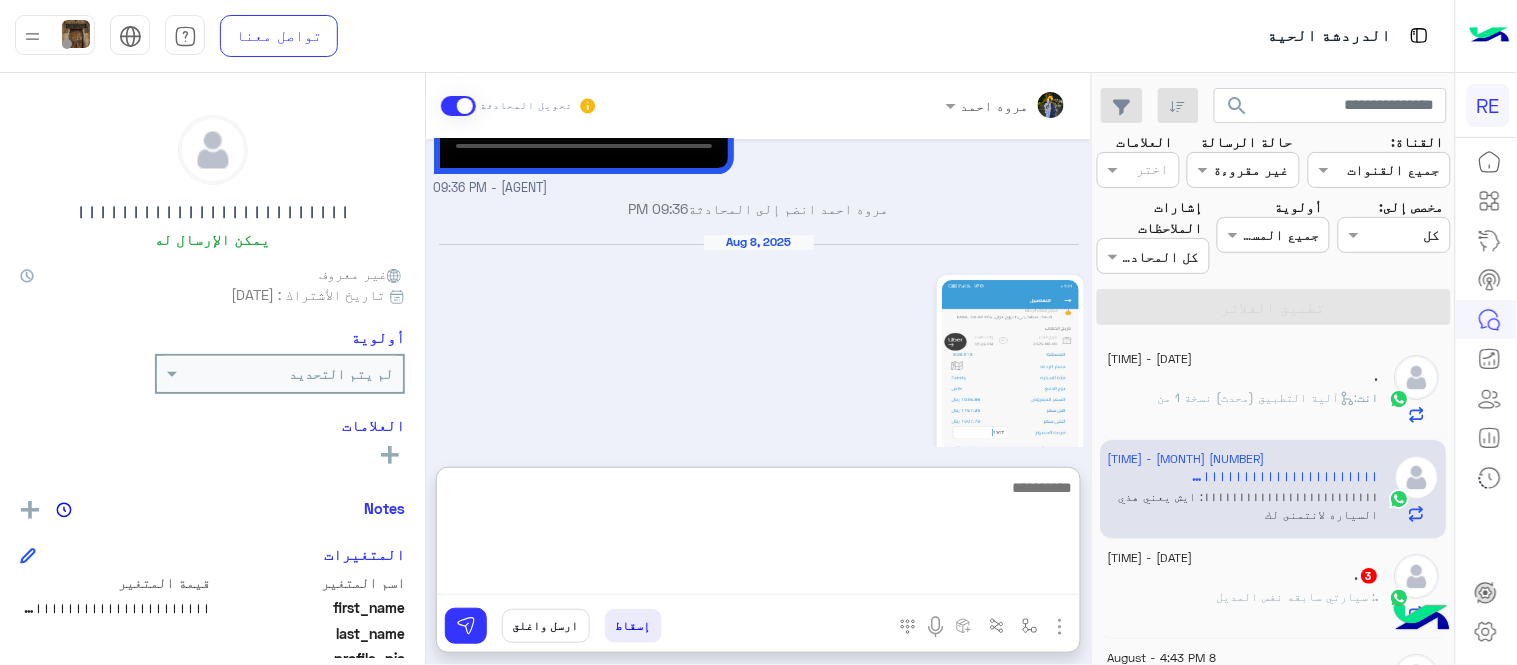scroll, scrollTop: 1860, scrollLeft: 0, axis: vertical 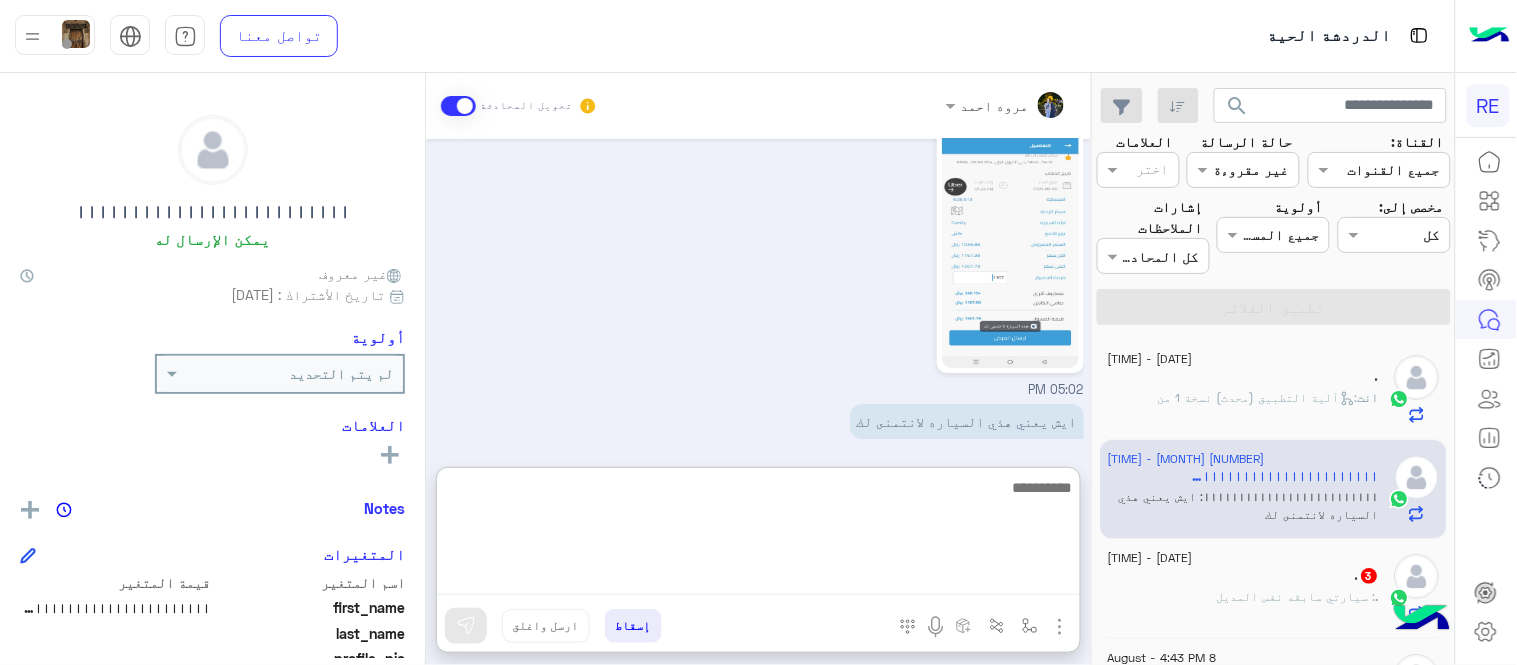 click on ": سيارتي سابقه نفس المديل" 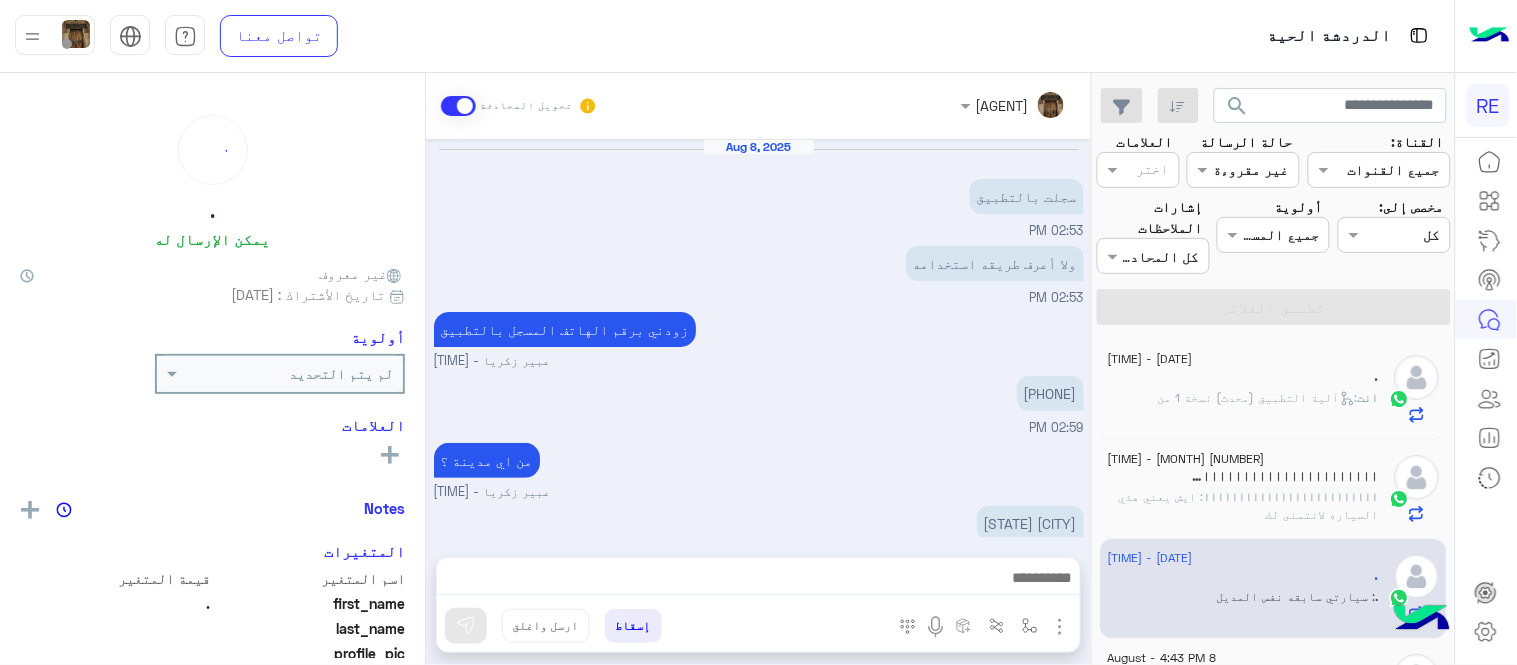 scroll, scrollTop: 293, scrollLeft: 0, axis: vertical 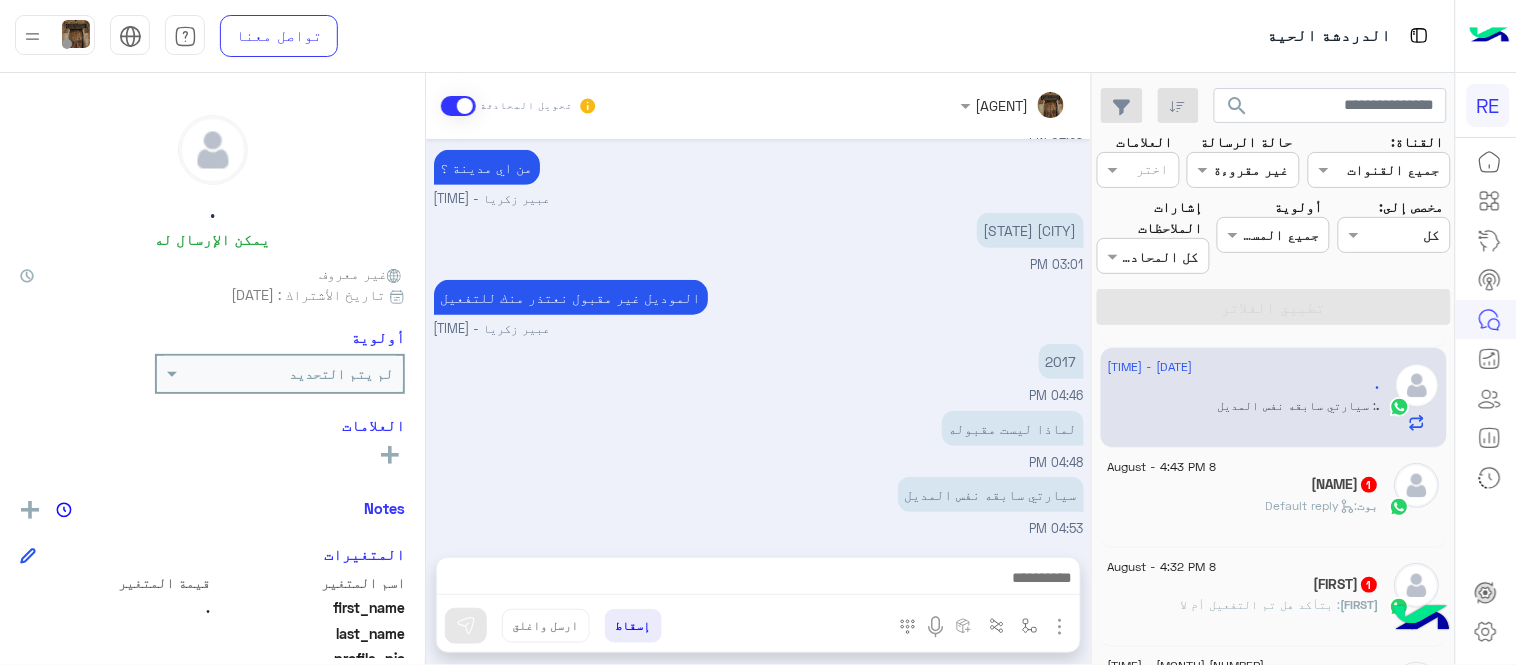 click on "Abo  Mohammed  1" 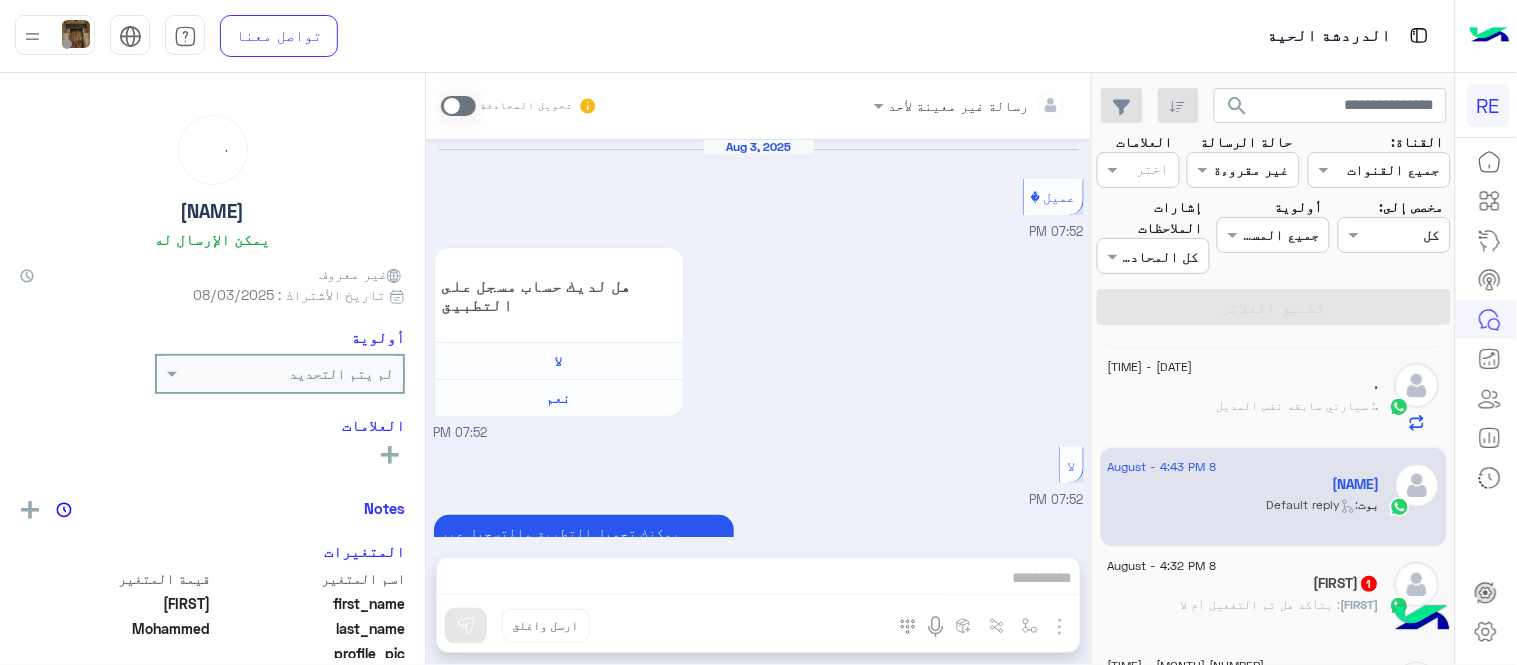 scroll, scrollTop: 781, scrollLeft: 0, axis: vertical 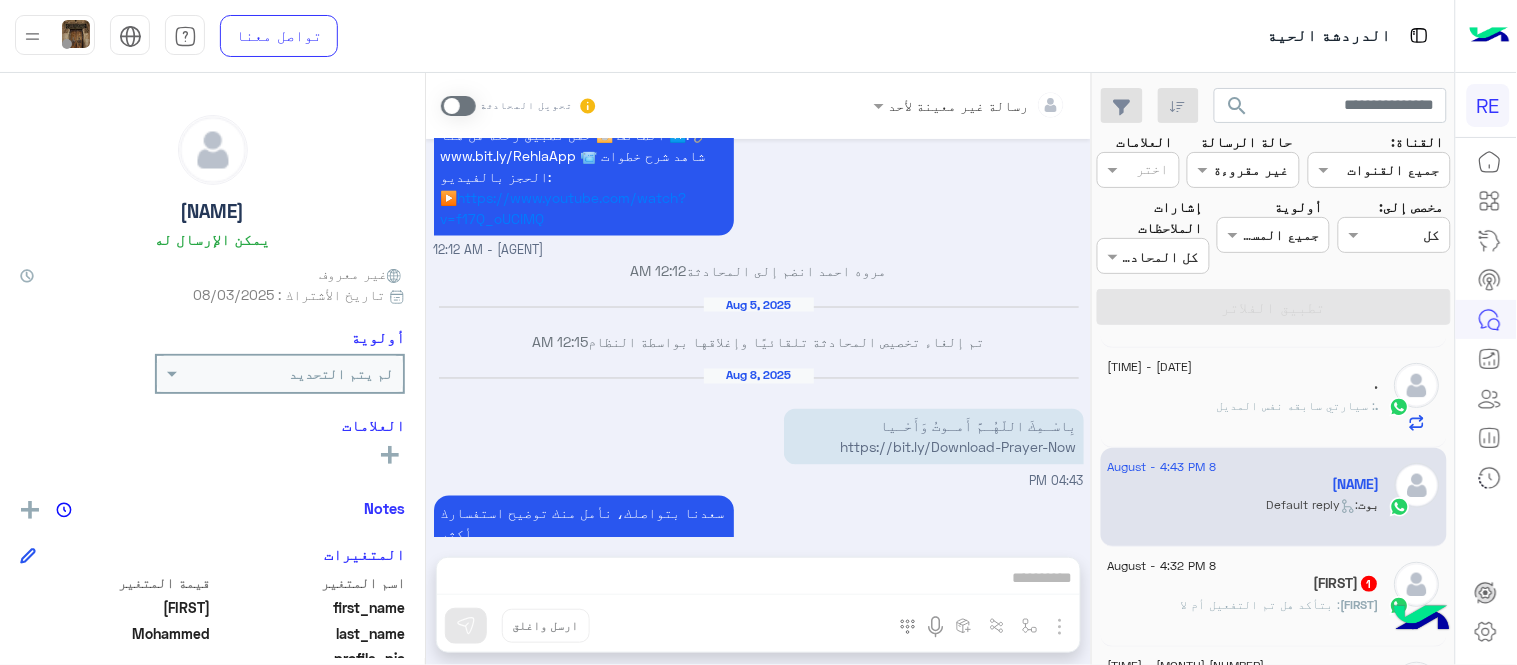click on "[NAME] [NUMBER]" 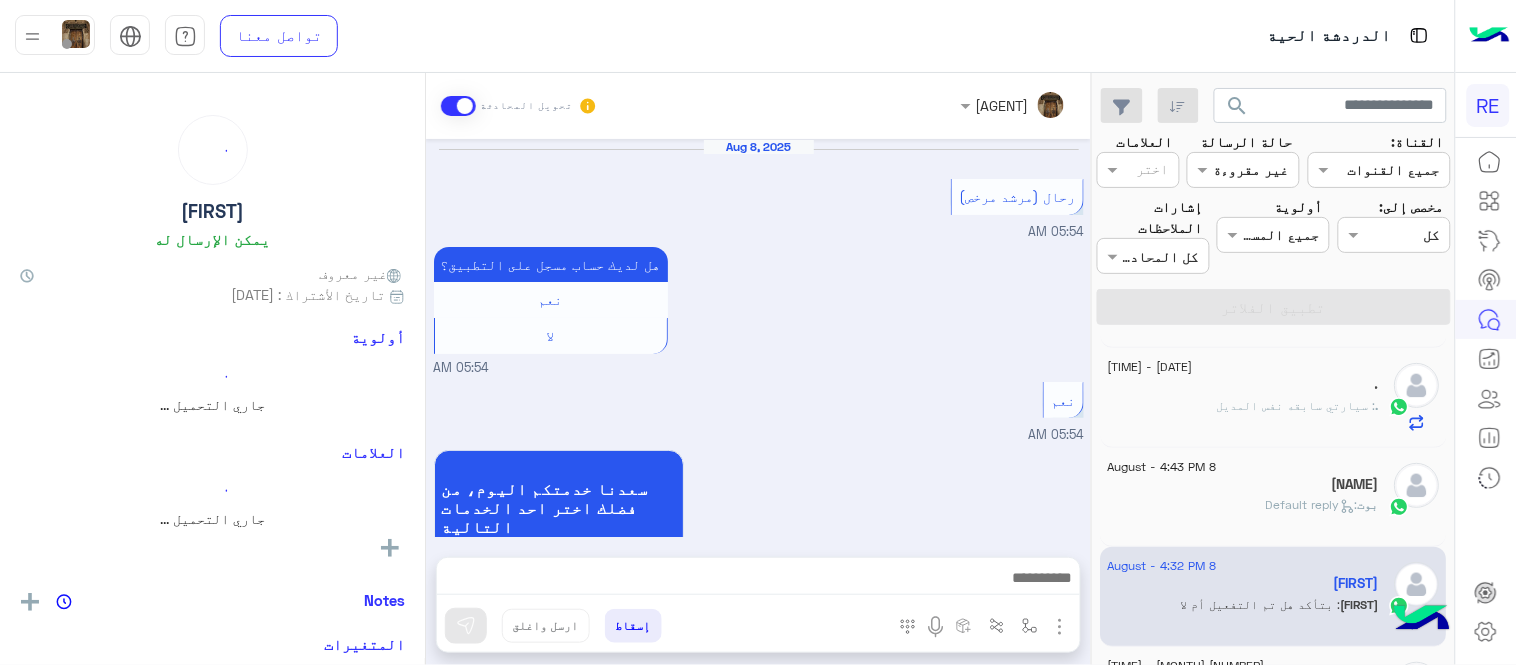 scroll, scrollTop: 494, scrollLeft: 0, axis: vertical 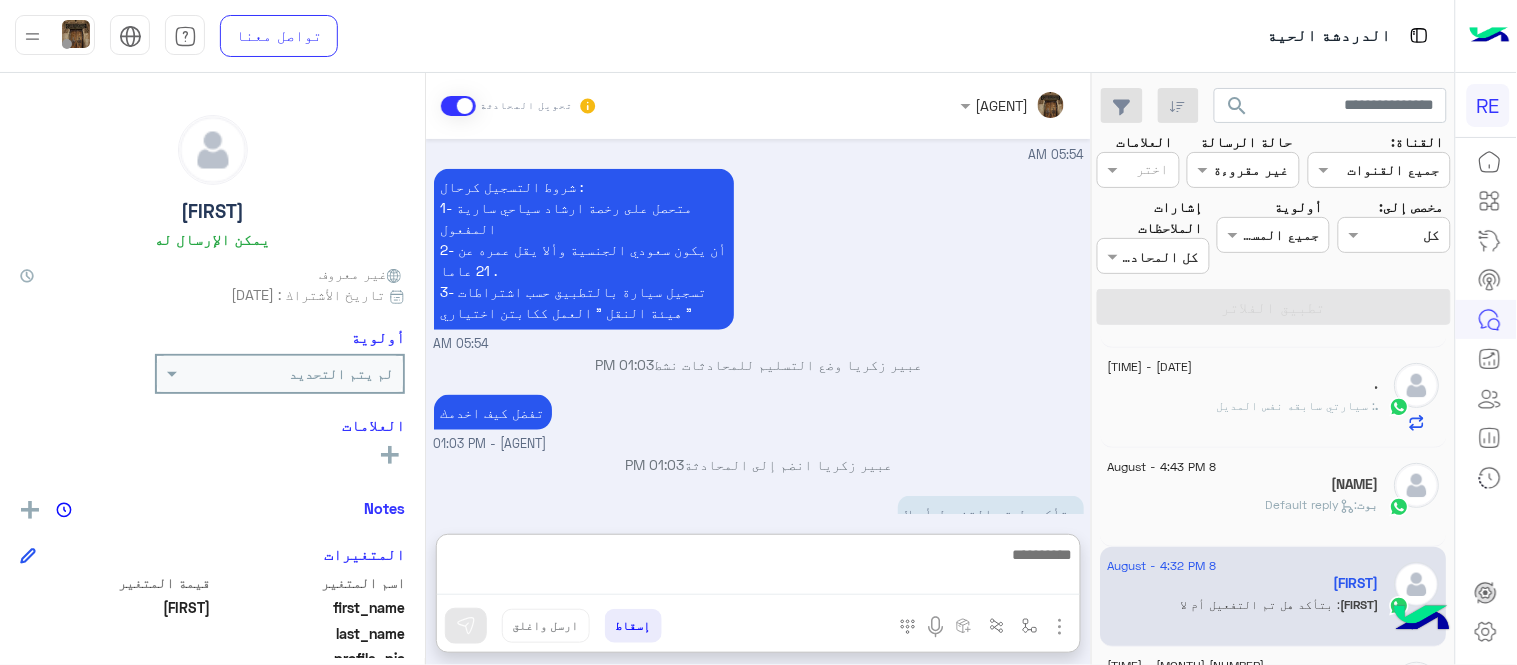 click at bounding box center [758, 568] 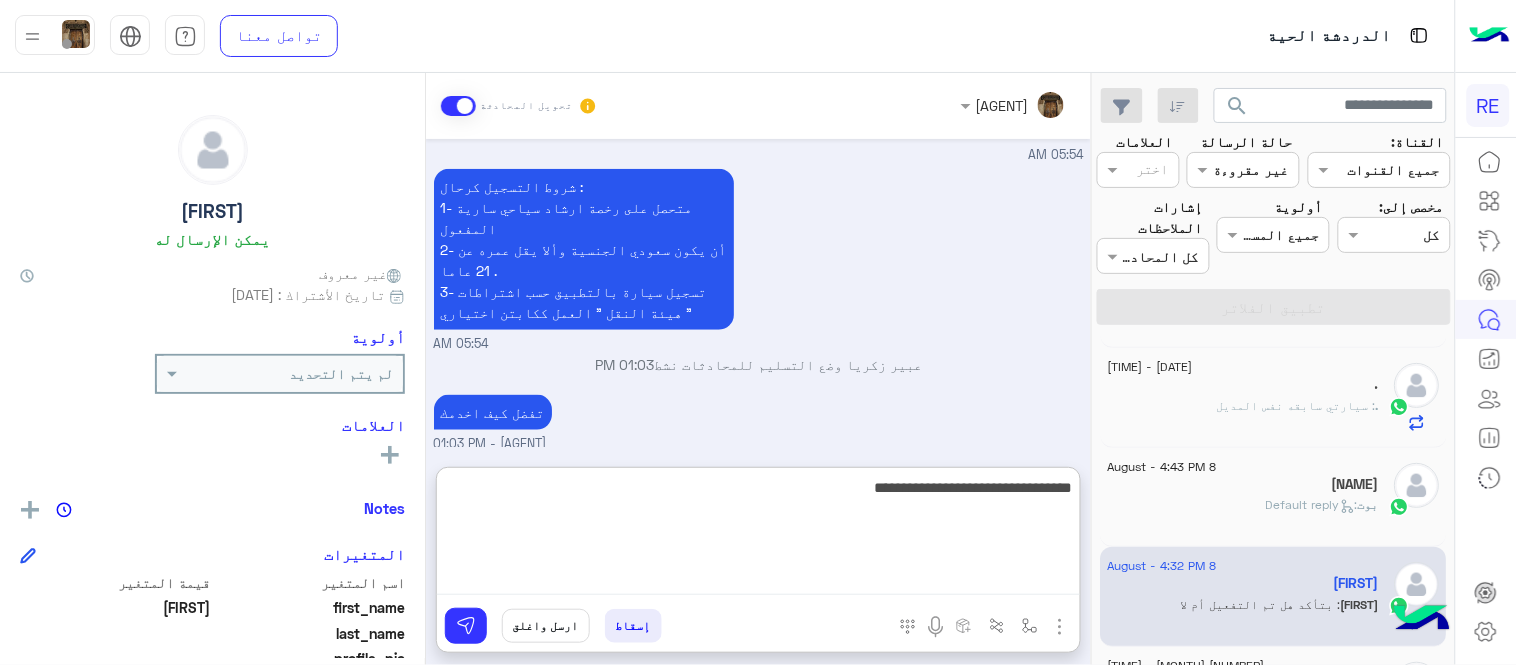 type on "**********" 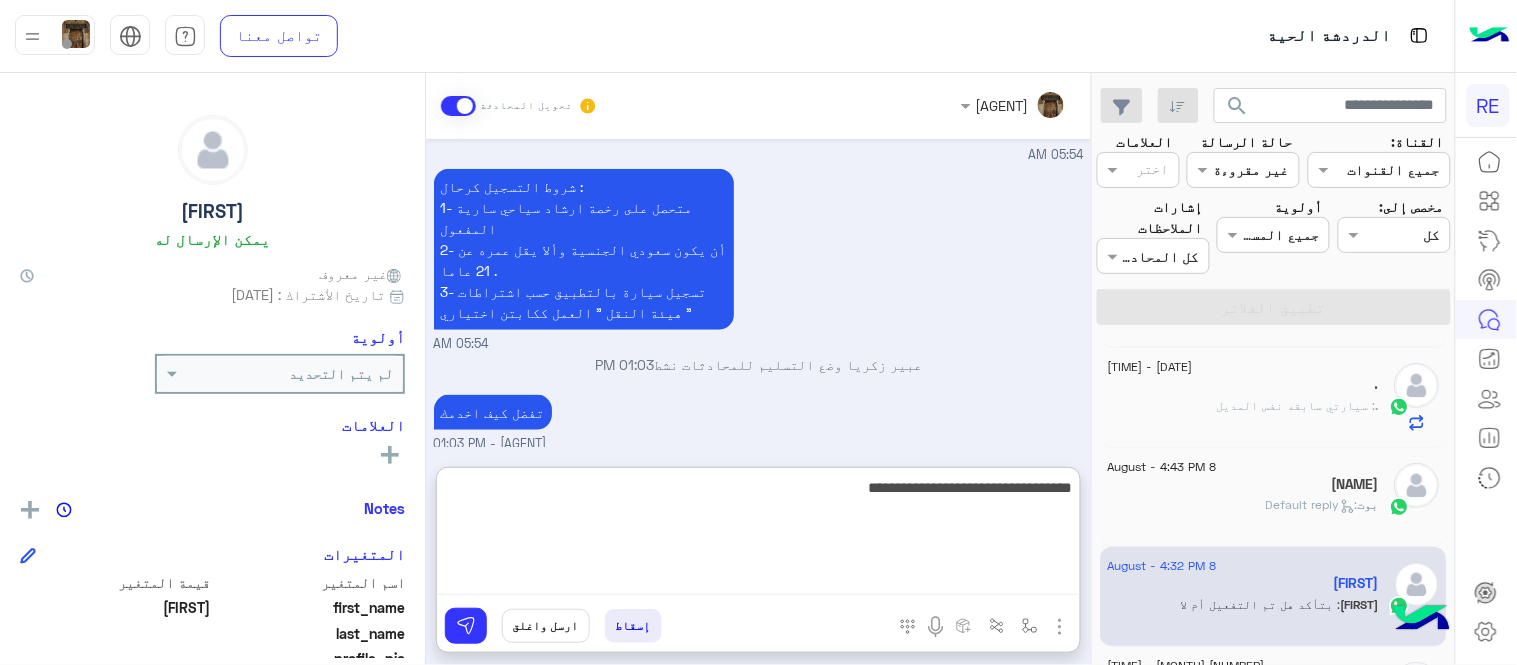 type 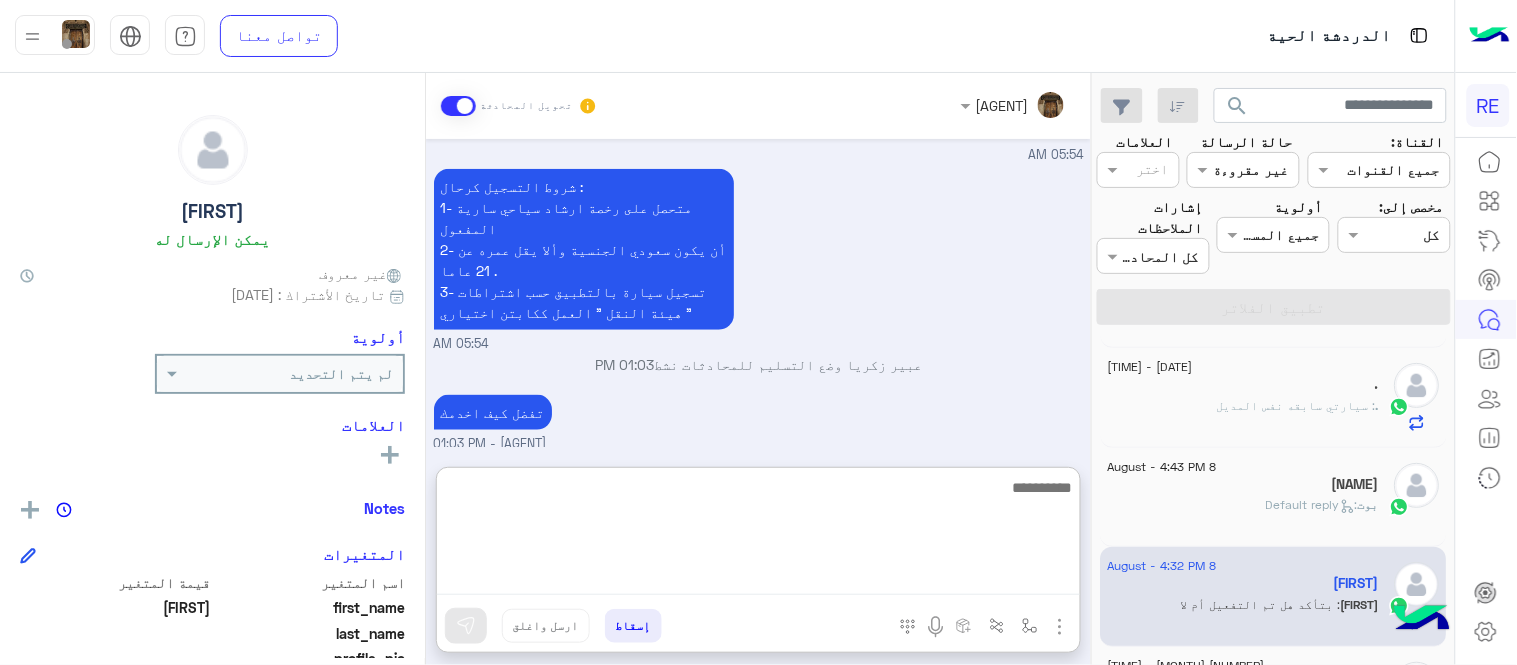 scroll, scrollTop: 648, scrollLeft: 0, axis: vertical 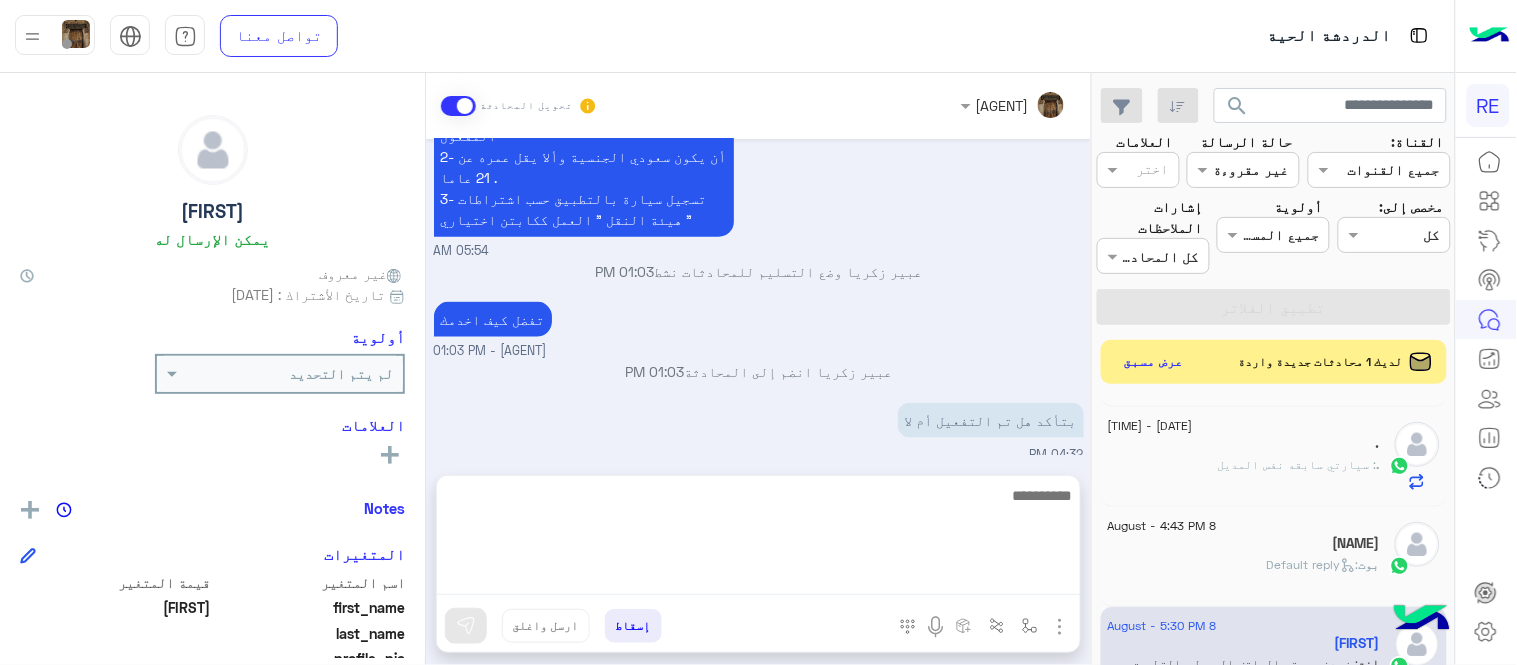click on "[MONTH] [NUMBER], [YEAR]   رحال (مرشد مرخص)     [TIME]  هل لديك حساب مسجل على التطبيق؟  نعم   لا     [TIME]   نعم    [TIME]  سعدنا خدمتكم اليوم،
من فضلك اختر احد الخدمات التالية     [TIME]   متطلبات التسجيل    [TIME]  شروط التسجيل كرحال :  1- متحصل على رخصة ارشاد سياحي سارية المفعول  2- أن يكون سعودي الجنسية وألا يقل عمره عن 21 عاما . 3- تسجيل سيارة بالتطبيق حسب اشتراطات هيئة النقل " العمل ككابتن اختياري "    [TIME]   عبير زكريا وضع التسليم للمحادثات نشط   [TIME]      تفضل كيف اخدمك  عبير زكريا -  [TIME]   عبير زكريا انضم إلى المحادثة   [TIME]      بتأكد هل تم التفعيل أم لا   [TIME]  زودني برقم الهاتف المسجل بالتطبيق" at bounding box center [758, 297] 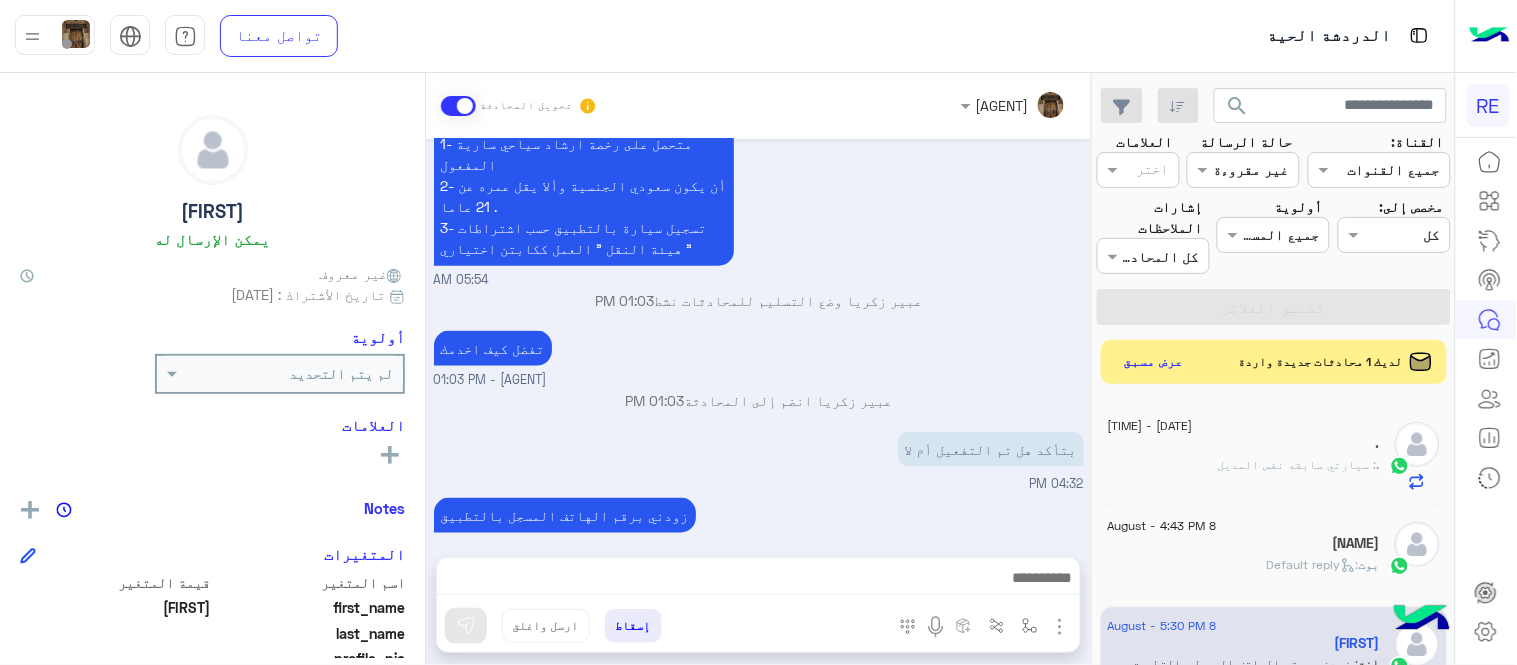 click on "[NAME]" 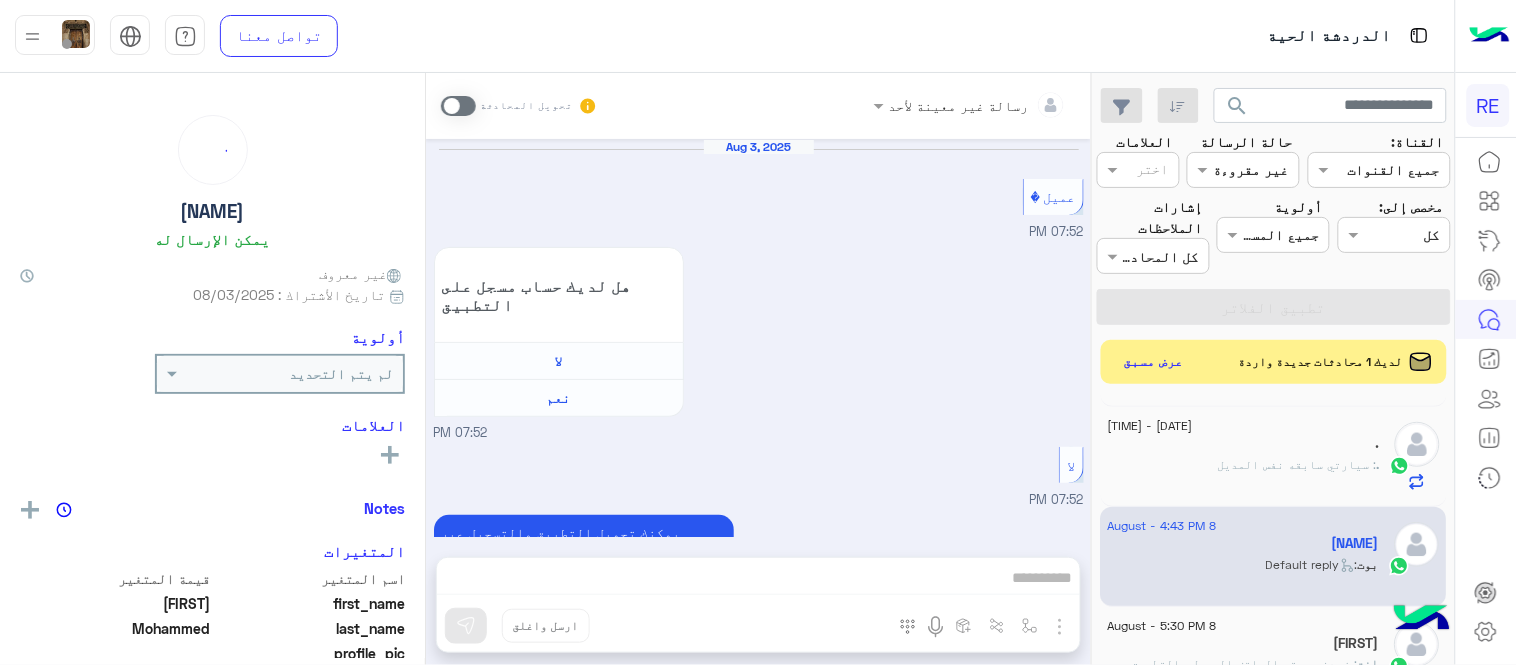 scroll, scrollTop: 781, scrollLeft: 0, axis: vertical 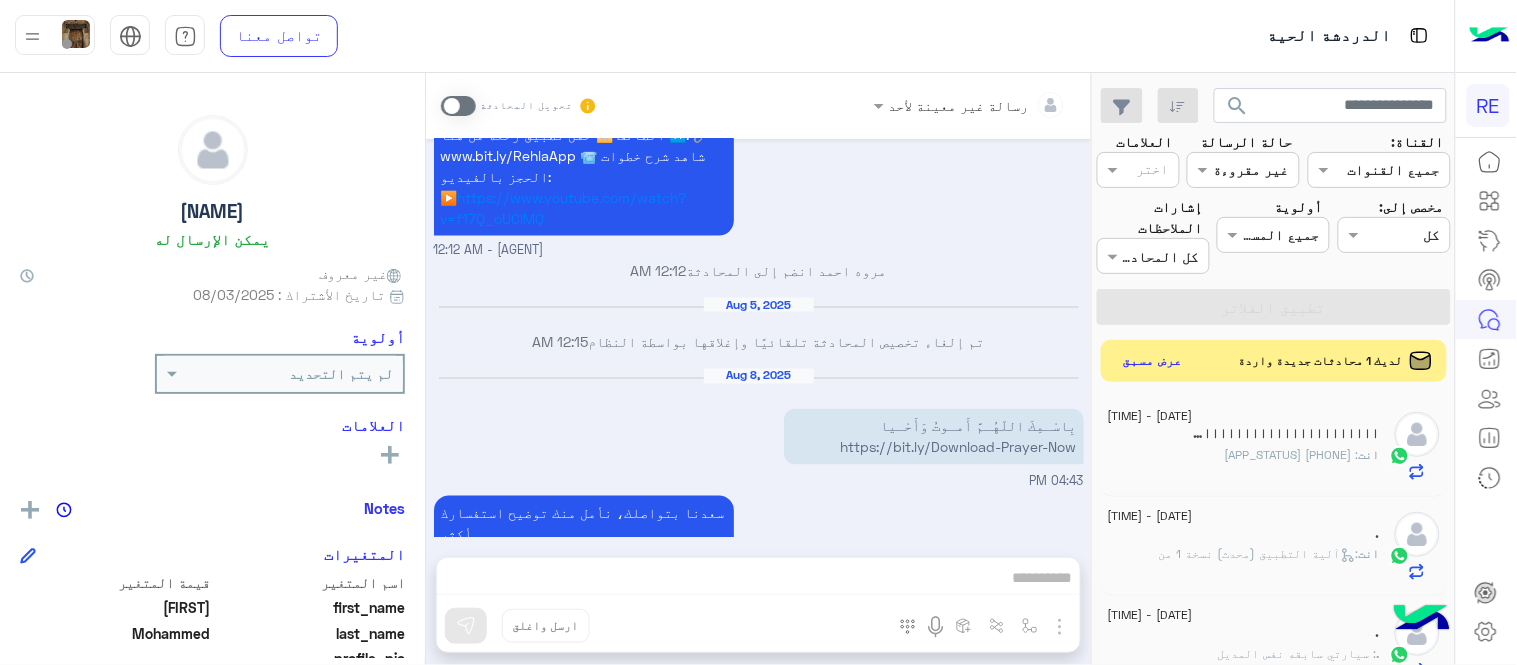 click on "عرض مسبق" 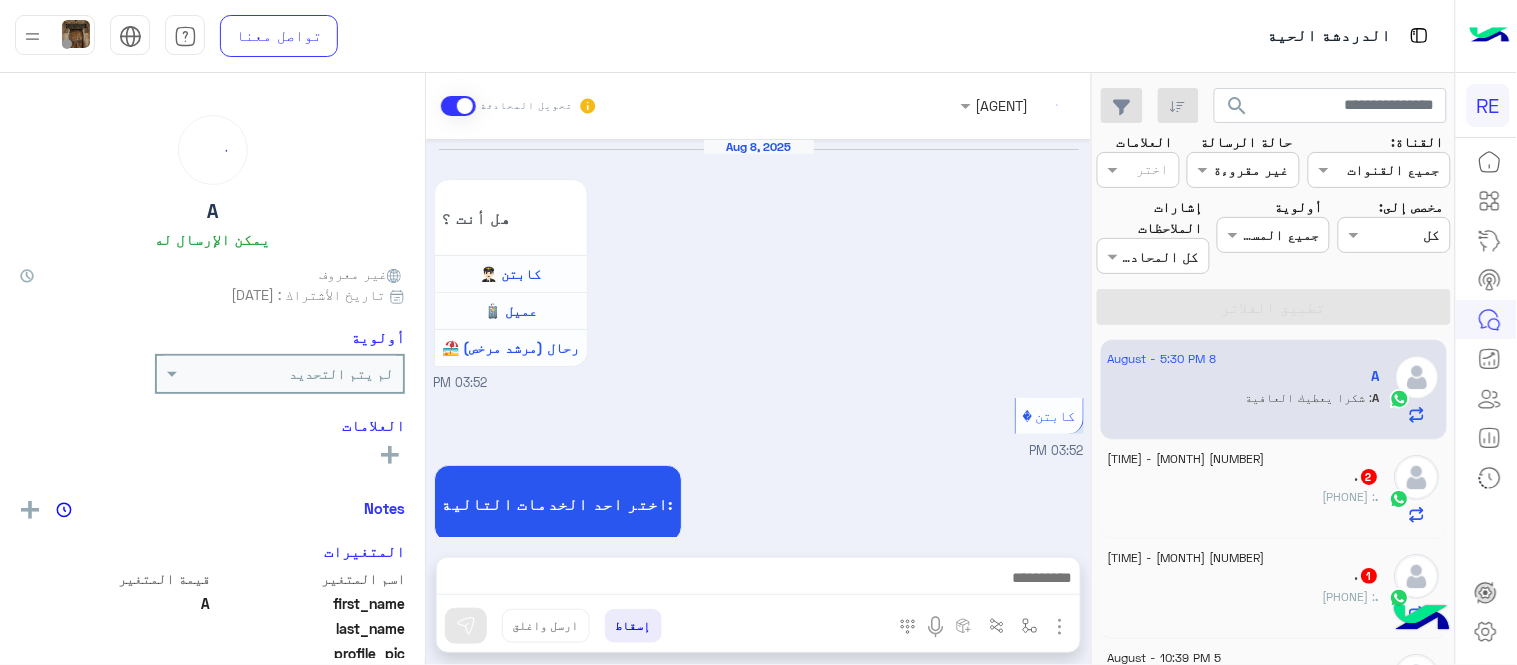 scroll, scrollTop: 578, scrollLeft: 0, axis: vertical 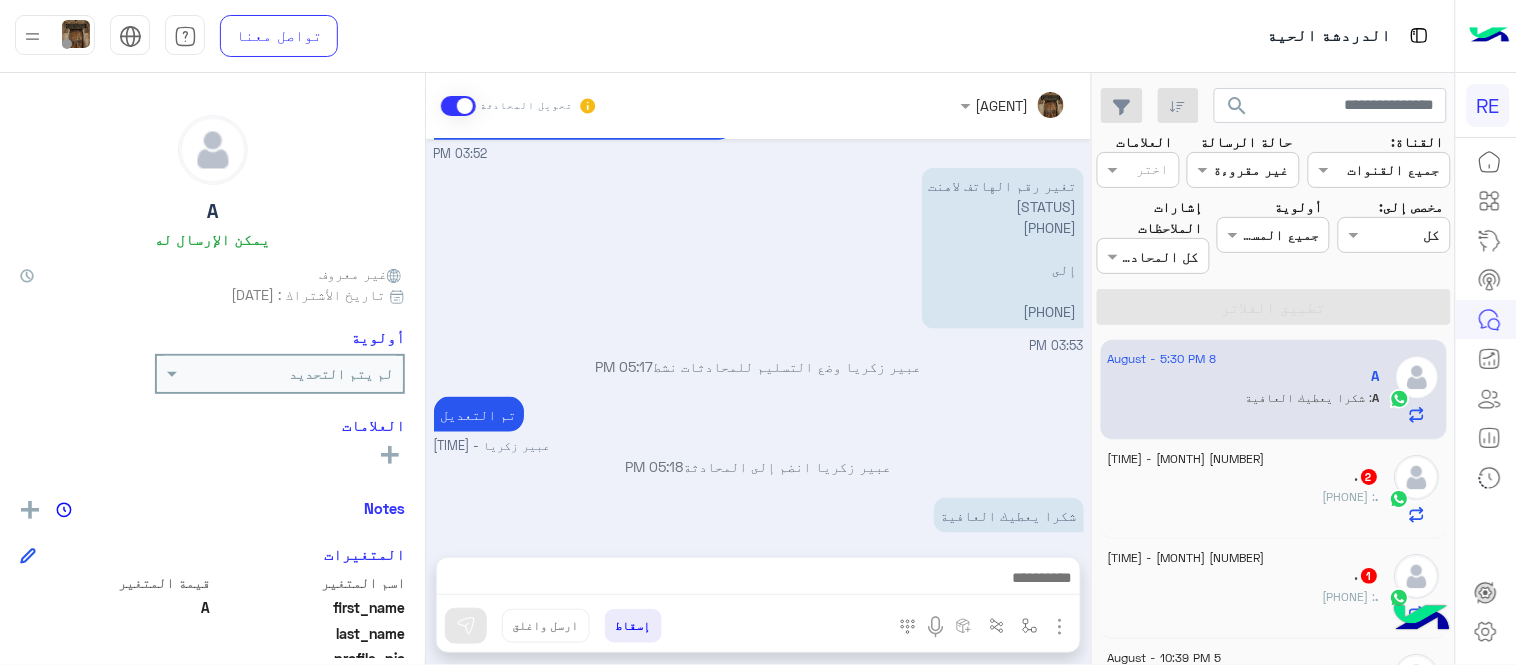 click at bounding box center (1266, 170) 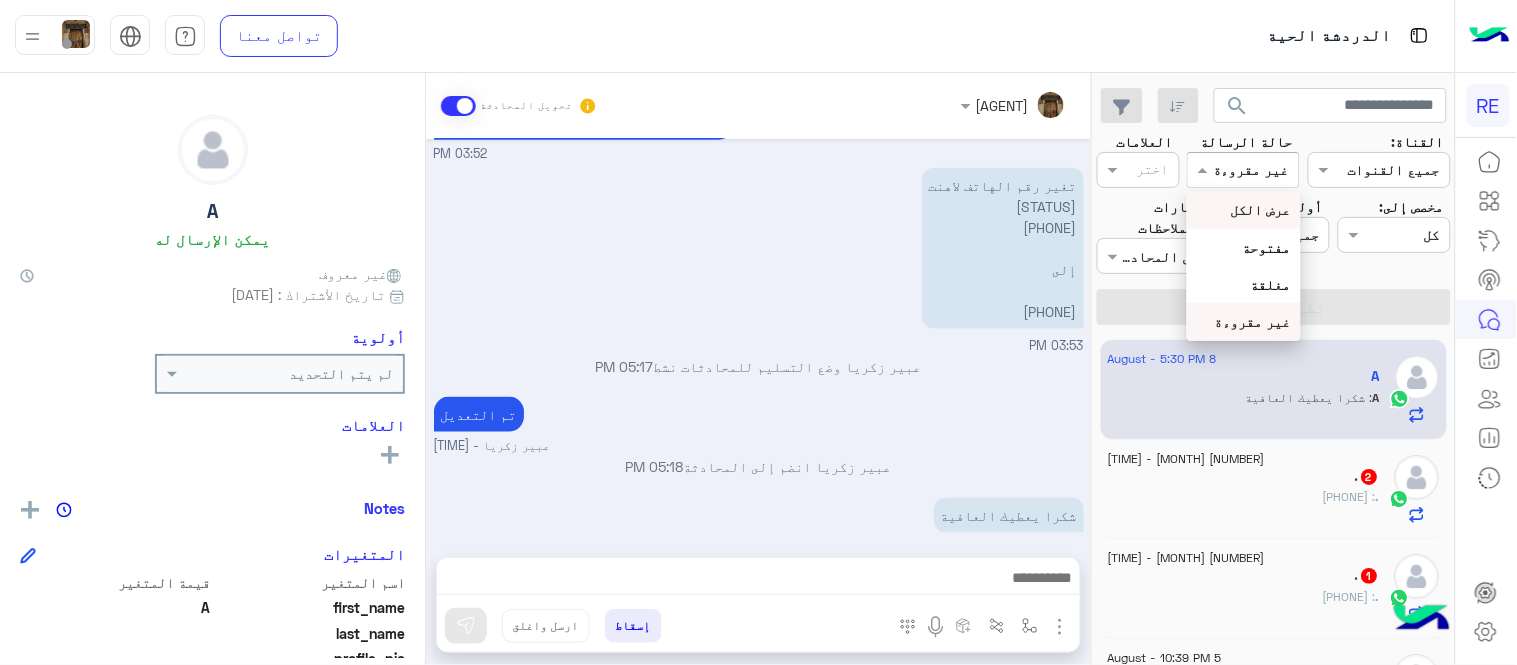 click on "عرض الكل" at bounding box center [1261, 209] 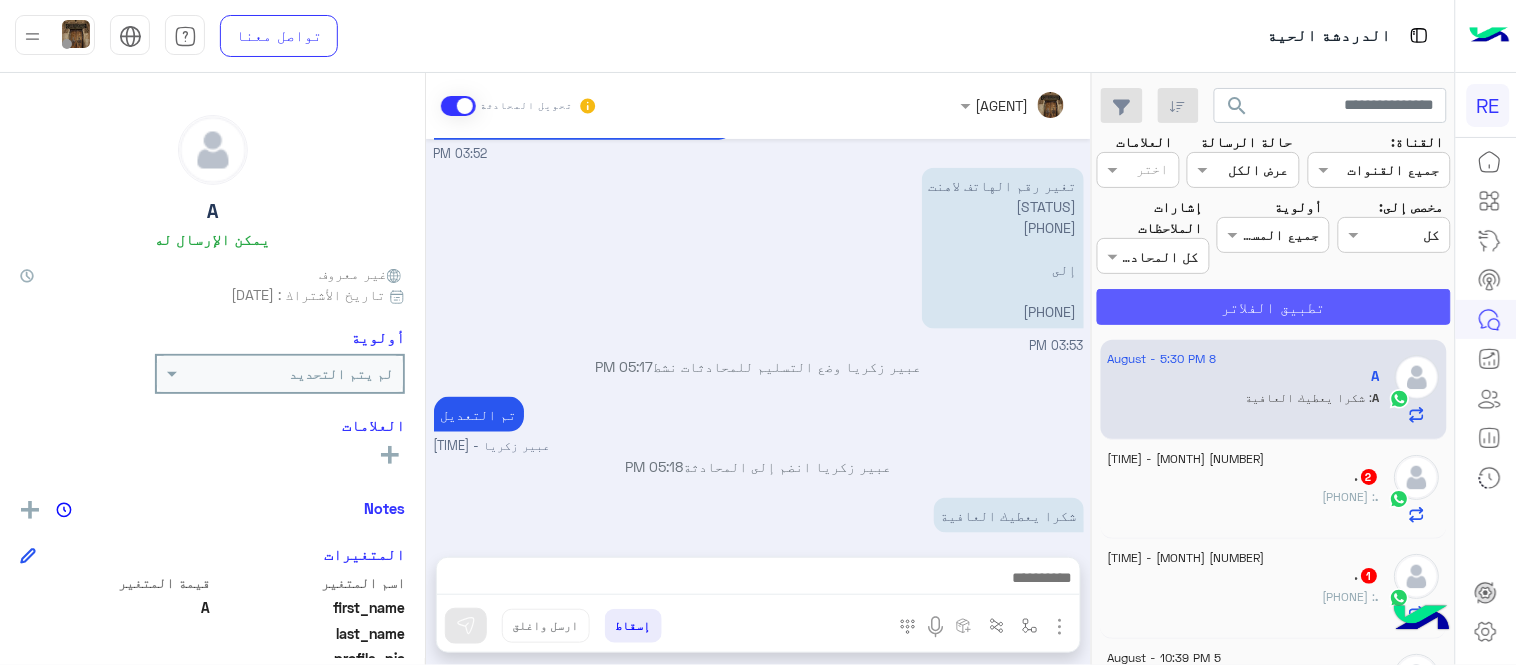 click on "تطبيق الفلاتر" 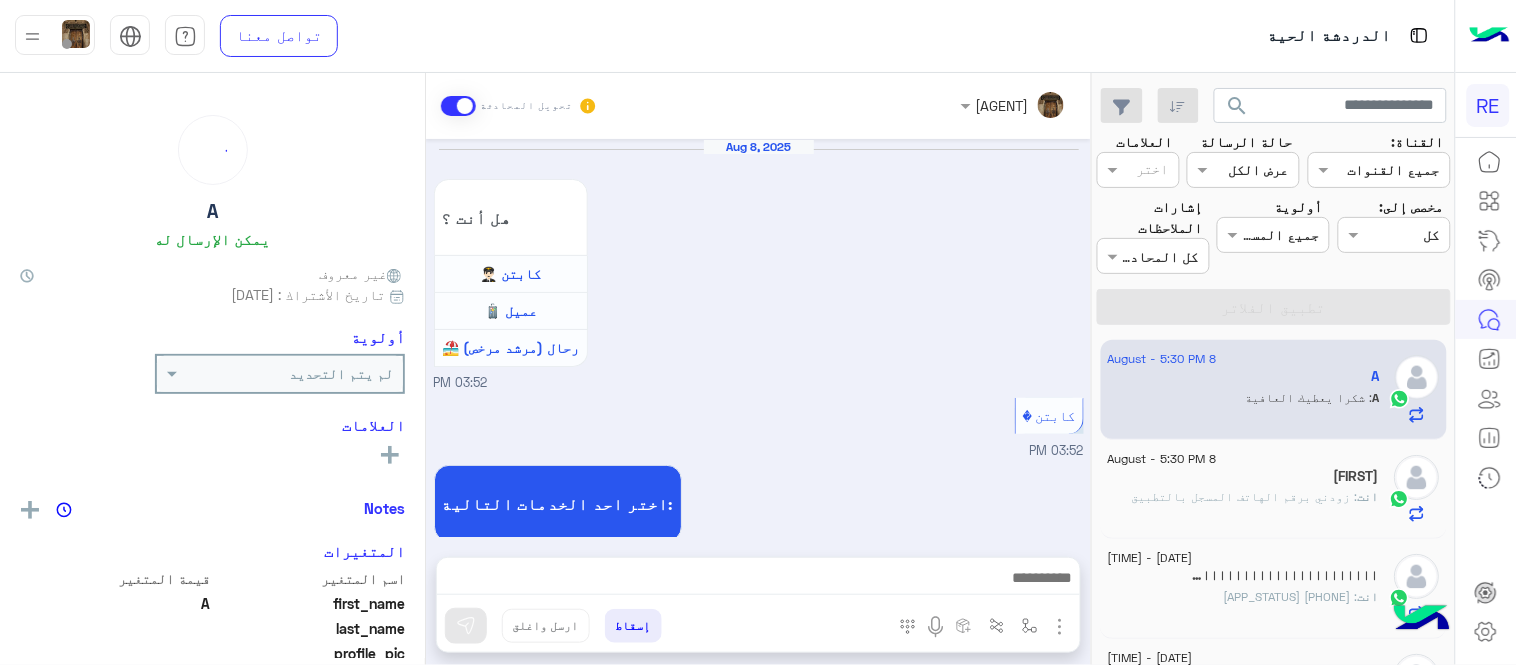 scroll, scrollTop: 578, scrollLeft: 0, axis: vertical 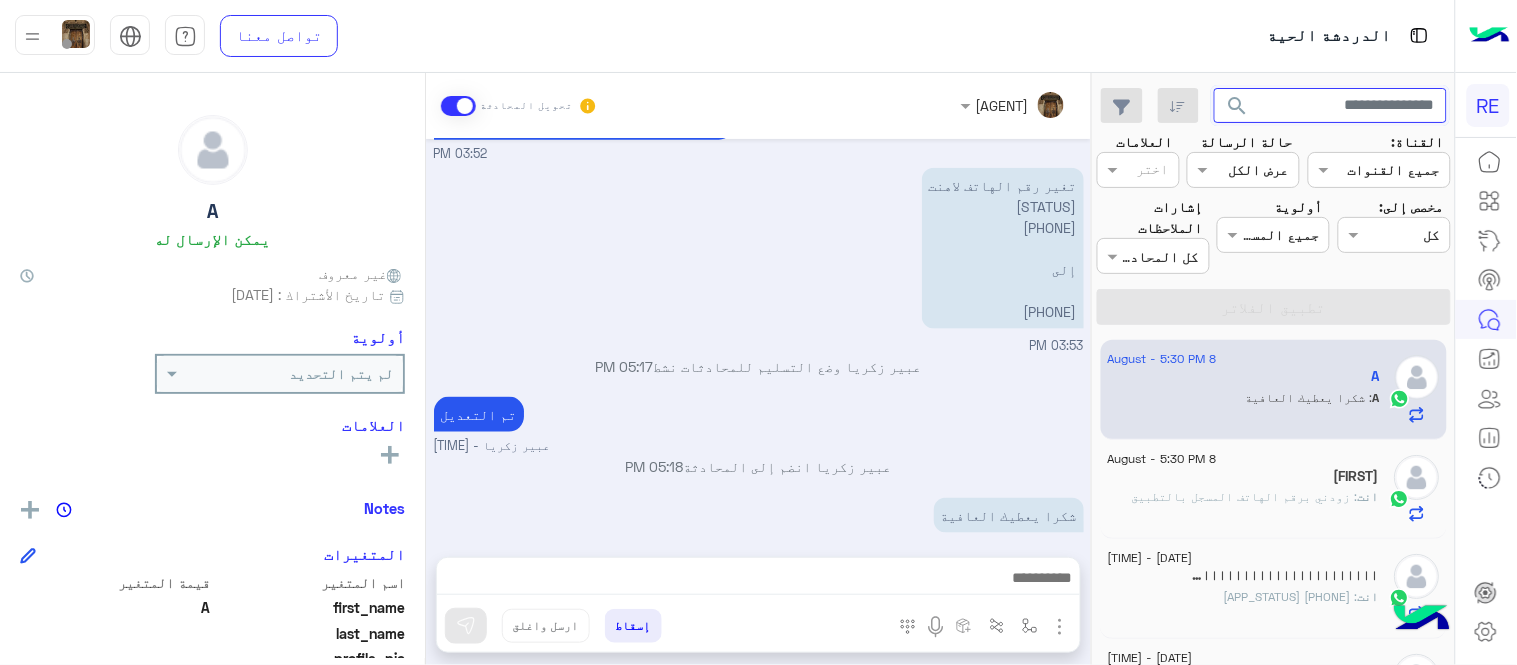 click at bounding box center (1331, 106) 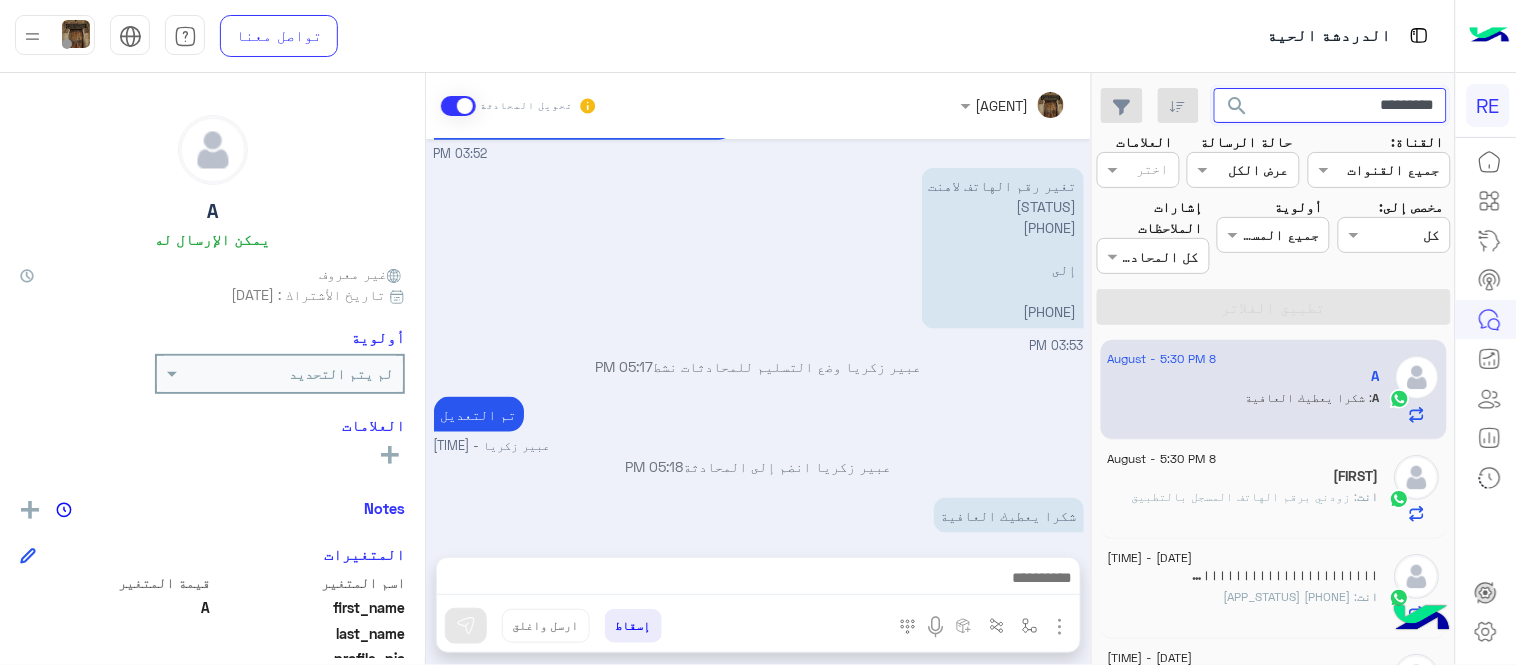 click on "search" 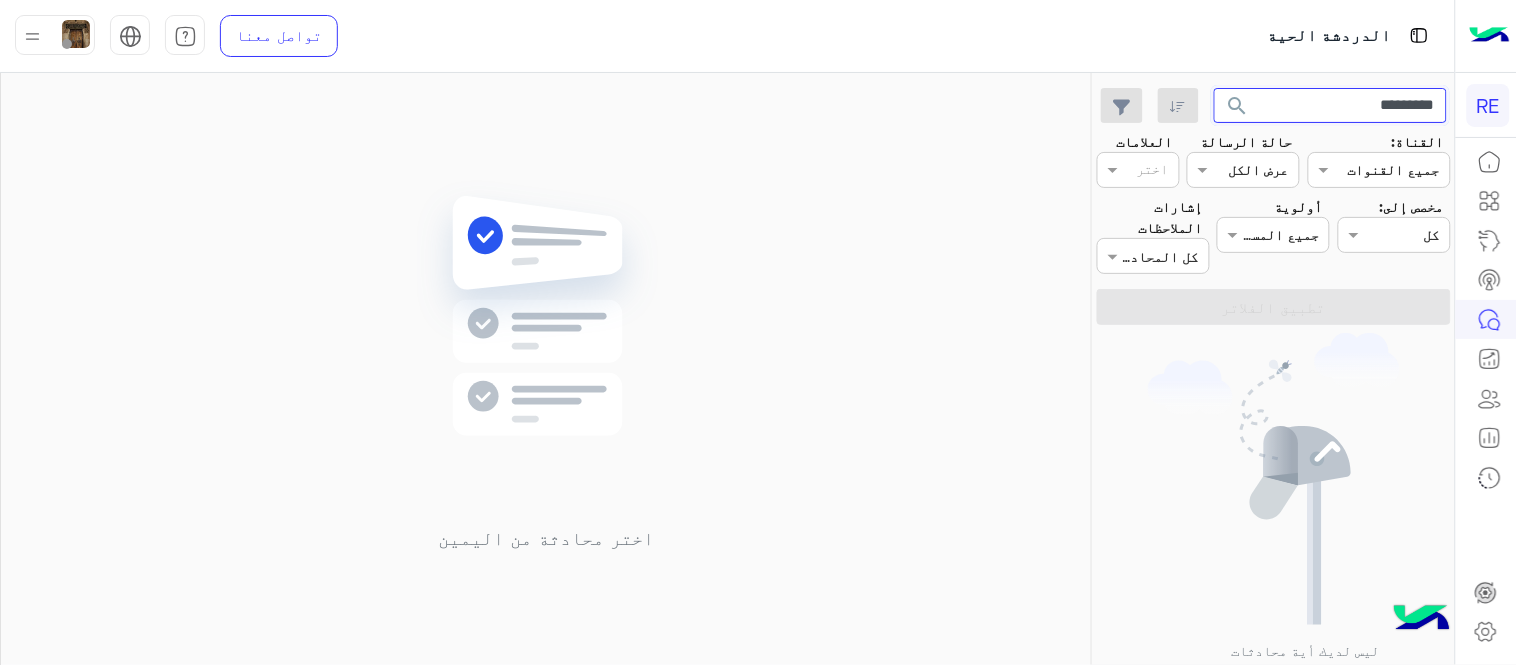 click on "*********" at bounding box center [1331, 106] 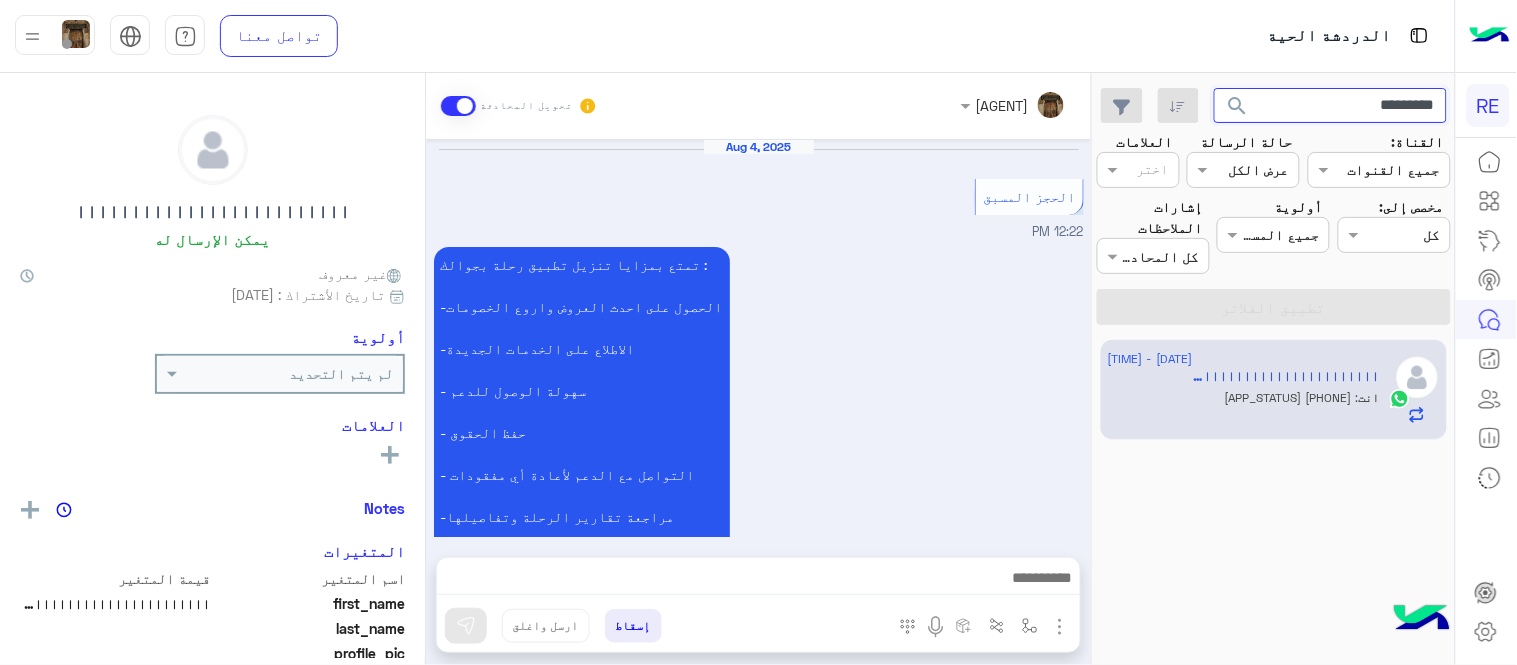 scroll, scrollTop: 1612, scrollLeft: 0, axis: vertical 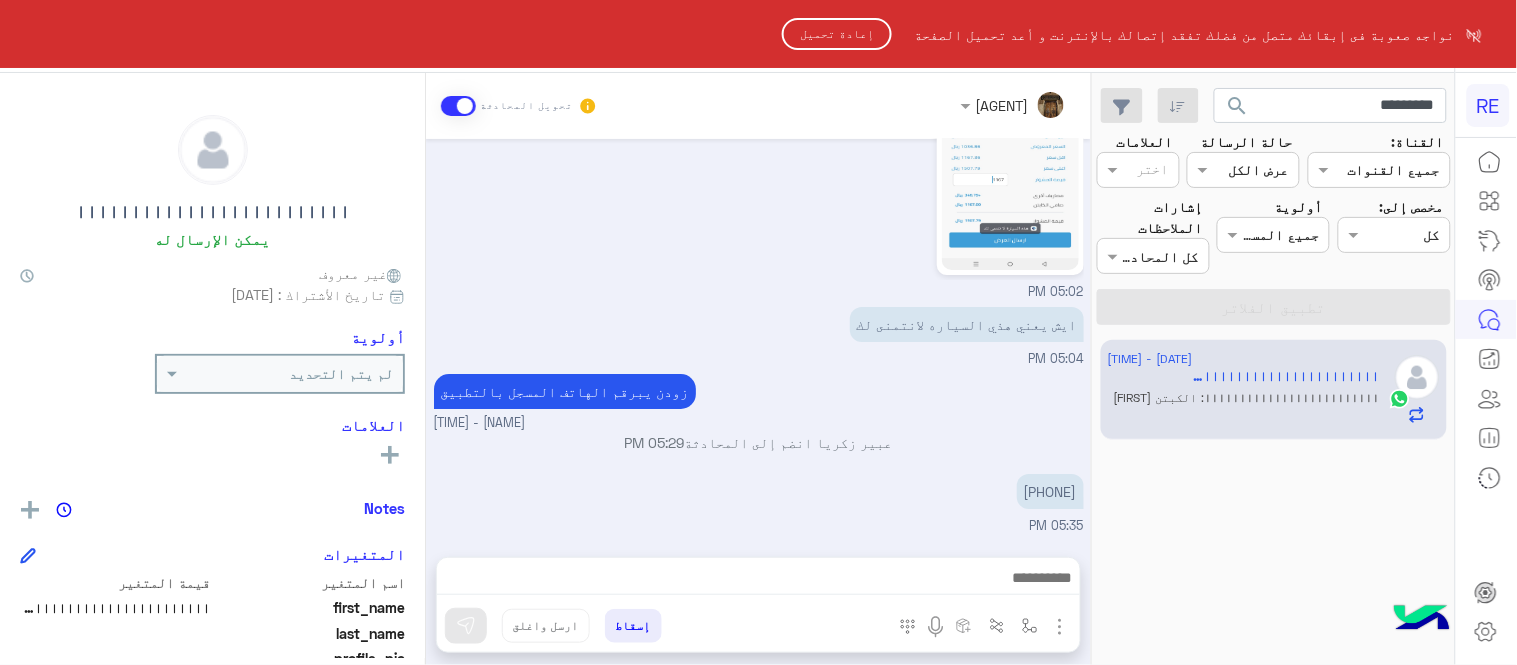 click on "RE نواجه صعوبة فى إبقائك متصل من فضلك تفقد إتصالك بالإنترنت و أعد تحميل الصفحة إعادة تحميل  الدردشة الحية   تواصل معنا  مركز المساعدة عربي English ********* search القناة: القناه جميع القنوات حالة الرسالة القناه عرض الكل العلامات اختر مخصص إلى: Assigned on كل أولوية جميع المستويات جميع المستويات إشارات الملاحظات اختر كل المحادثات تطبيق الفلاتر [NUMBER] [MONTH] - [TIME]  ااااااااااااااااااااااااا   ااااااااااااااااااااااااا : الكبتن عبدالله عبير زكريا تحويل المحادثة     [MONTH] [NUMBER]   الحجز المسبق    [TIME]  تمتع بمزايا تنزيل تطبيق رحلة بجوالك : -الحصول على احدث العروض واروع الخصومات  التاريخ:" at bounding box center [758, 332] 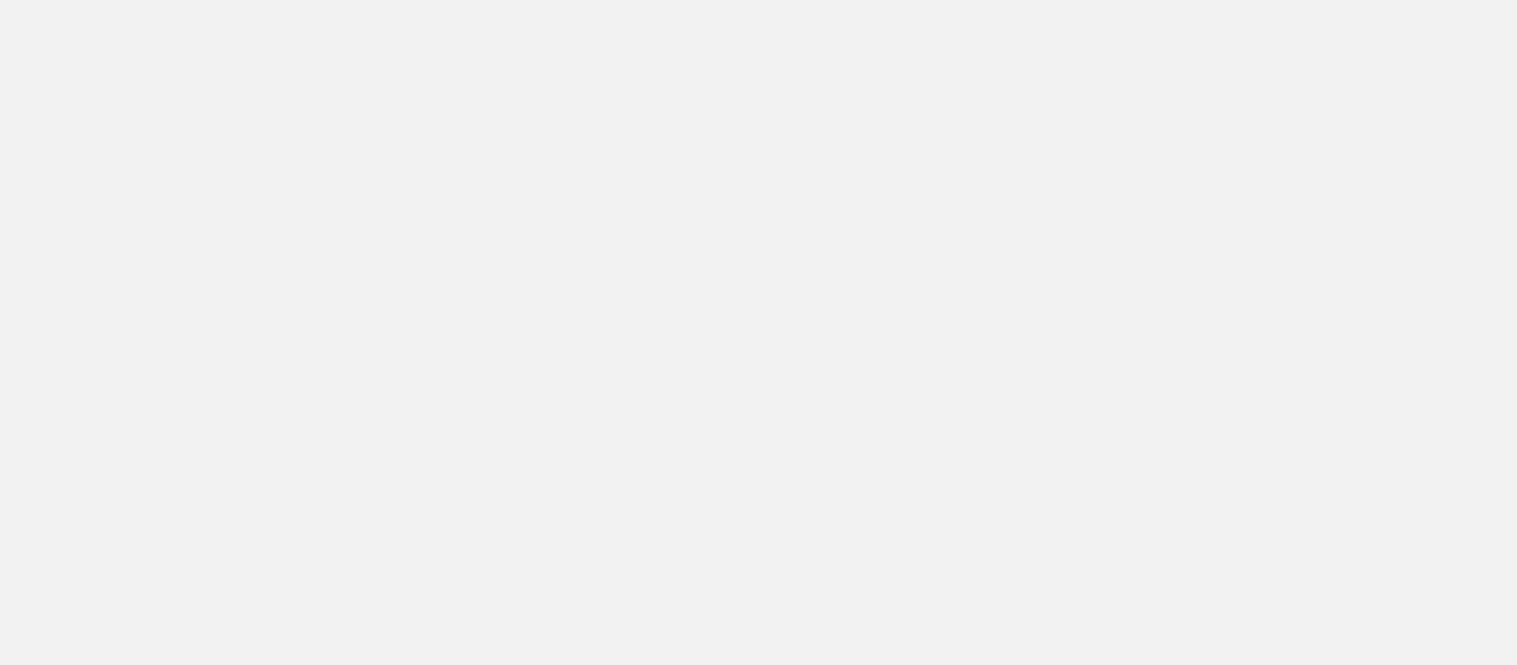 scroll, scrollTop: 0, scrollLeft: 0, axis: both 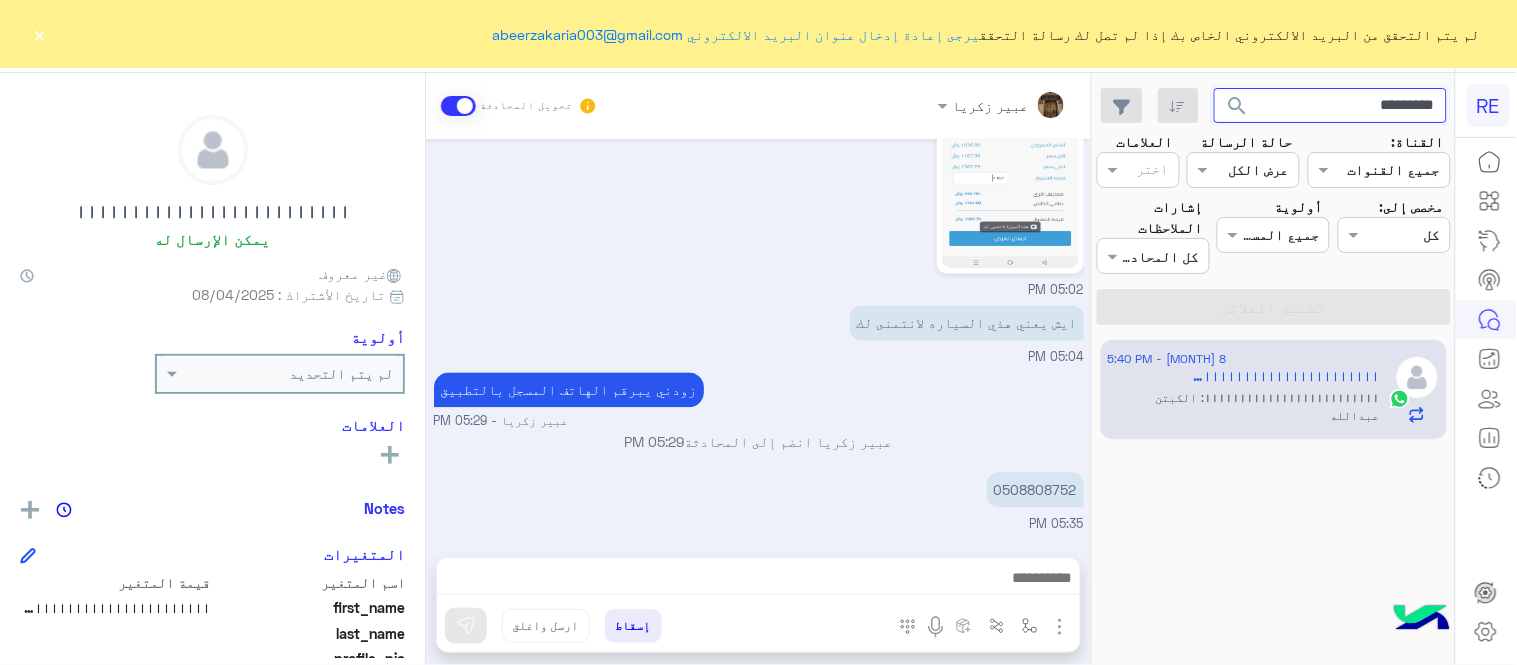 click on "*********" at bounding box center [1331, 106] 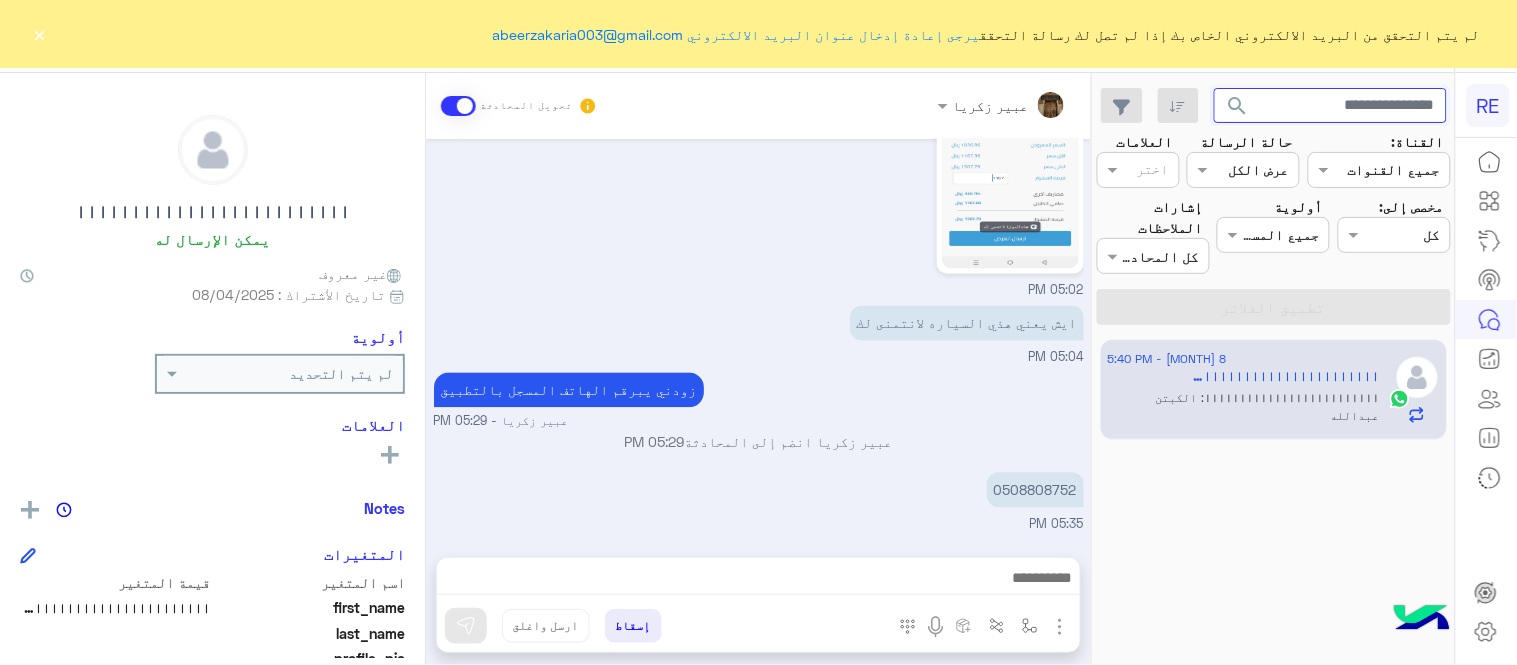 type 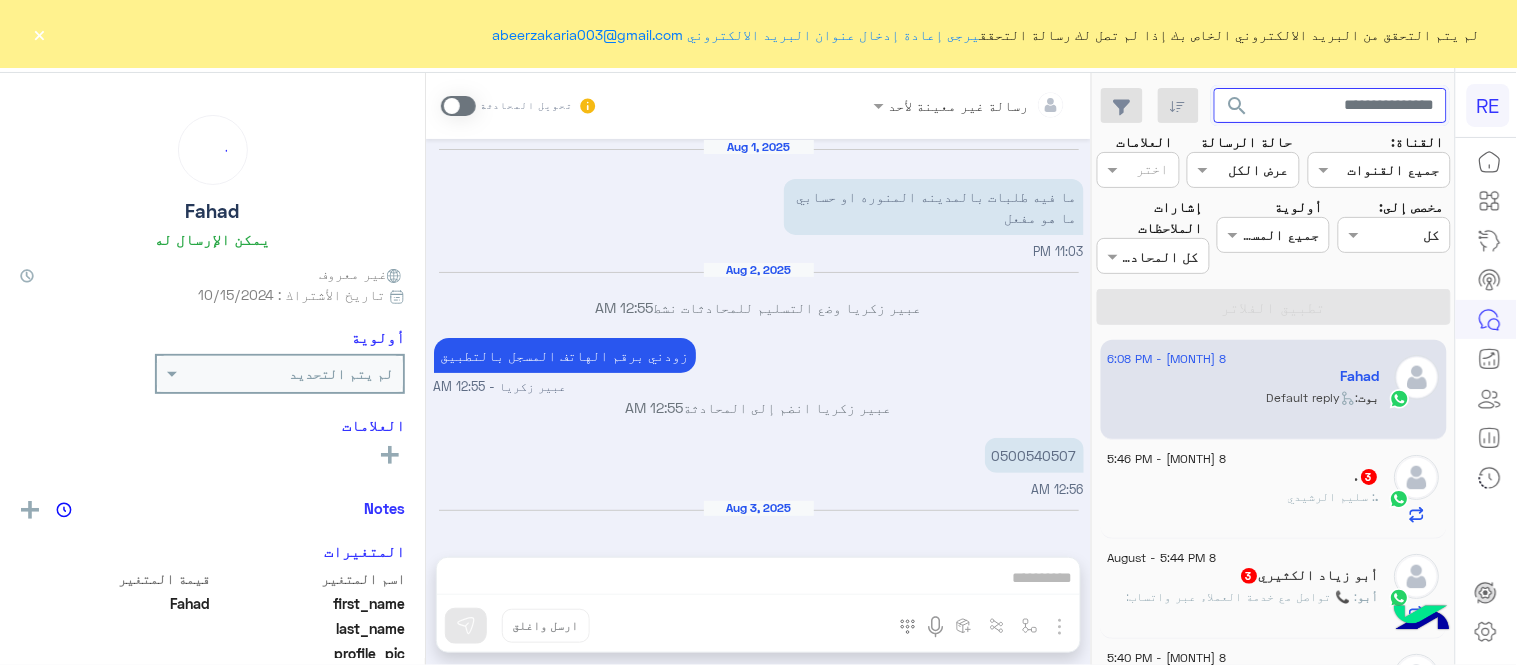 scroll, scrollTop: 201, scrollLeft: 0, axis: vertical 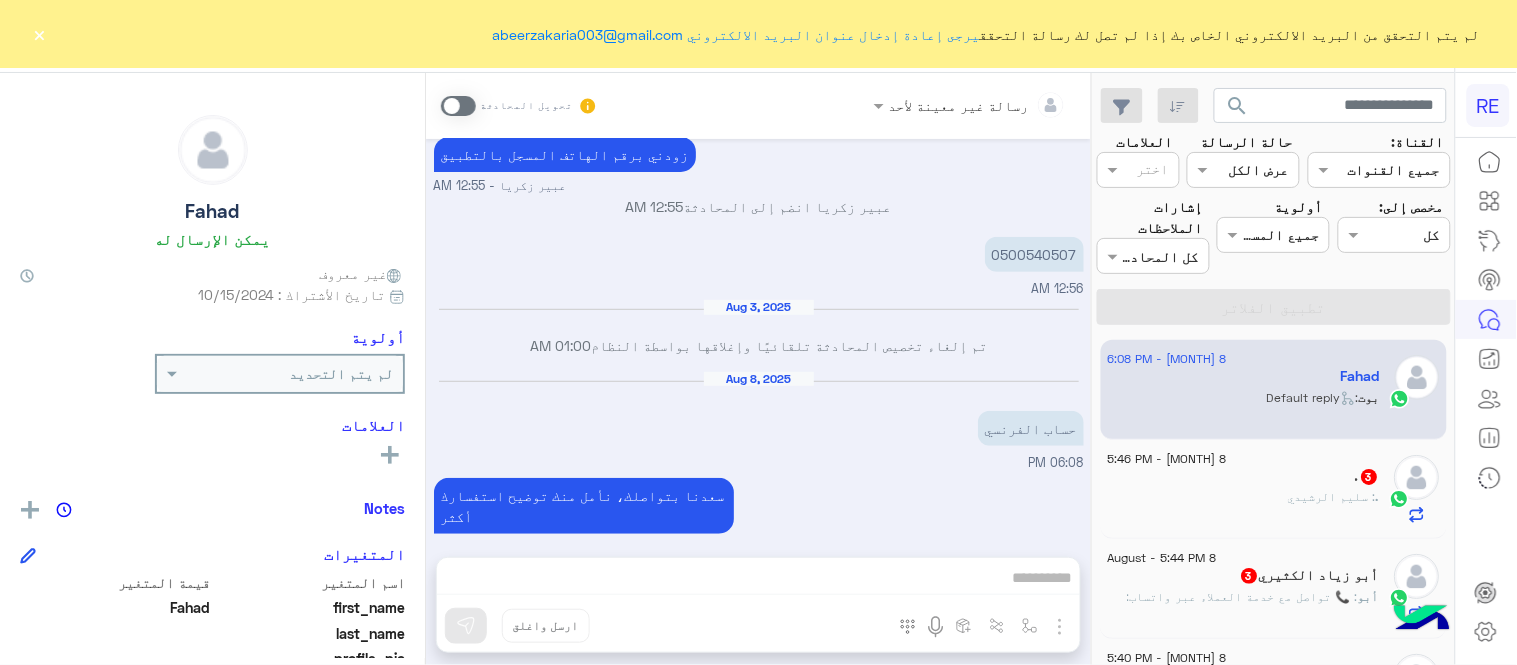 click on "رسالة غير معينة لأحد تحويل المحادثة     Aug 1, 2025  ما فيه طلبات بالمدينه المنوره او حسابي ما هو مفعل   11:03 PM   Aug 2, 2025   عبير زكريا وضع التسليم للمحادثات نشط   12:55 AM      زودني برقم الهاتف المسجل بالتطبيق  عبير زكريا -  12:55 AM   عبير زكريا انضم إلى المحادثة   12:55 AM      [PHONE]   12:56 AM   Aug 3, 2025   تم إلغاء تخصيص المحادثة تلقائيًا وإغلاقها بواسطة النظام   01:00 AM       Aug 8, 2025  حساب الفرنسي   06:08 PM  سعدنا بتواصلك، نأمل منك توضيح استفسارك أكثر    06:08 PM   إسقاط   ارسل واغلق" at bounding box center (758, 373) 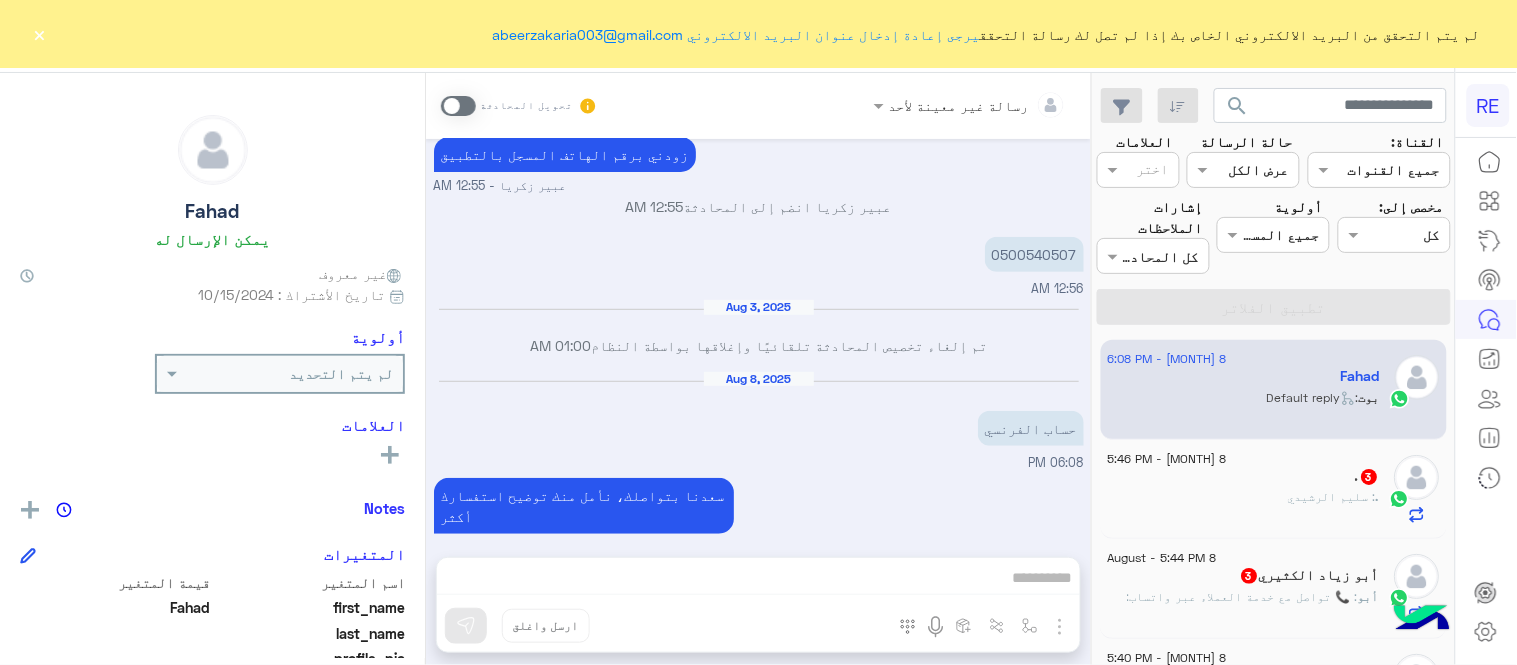 click at bounding box center [458, 106] 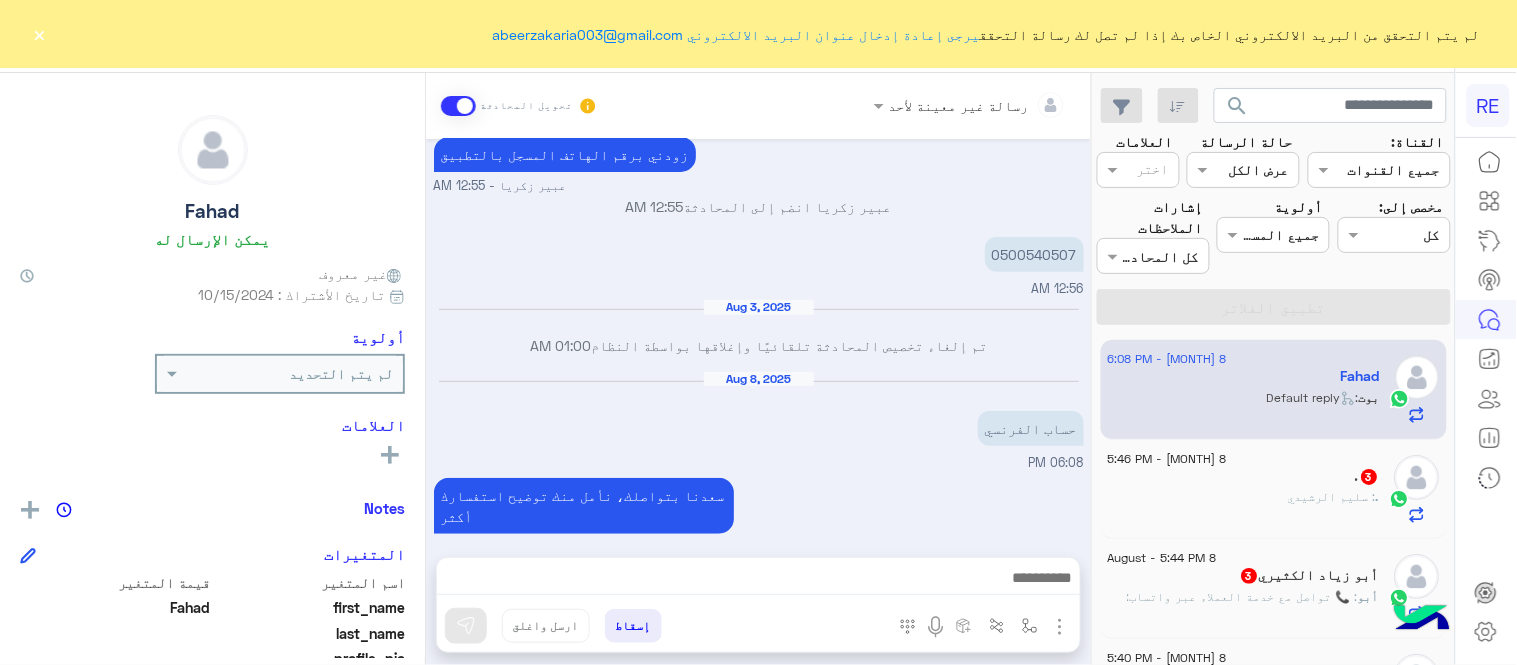 scroll, scrollTop: 236, scrollLeft: 0, axis: vertical 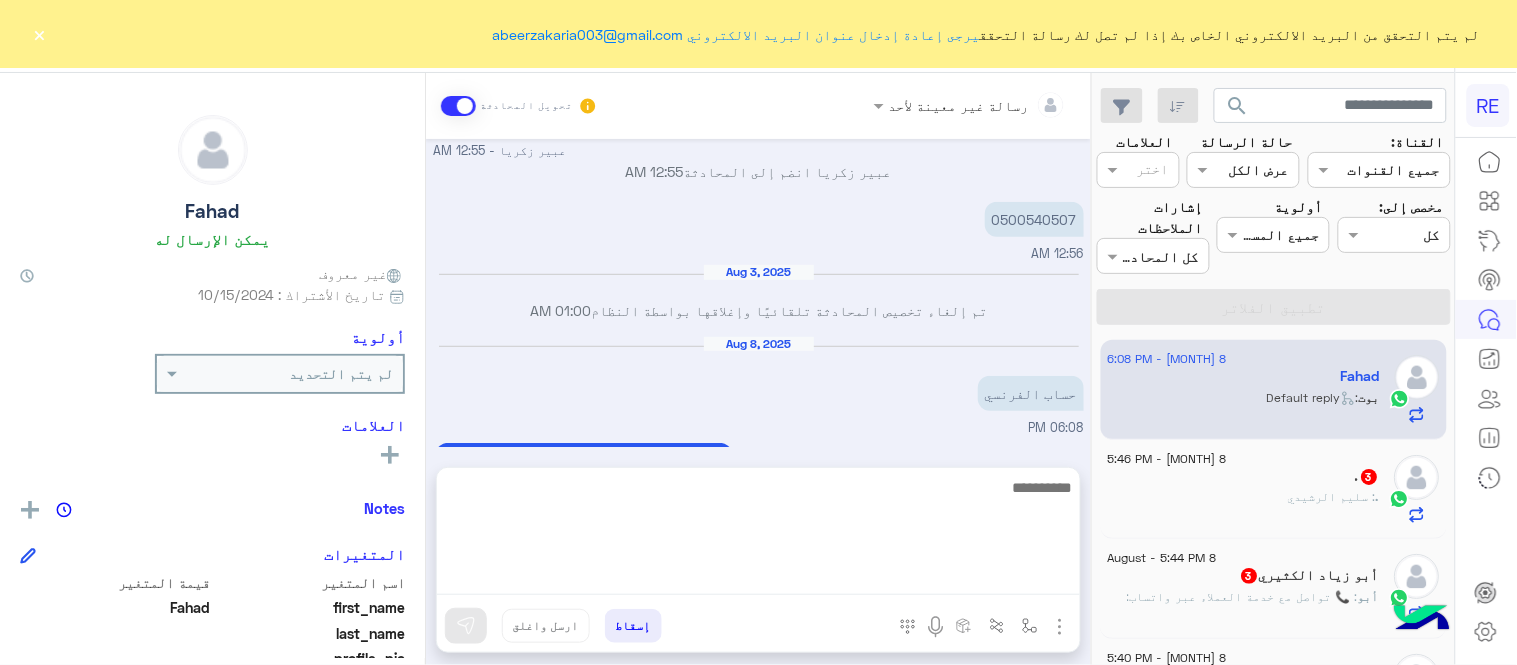 click at bounding box center (758, 535) 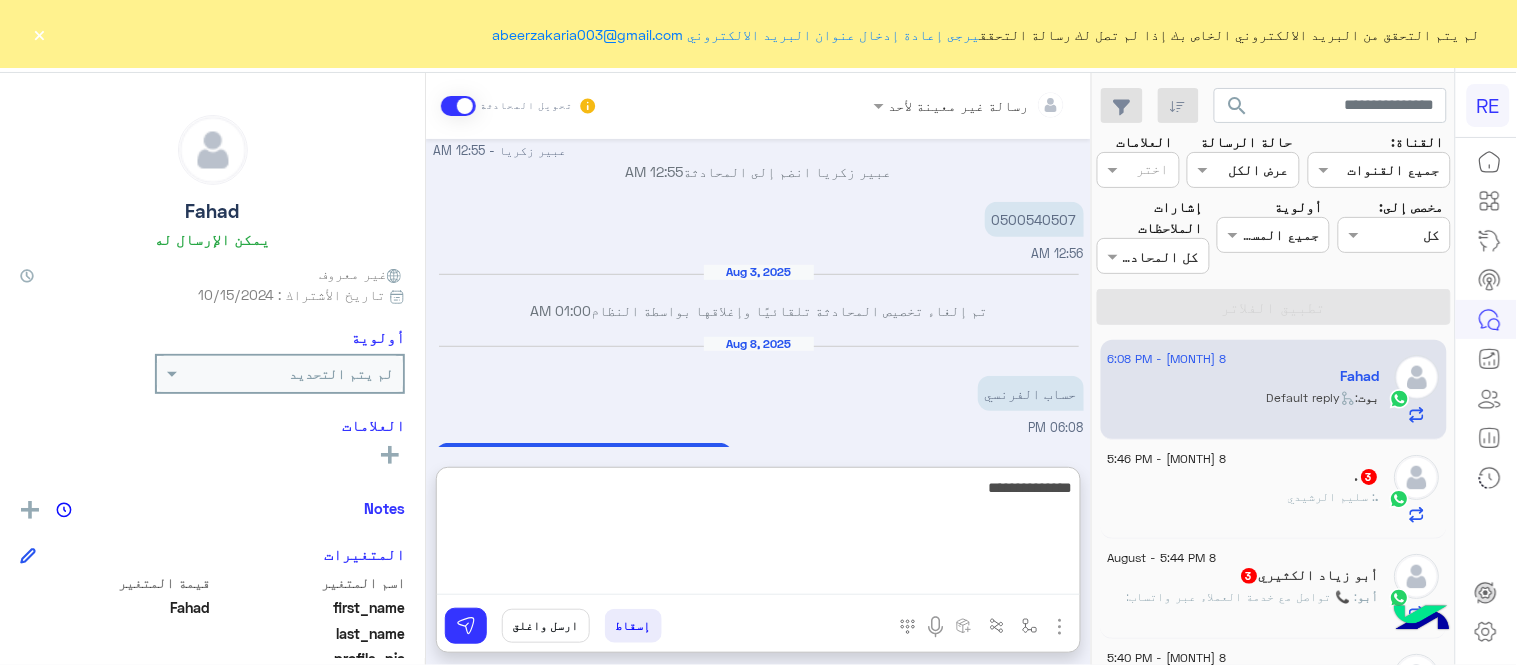 type on "**********" 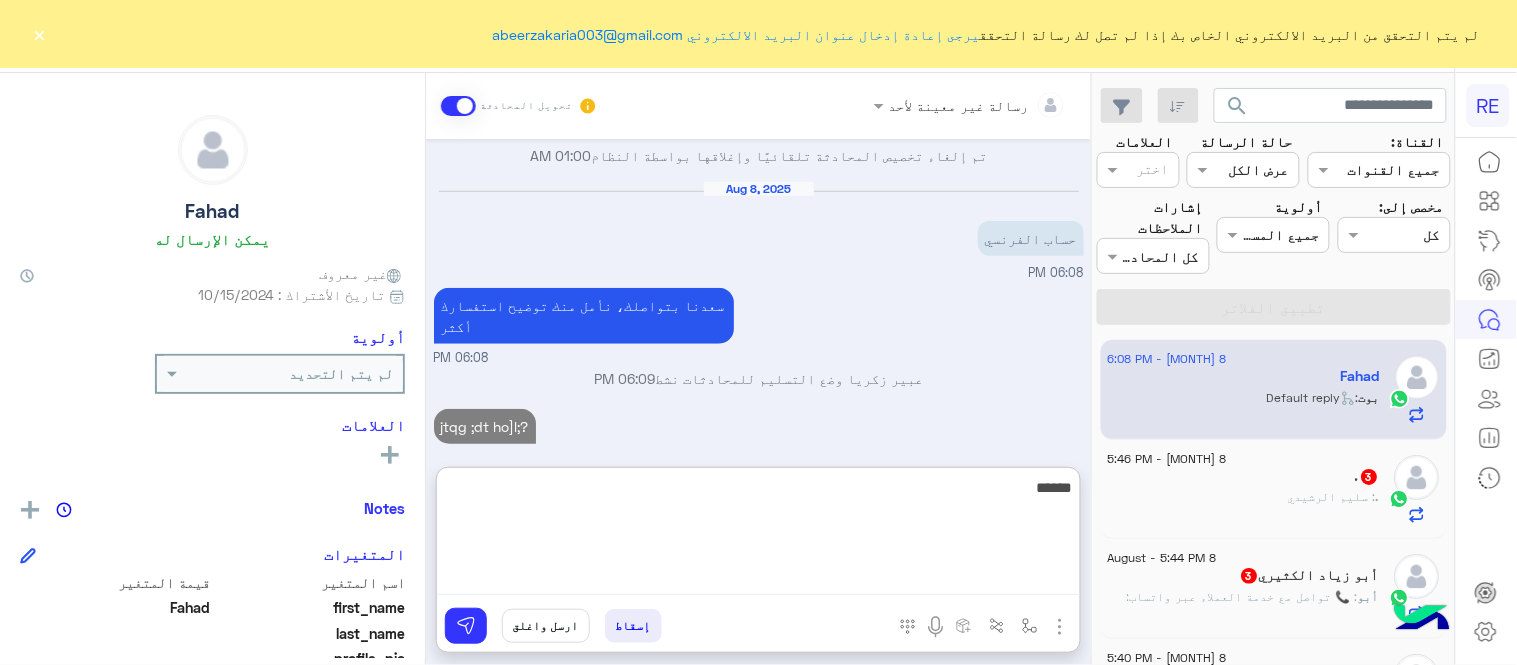 scroll, scrollTop: 426, scrollLeft: 0, axis: vertical 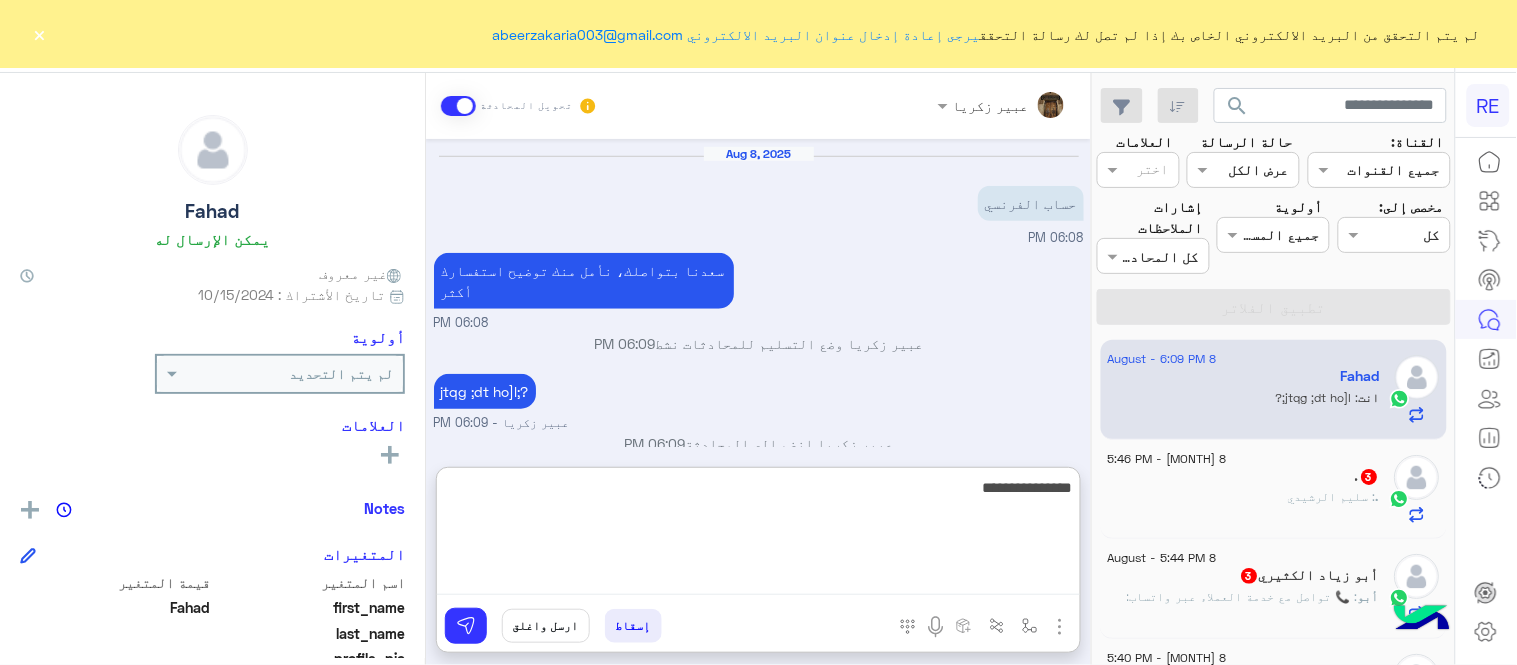 type on "**********" 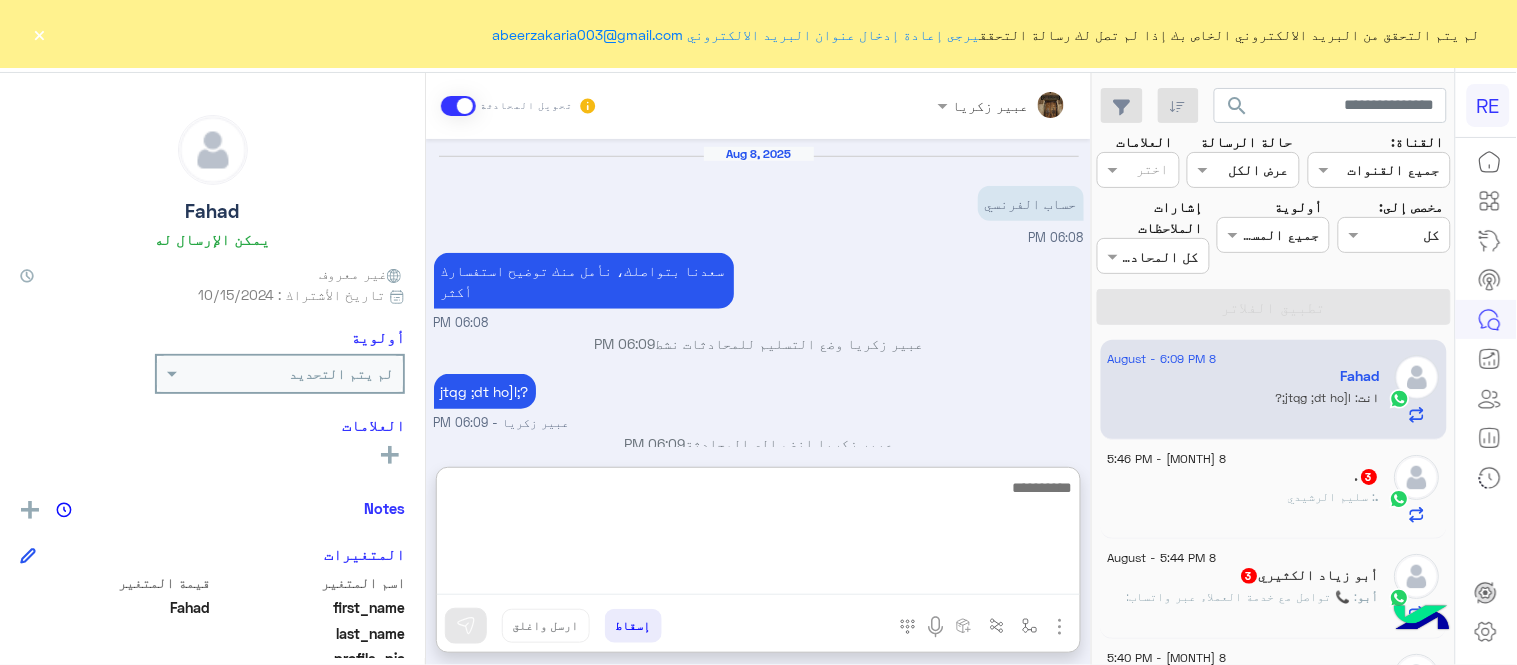 scroll, scrollTop: 491, scrollLeft: 0, axis: vertical 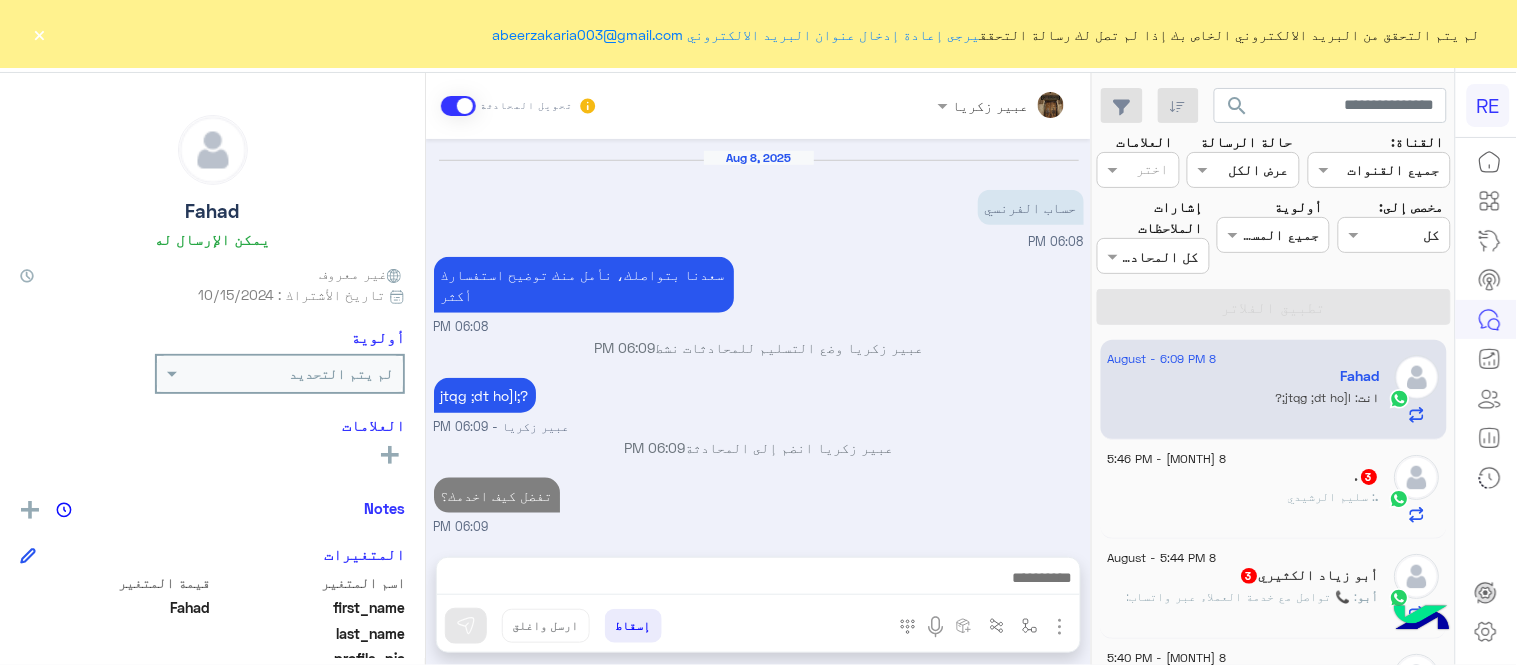 click on ".   3" 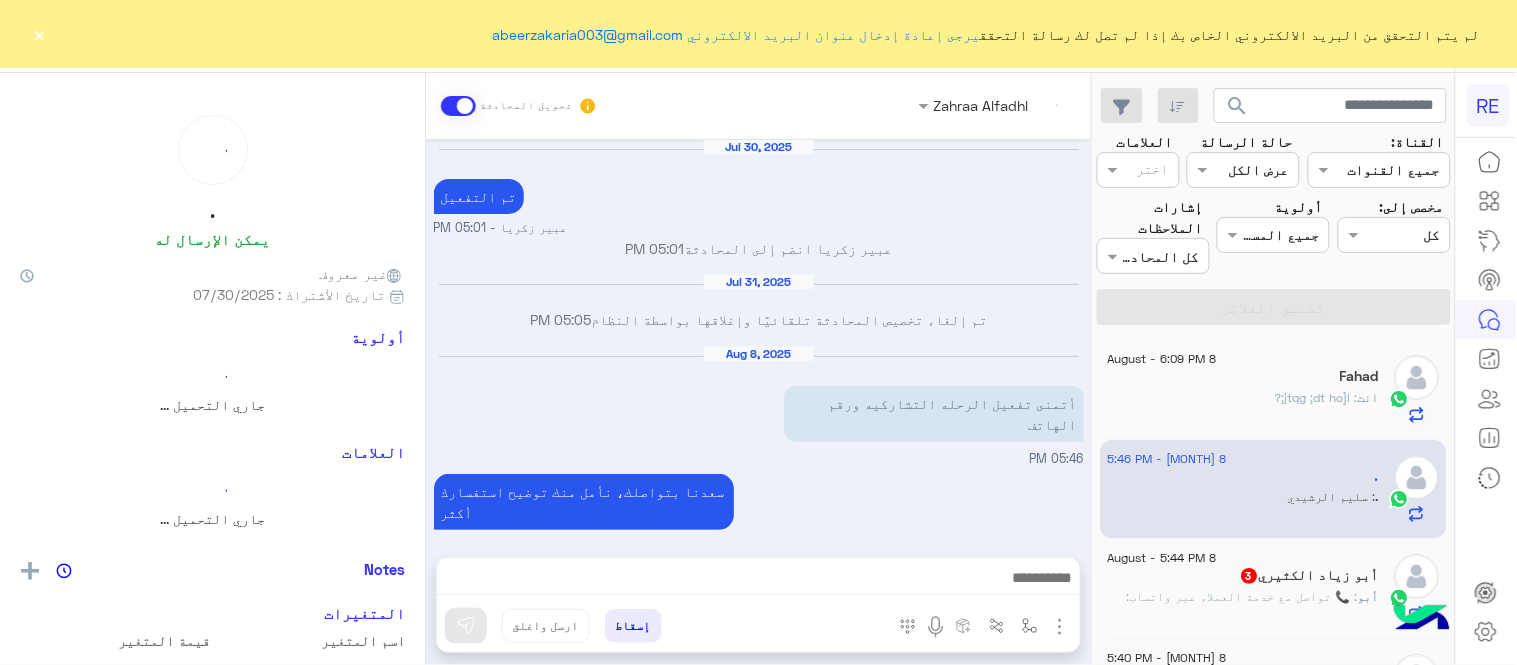 scroll, scrollTop: 301, scrollLeft: 0, axis: vertical 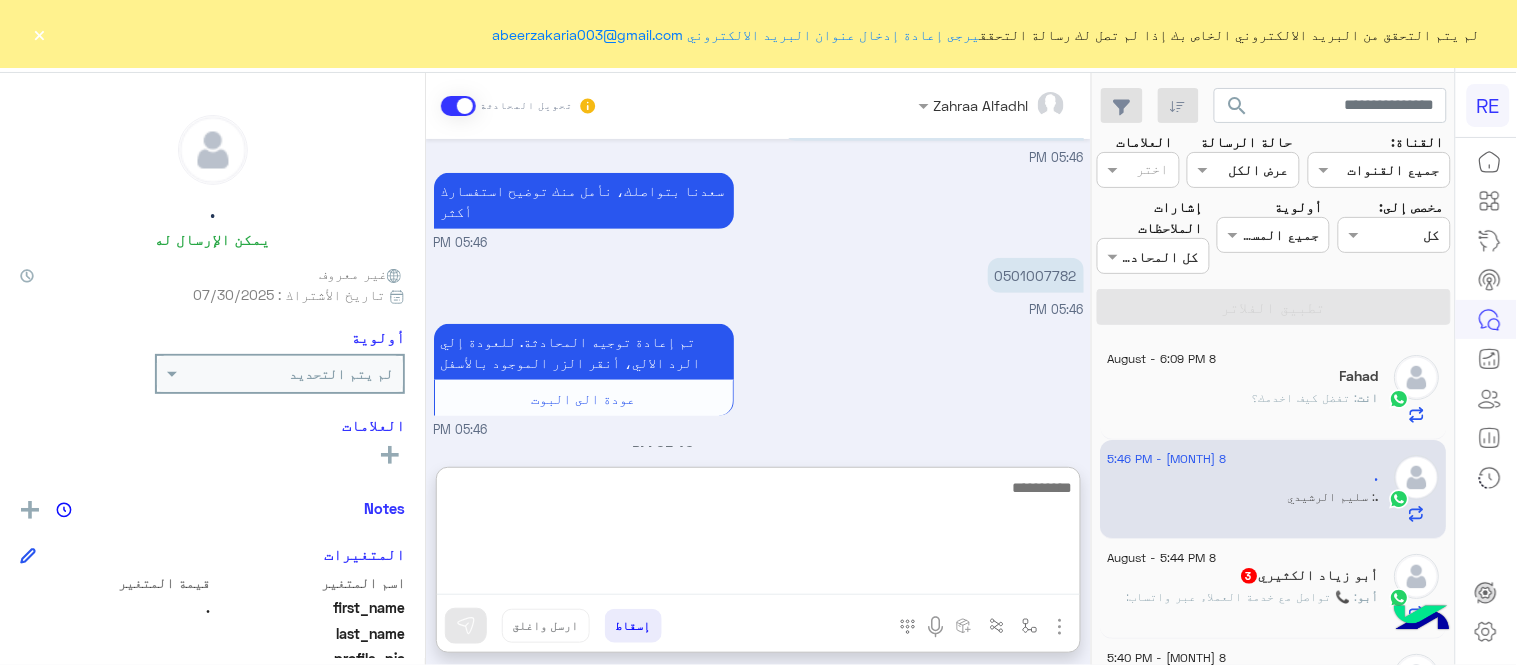 click at bounding box center (758, 535) 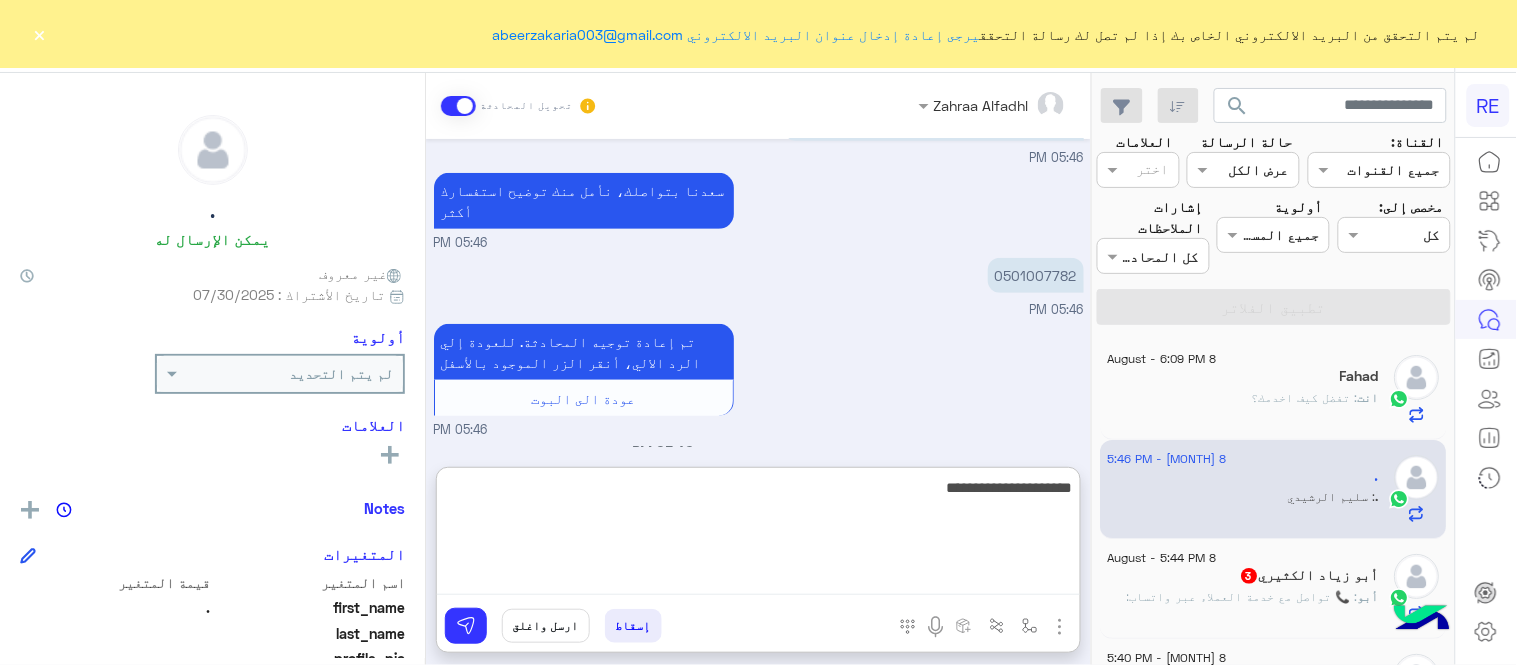 type on "**********" 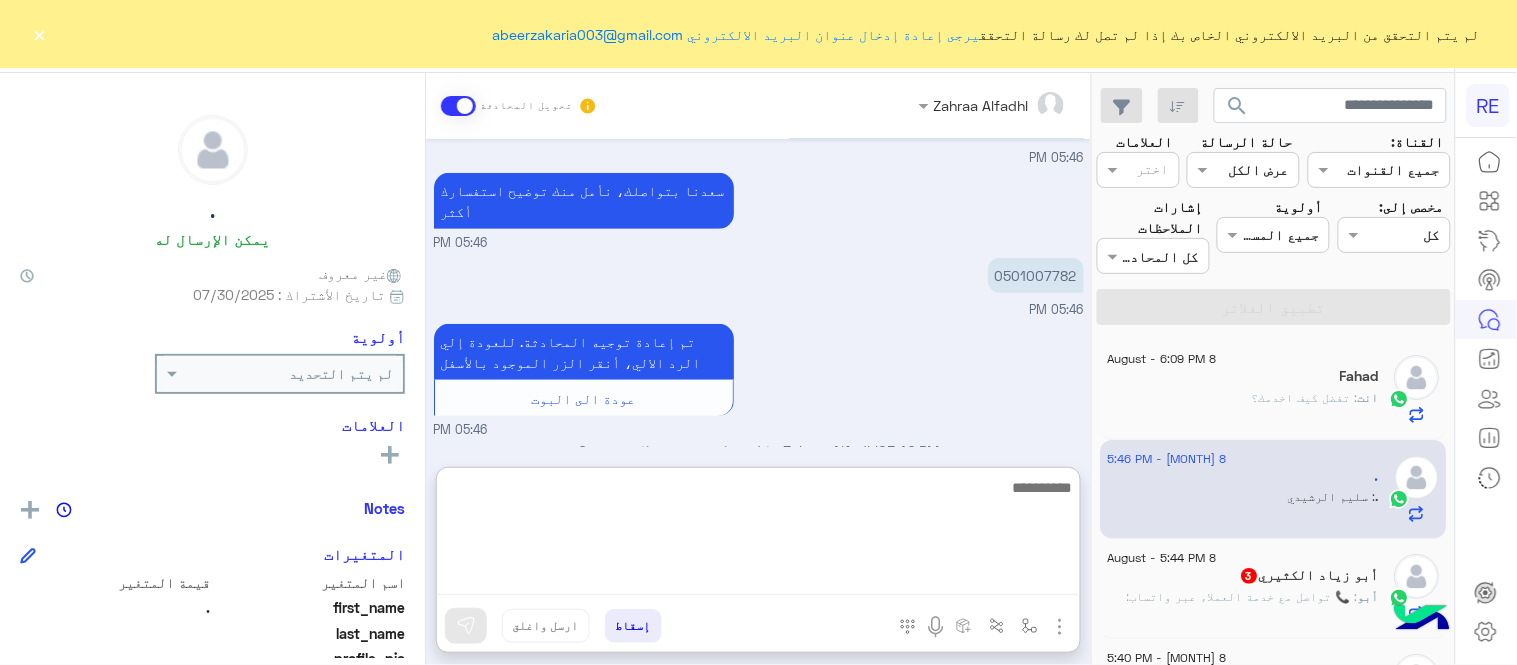 scroll, scrollTop: 454, scrollLeft: 0, axis: vertical 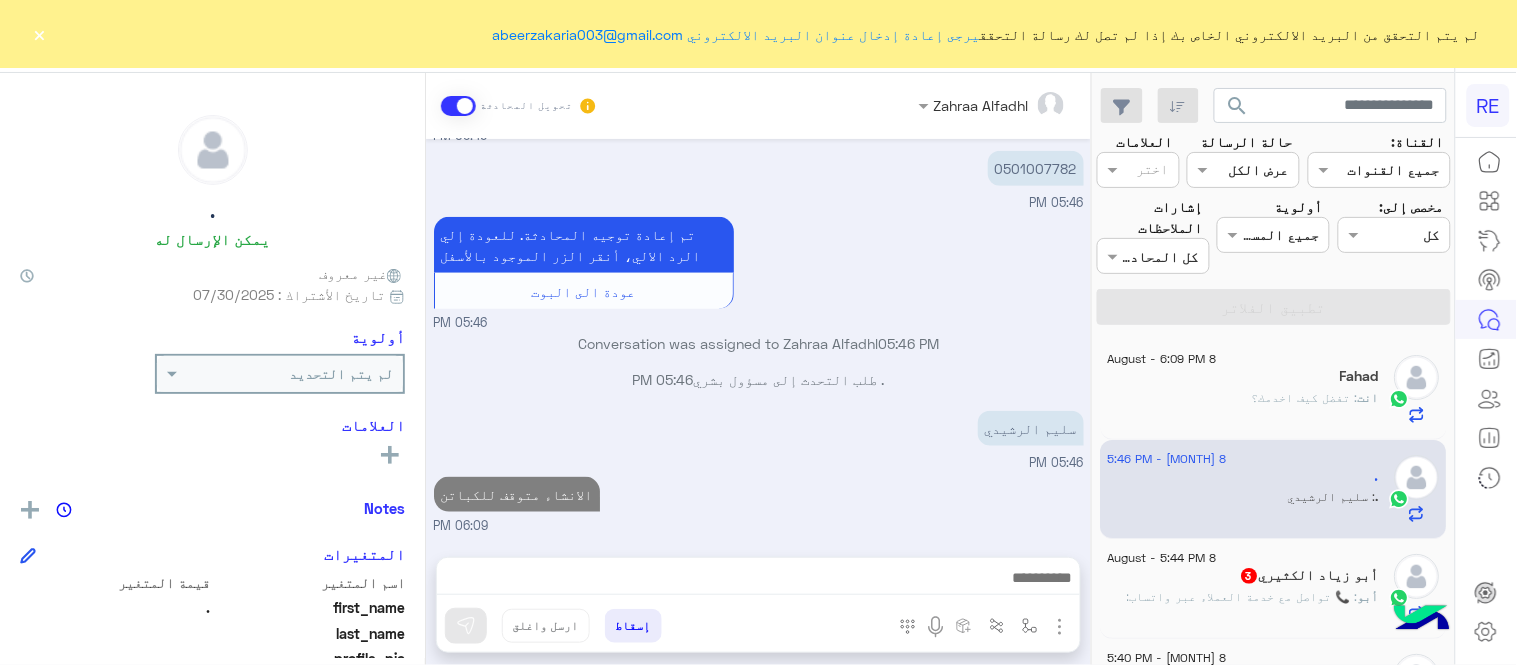 click on "أبو زياد الكثيري  3" 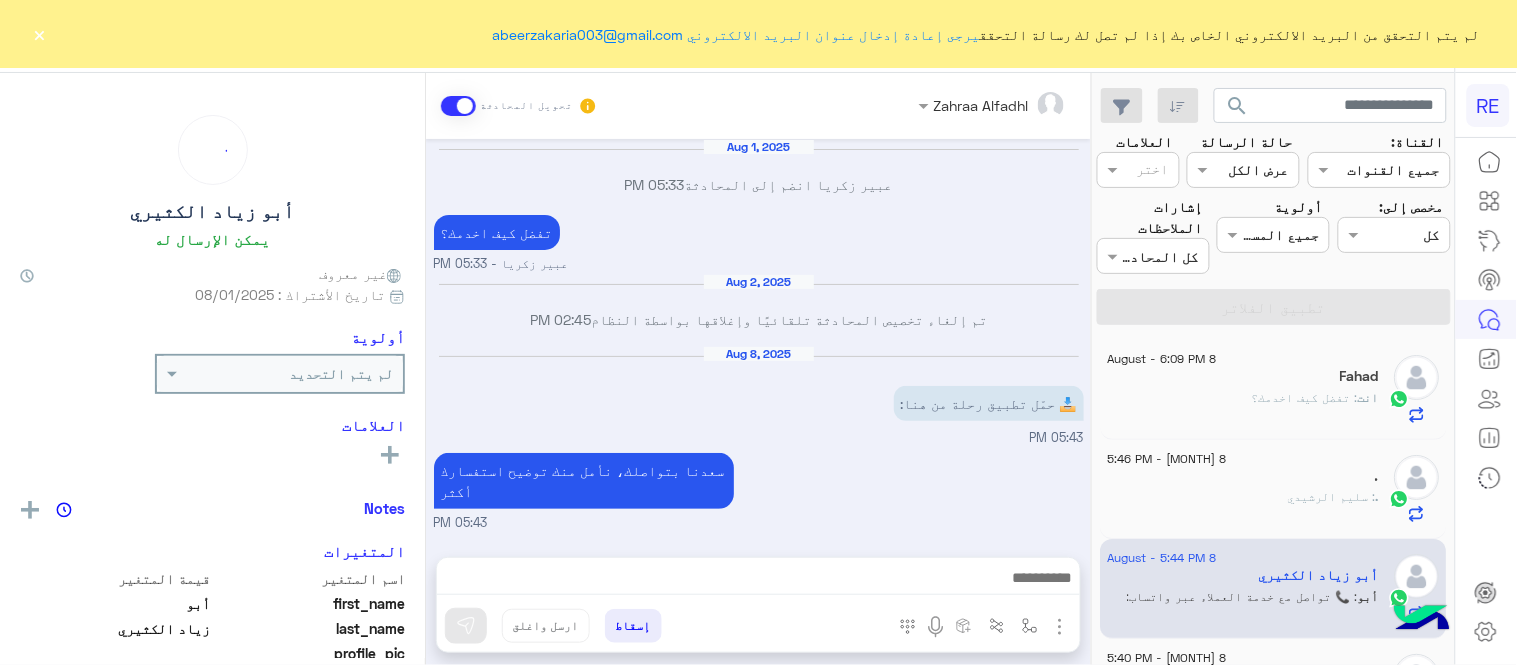 scroll, scrollTop: 301, scrollLeft: 0, axis: vertical 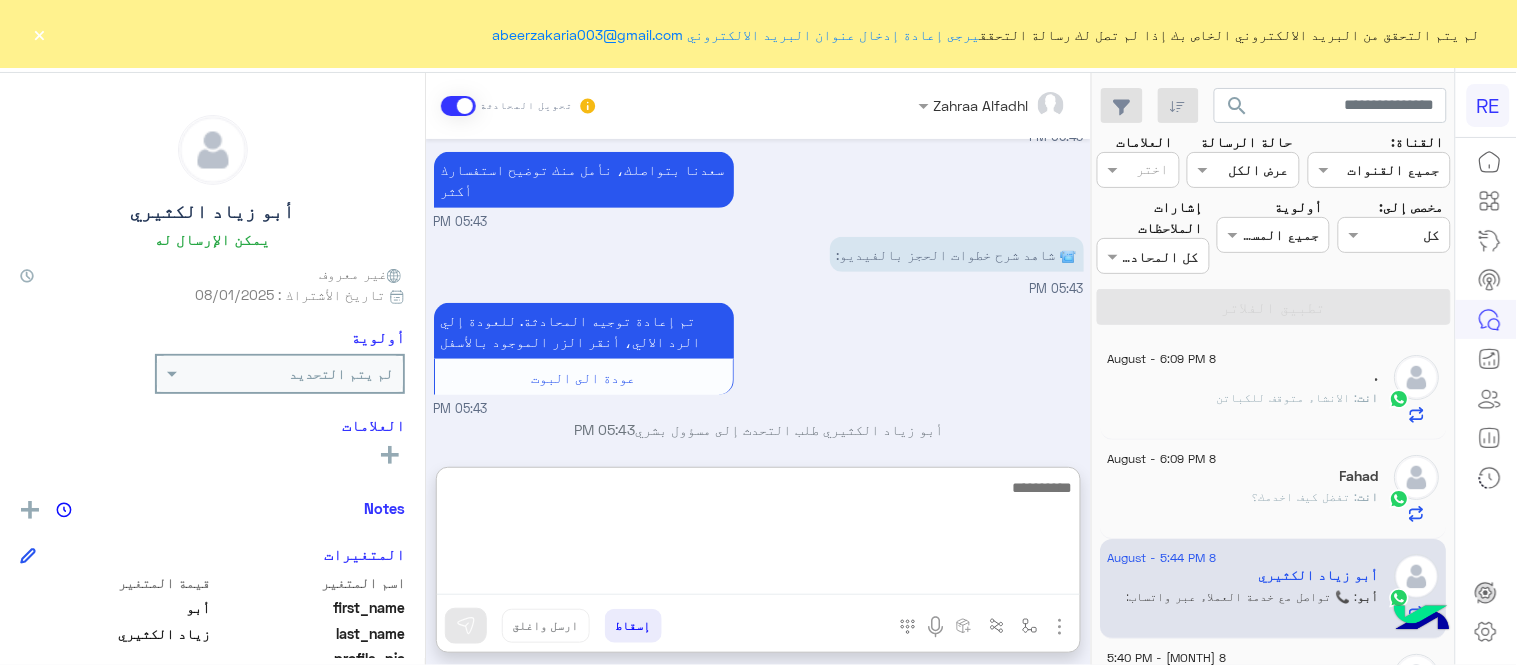 click at bounding box center [758, 535] 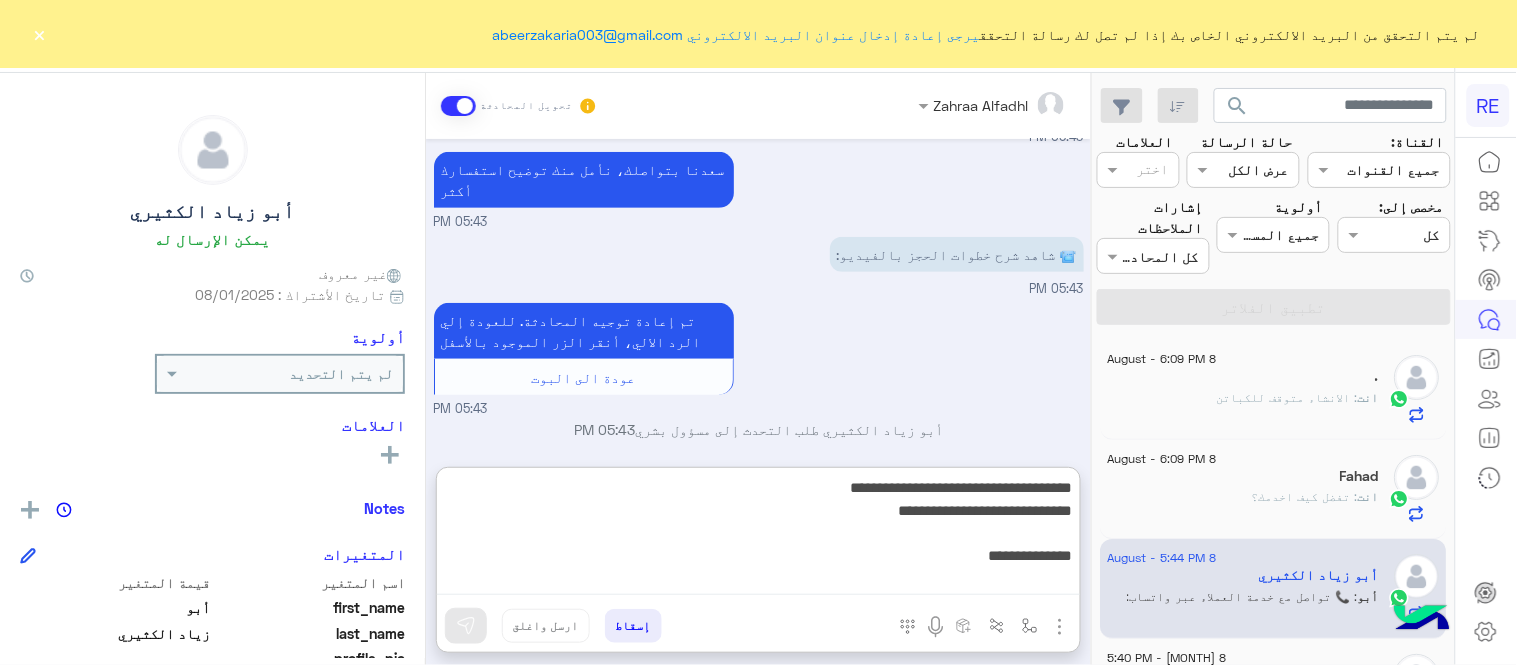 scroll, scrollTop: 286, scrollLeft: 0, axis: vertical 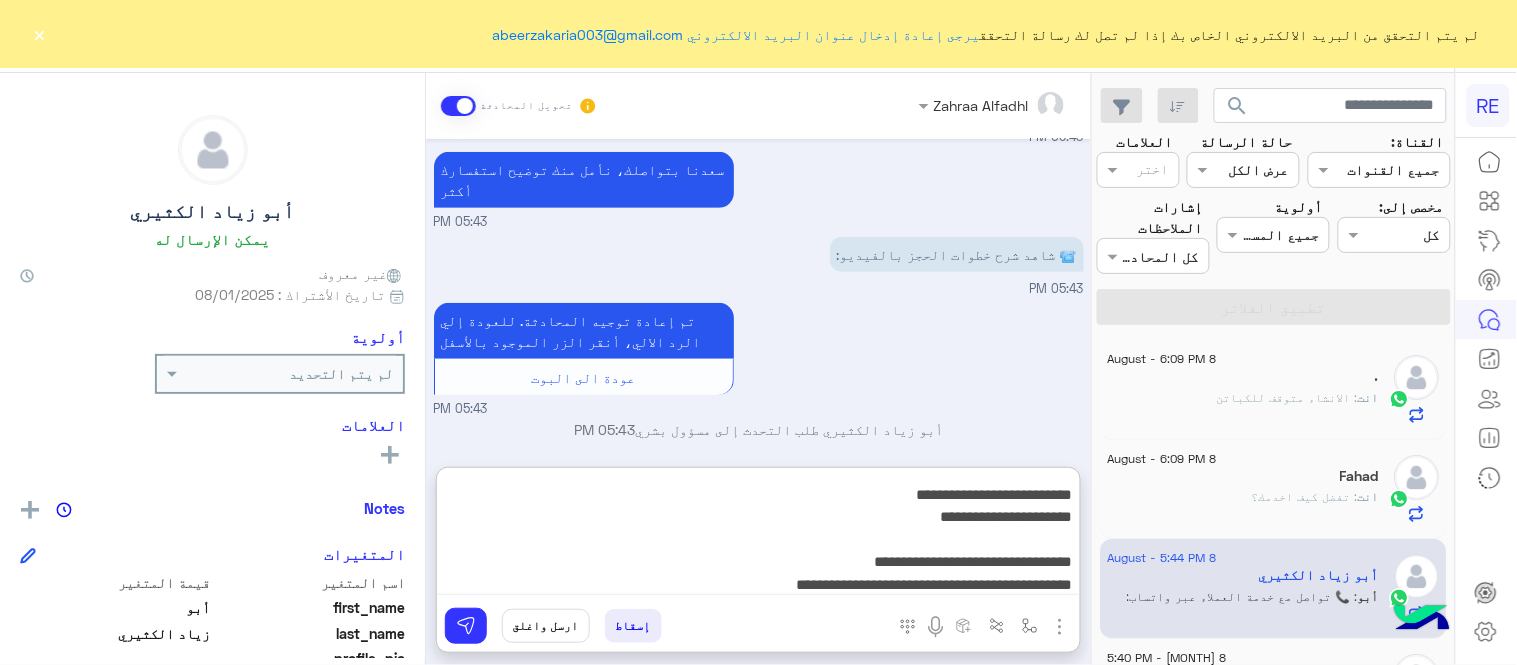 type 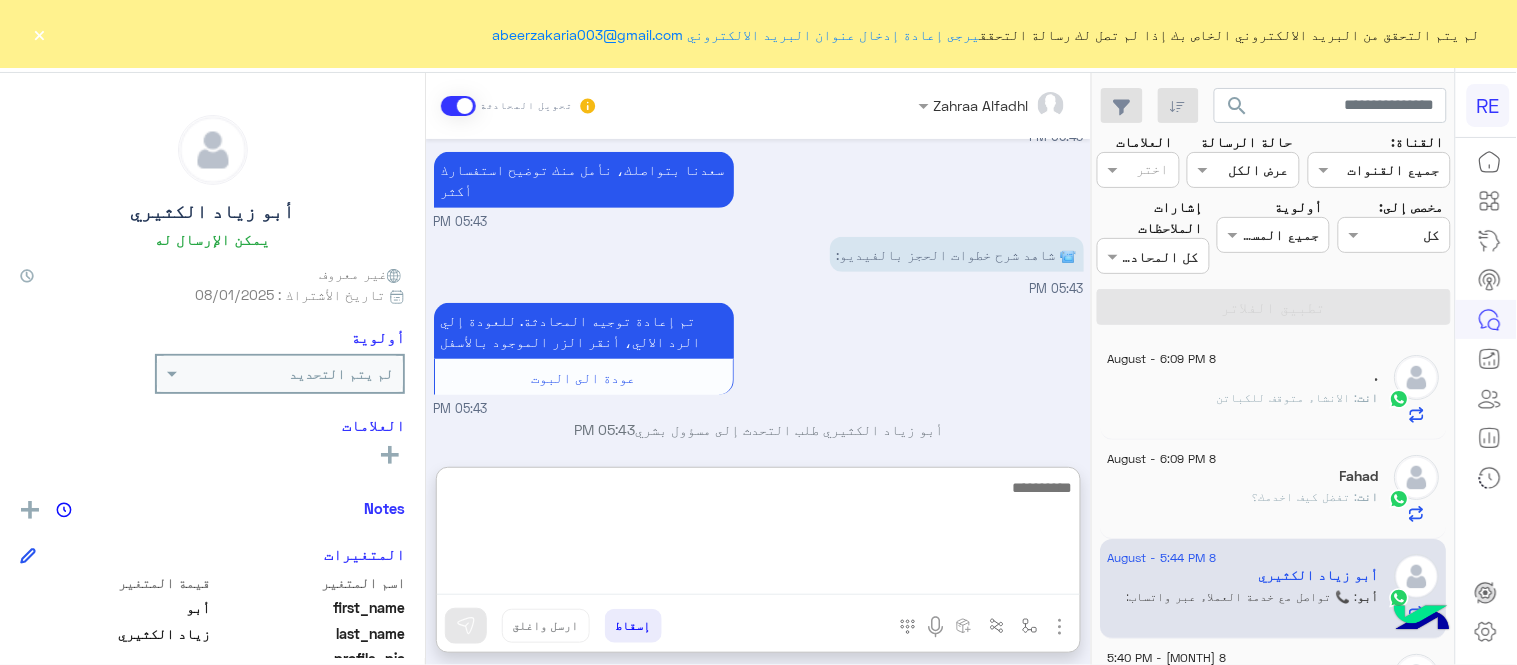 scroll, scrollTop: 0, scrollLeft: 0, axis: both 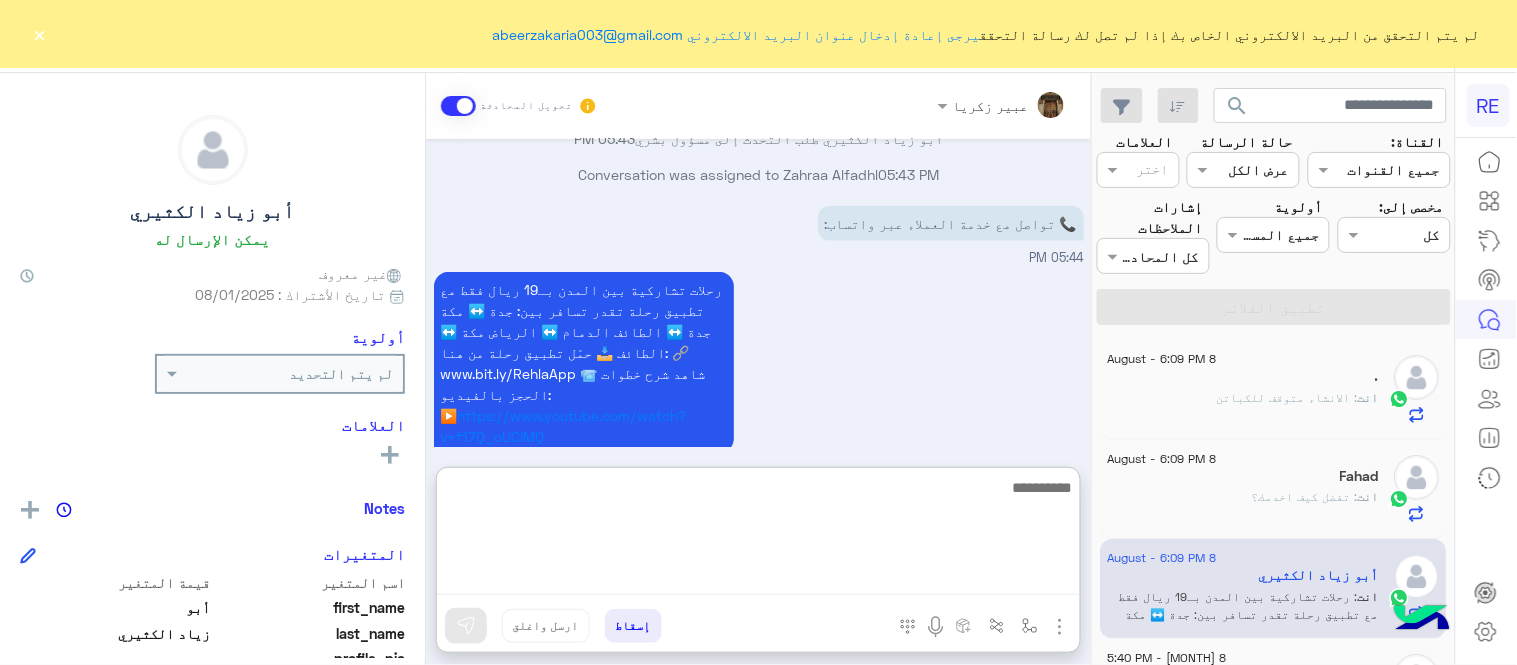 click on "رحلات تشاركية بين المدن بـ19 ريال فقط
مع تطبيق رحلة تقدر تسافر بين:
جدة ↔️ مكة
جدة ↔️ الطائف
الدمام ↔️ الرياض
مكة ↔️ الطائف
📥 حمّل تطبيق رحلة من هنا:
🔗 www.bit.ly/RehlaApp
📹 شاهد شرح خطوات الحجز بالفيديو:
▶️   https://www.youtube.com/watch?v=f17Q_oUCIMQ  عبير زكريا -  06:09 PM" at bounding box center (759, 372) 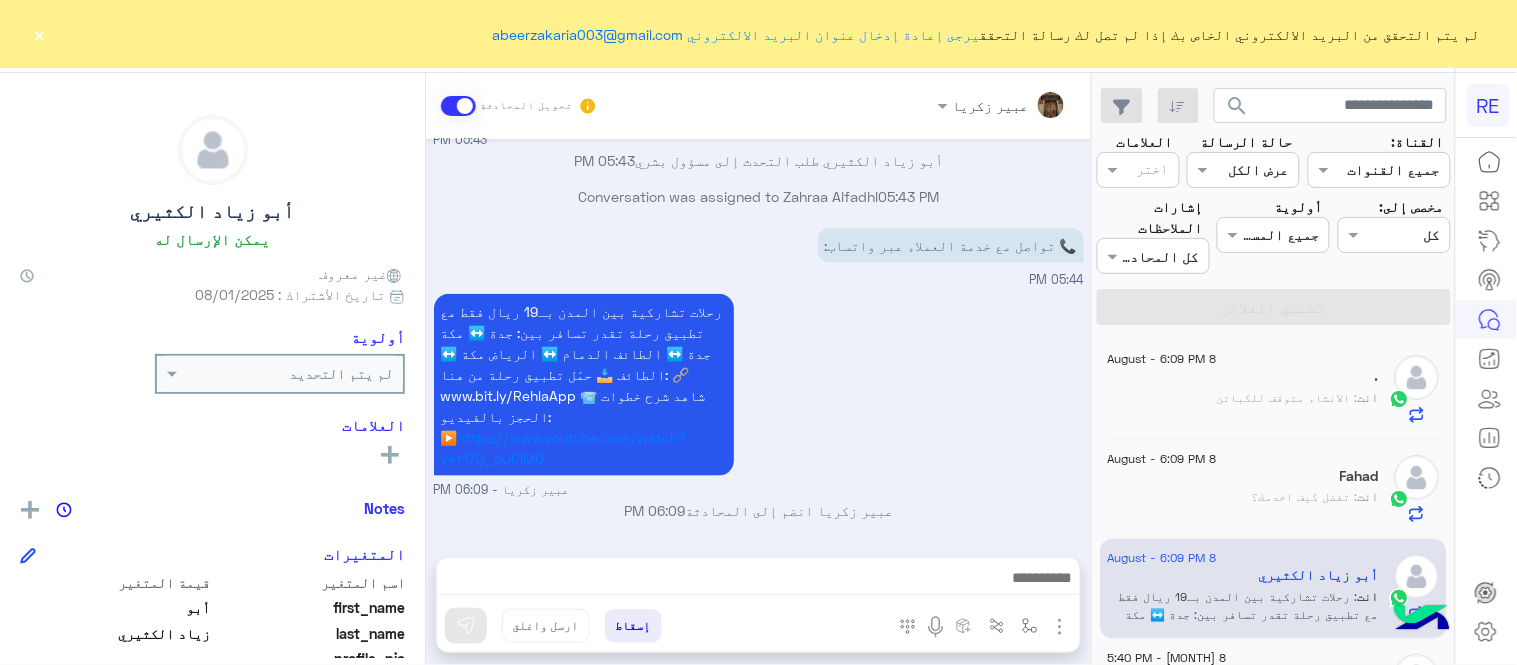 scroll, scrollTop: 547, scrollLeft: 0, axis: vertical 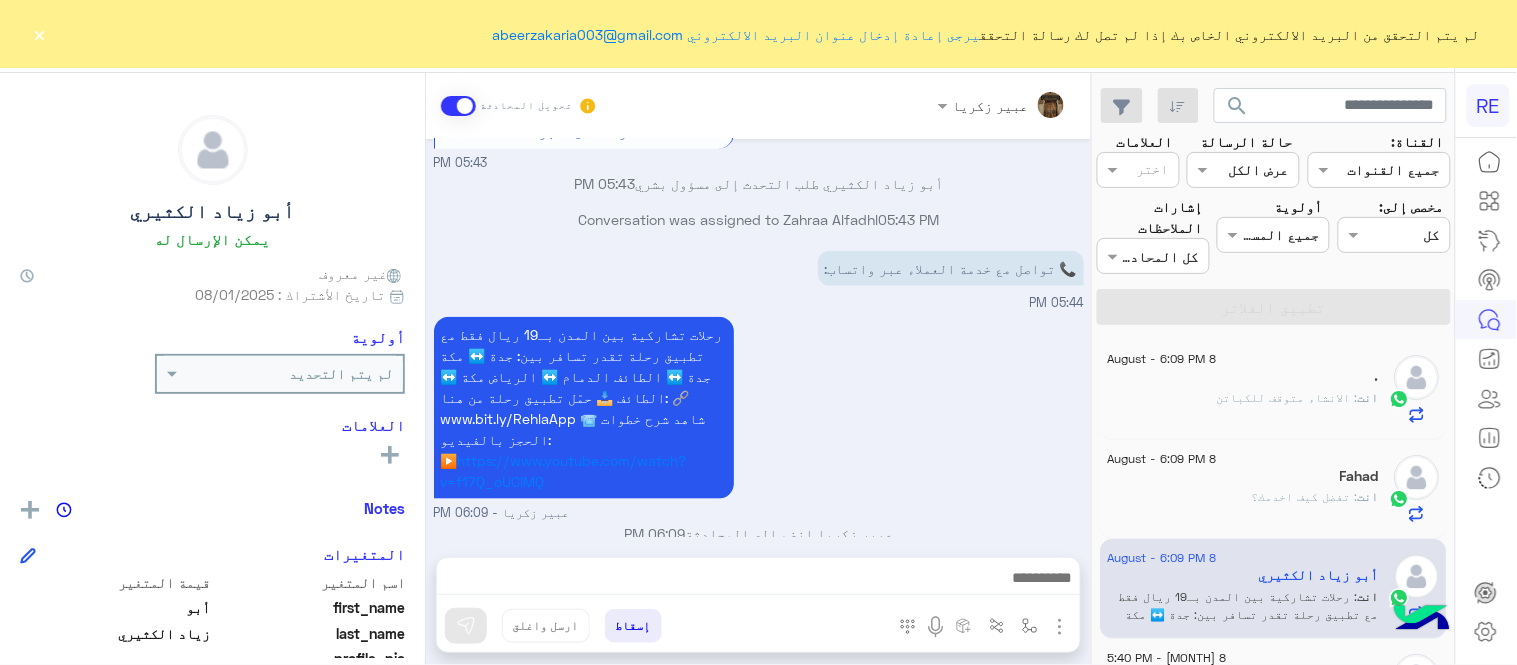 click on "×" 